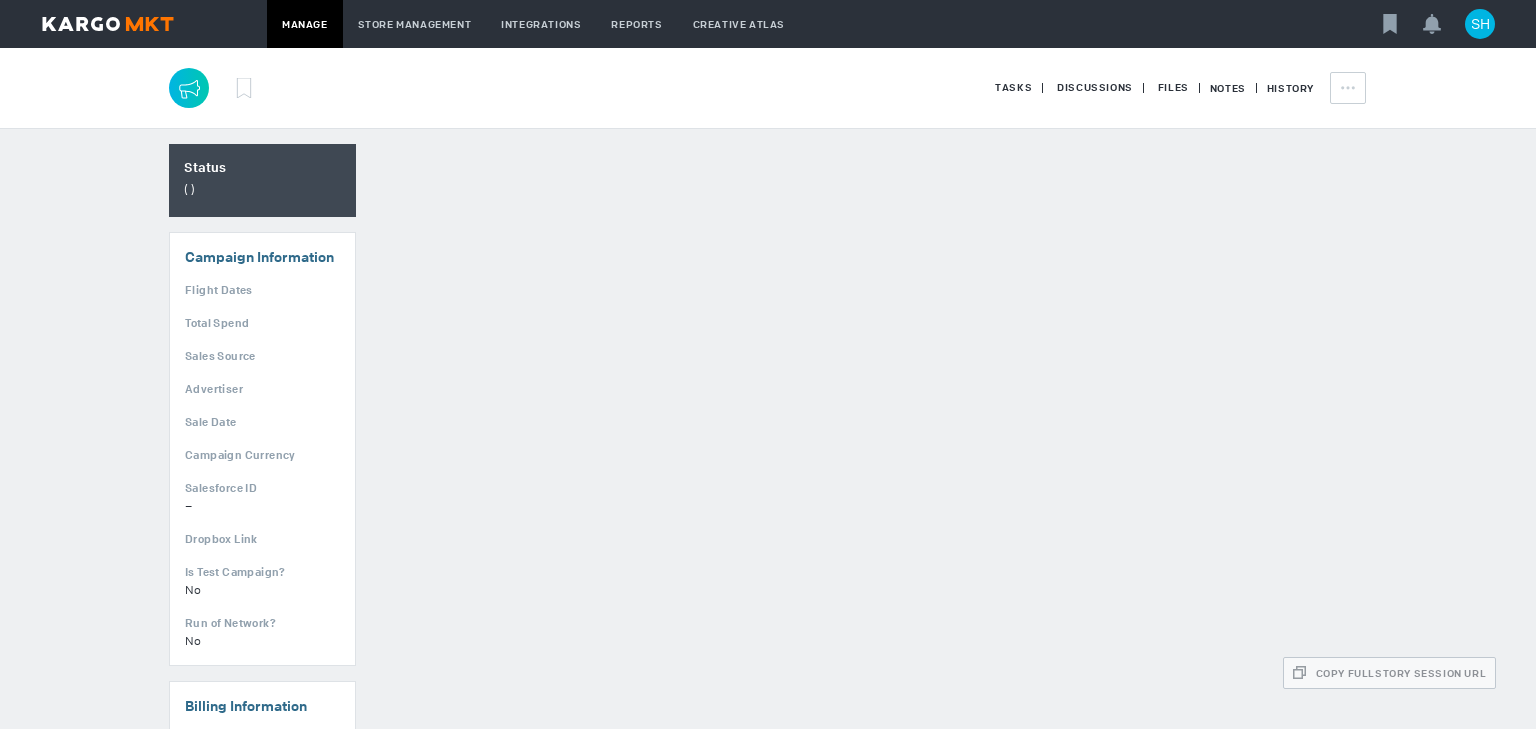 scroll, scrollTop: 0, scrollLeft: 0, axis: both 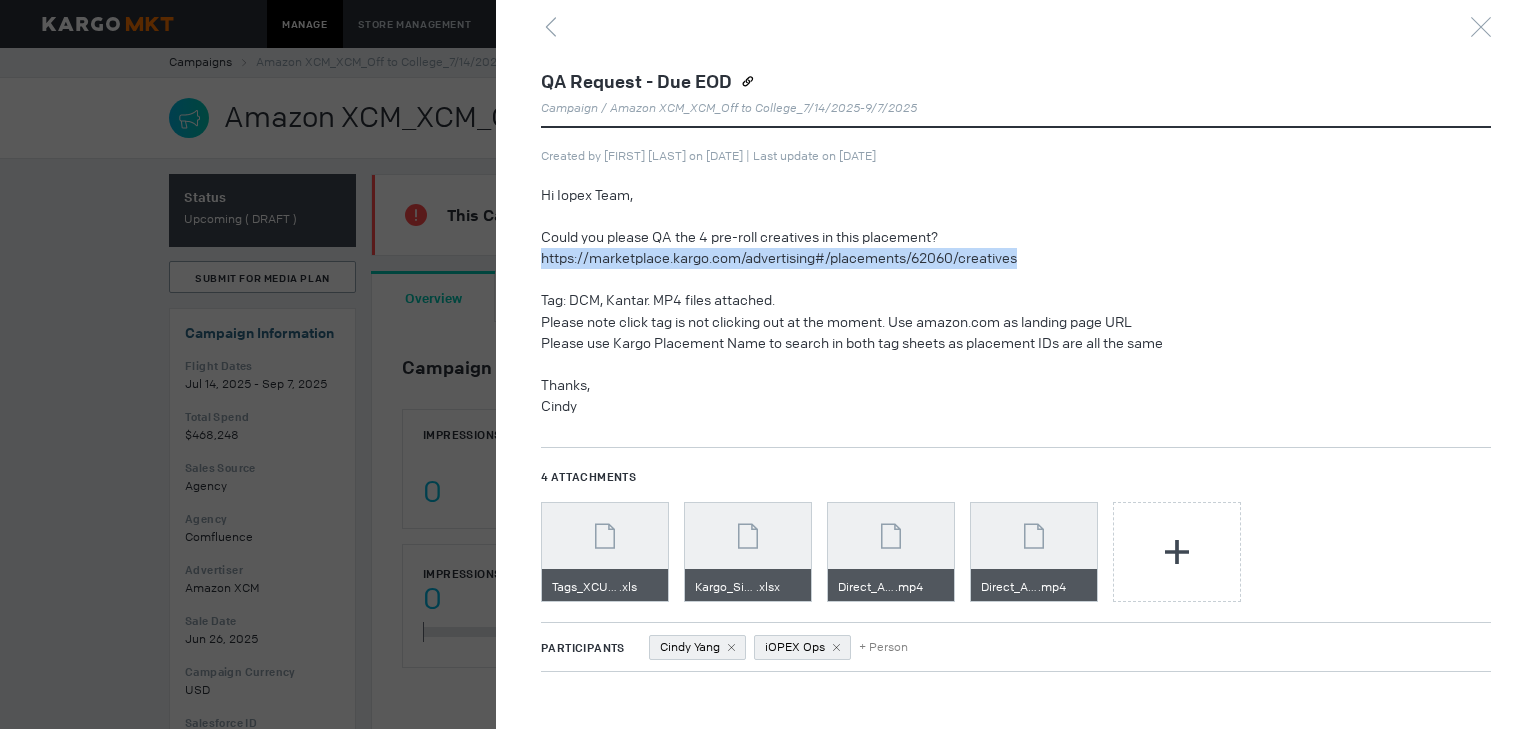 drag, startPoint x: 1036, startPoint y: 256, endPoint x: 542, endPoint y: 260, distance: 494.0162 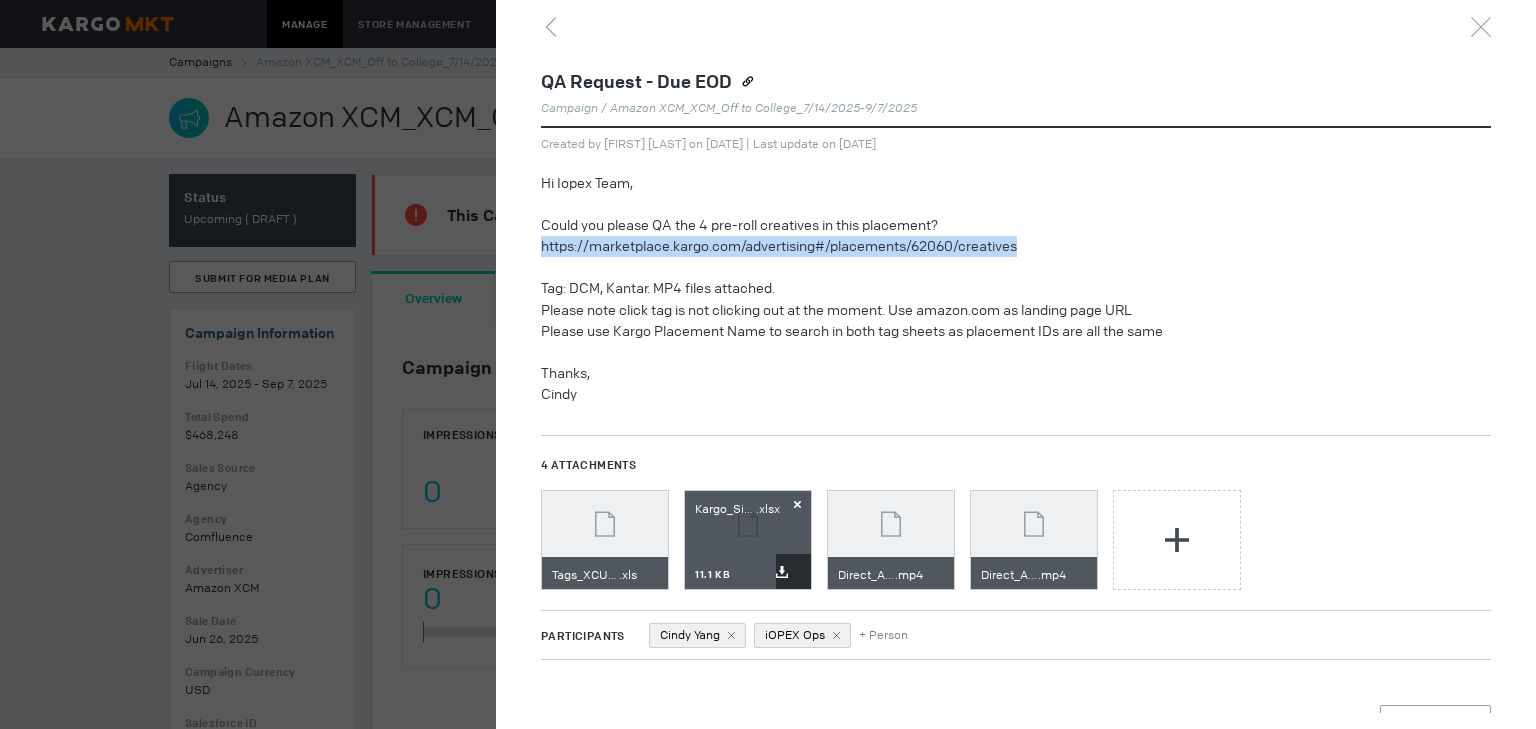 scroll, scrollTop: 47, scrollLeft: 0, axis: vertical 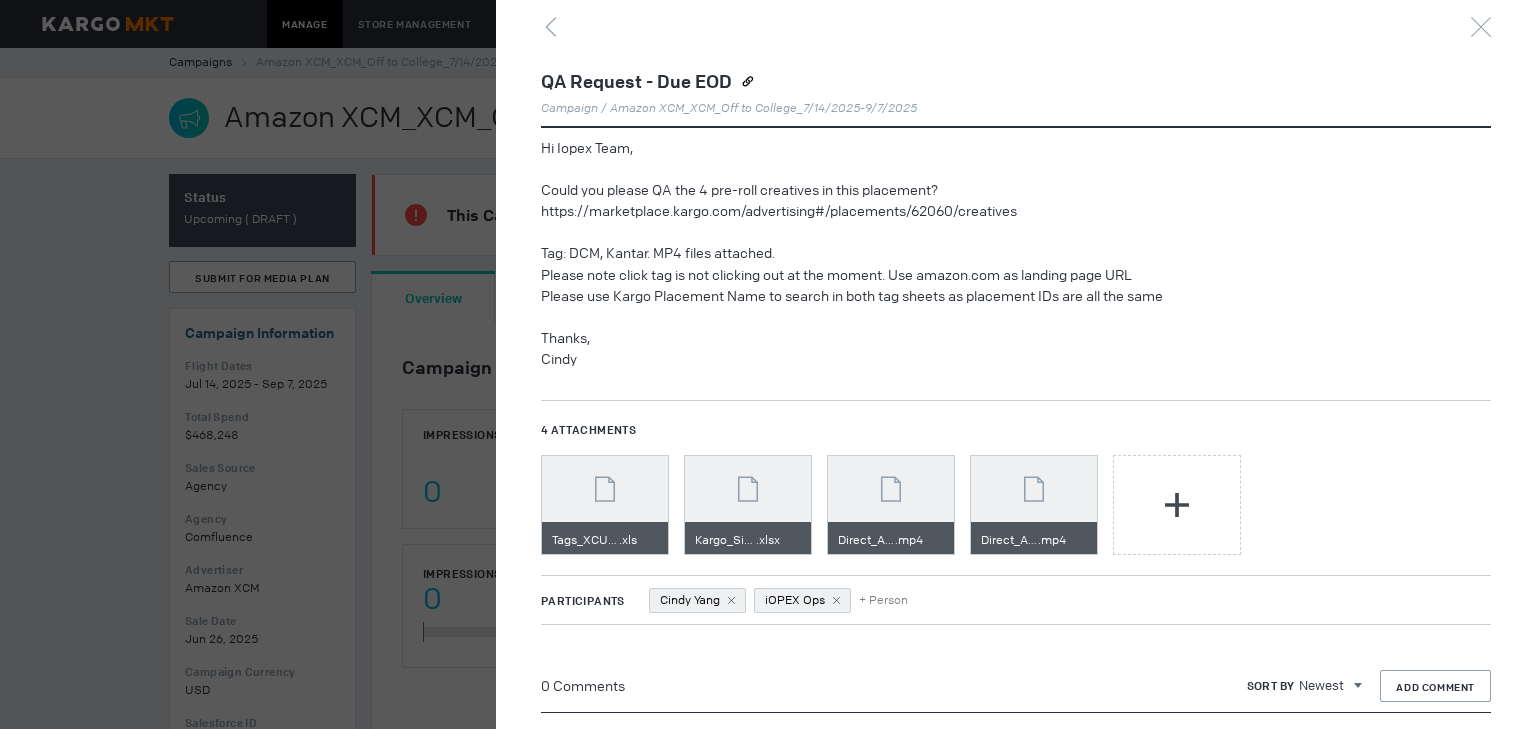 click on "4 Attachments   Download Tags_XCUR25US002_x_DIG_US_Off_to_College_Q3-Q .xls Tags_XCUR25US002_x_DIG_US_Off_to_College_Q3-Q.xls 84.5 kB   Download   Download Kargo_Site-Served_tags_-_Amazonadv_XCM_Off_to (1) .xlsx Kargo_Site-Served_tags_-_Amazonadv_XCM_Off_to (1).xlsx 11.1 kB   Download   Download Direct_Amazon_OTC_Pre-Roll Branded Canvas_Lavatory_15s .mp4 Direct_Amazon_OTC_Pre-Roll Branded Canvas_Lavatory_15s.mp4 4.3 MB   Download   Download Direct_Amazon_OTC_Pre-Roll Branded Canvas_Chaos_15s .mp4 Direct_Amazon_OTC_Pre-Roll Branded Canvas_Chaos_15s.mp4 5.9 MB" at bounding box center (1016, 487) 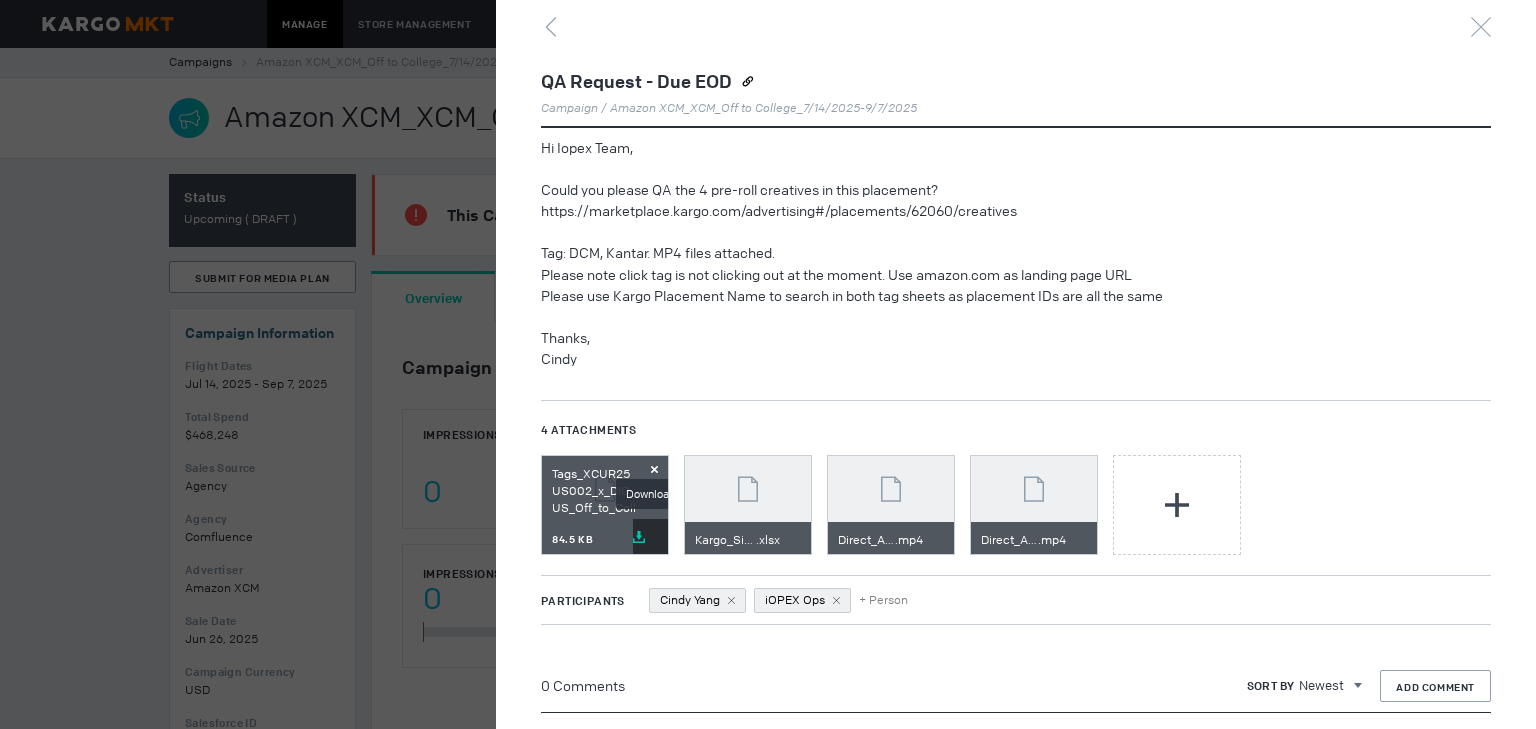 click on "Download" at bounding box center [650, 536] 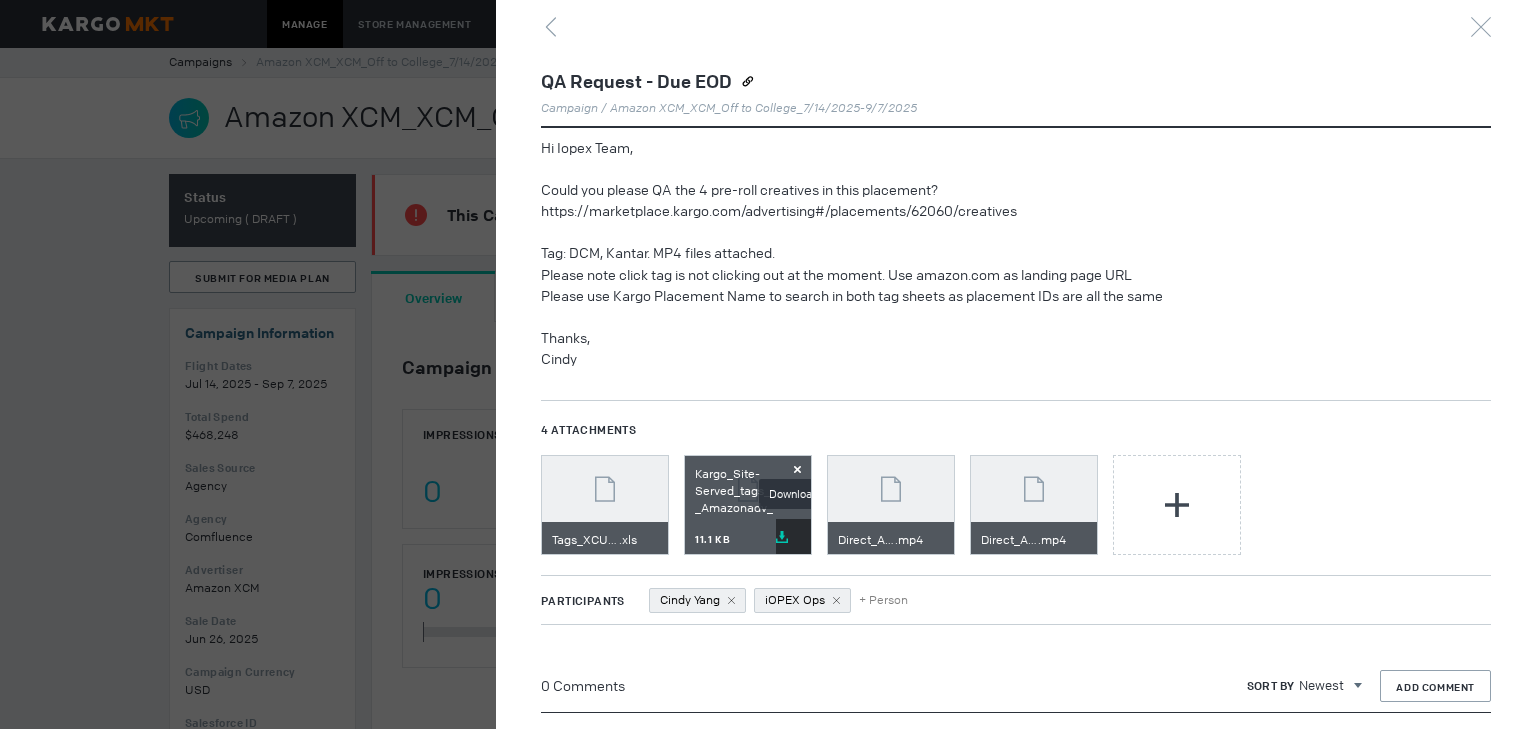 click on "Download" at bounding box center (793, 536) 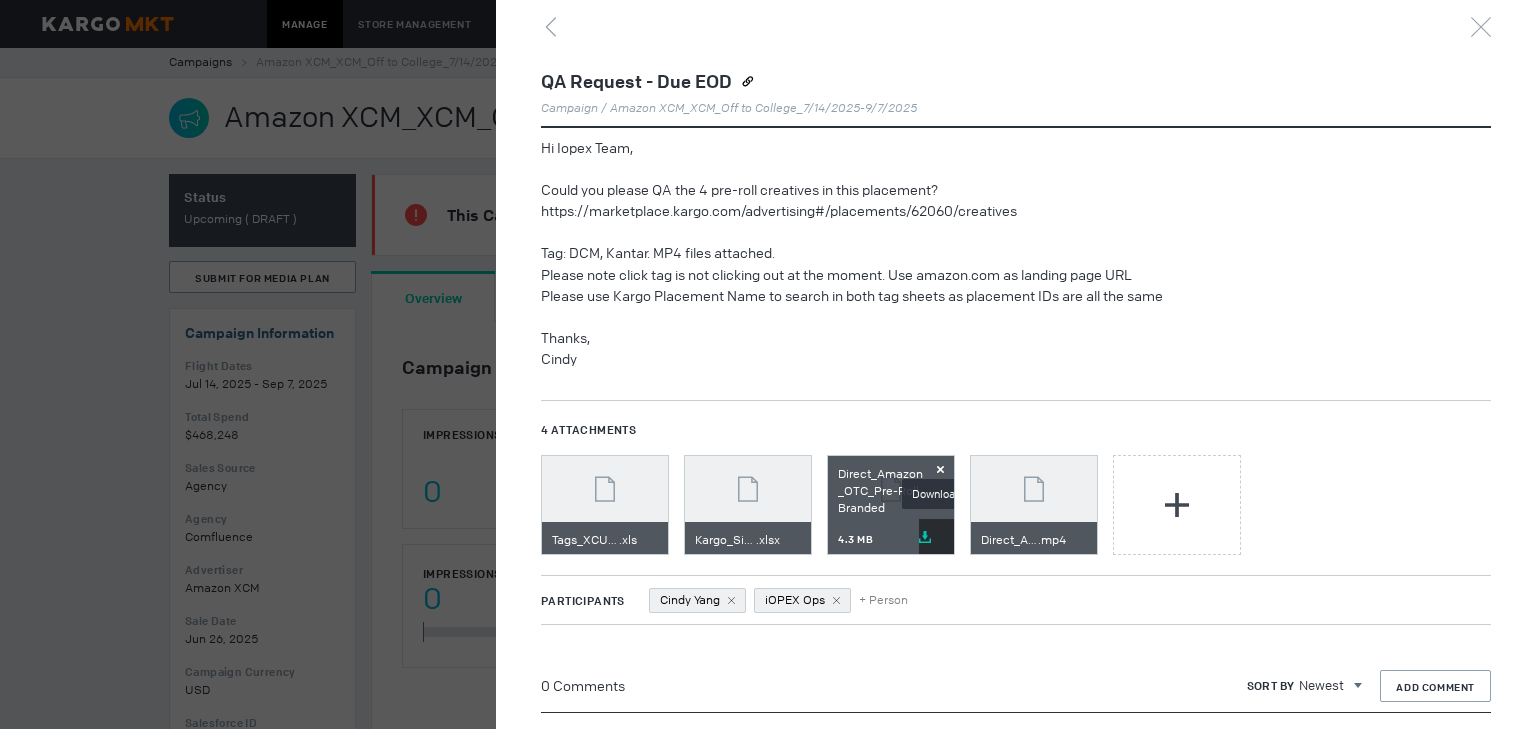 click on "Download" at bounding box center [936, 536] 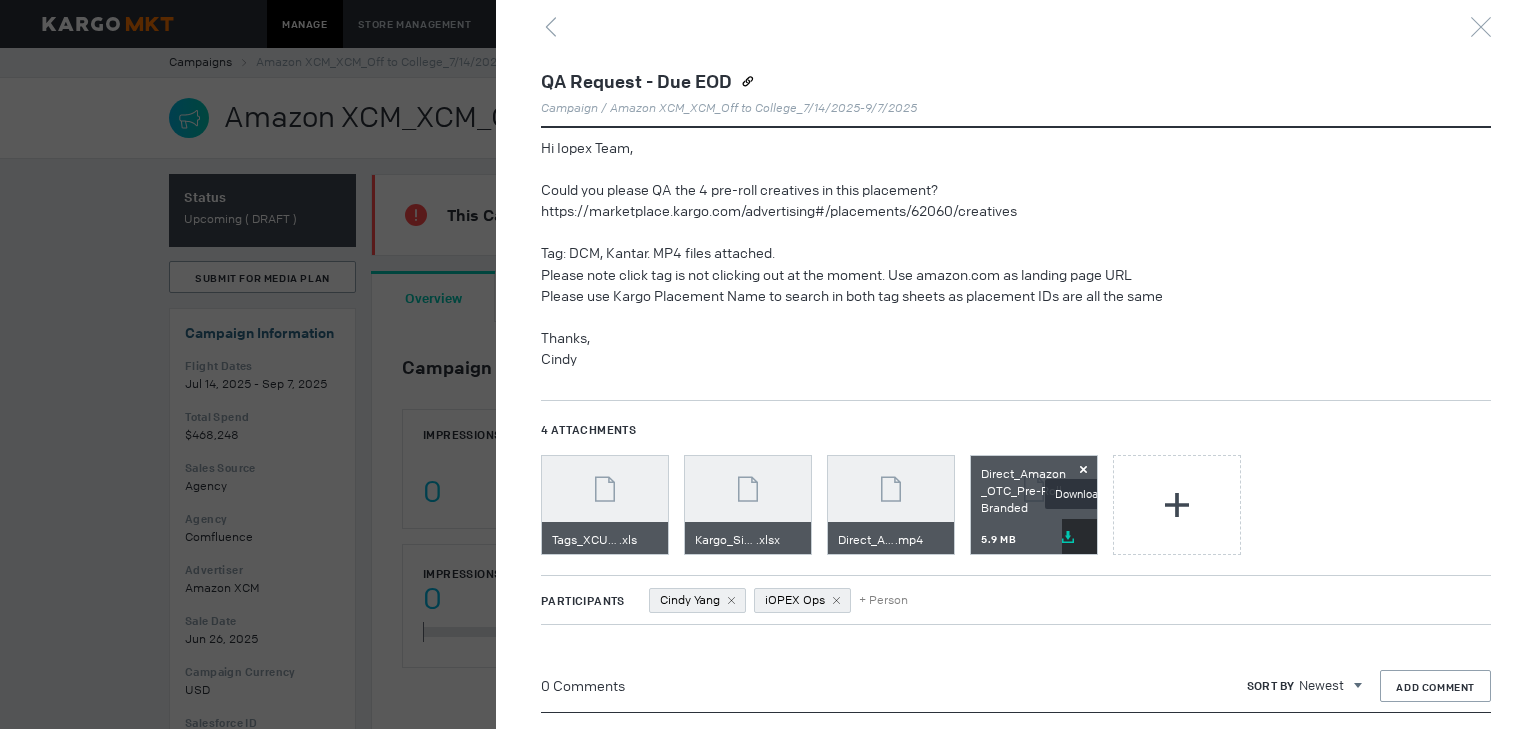 click on "Download" at bounding box center [1079, 536] 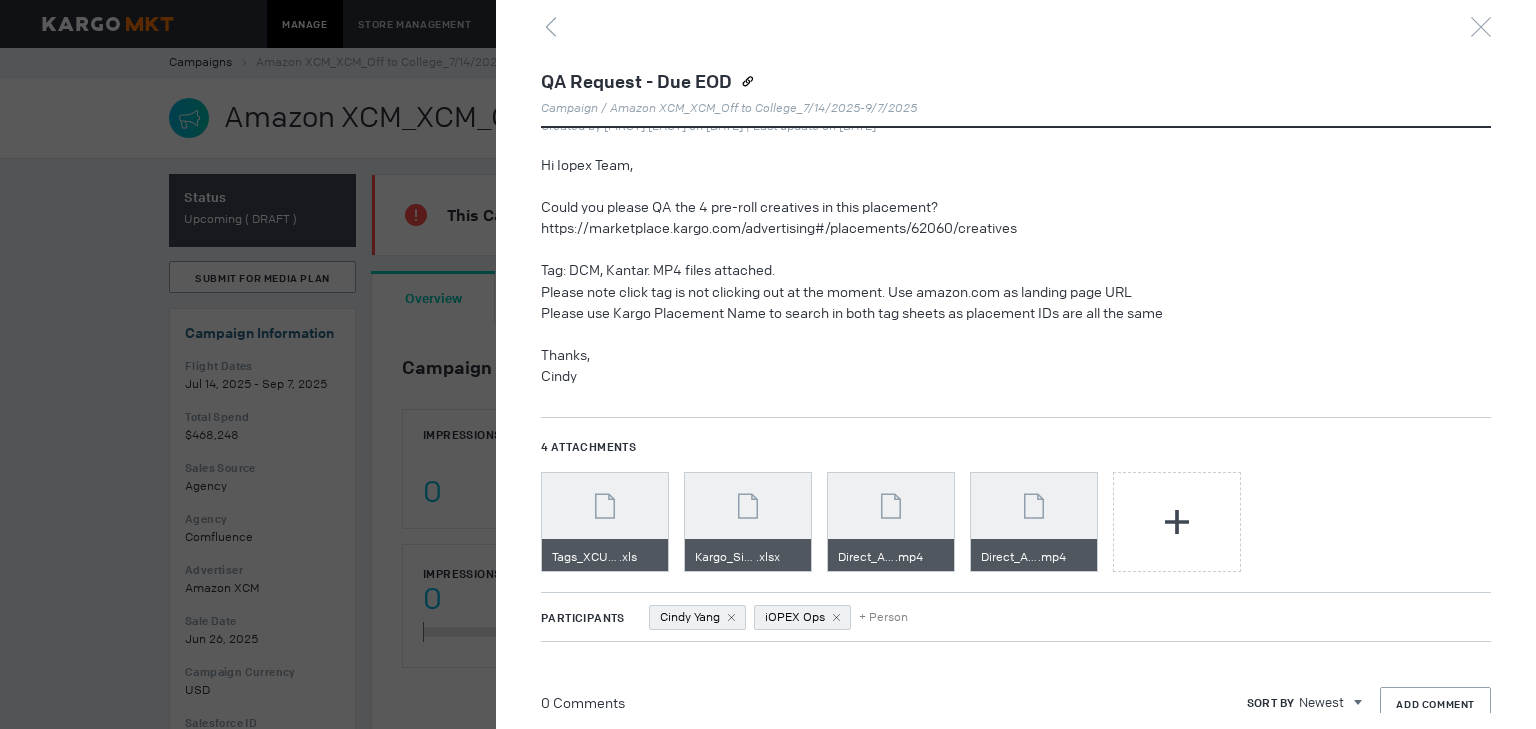 scroll, scrollTop: 47, scrollLeft: 0, axis: vertical 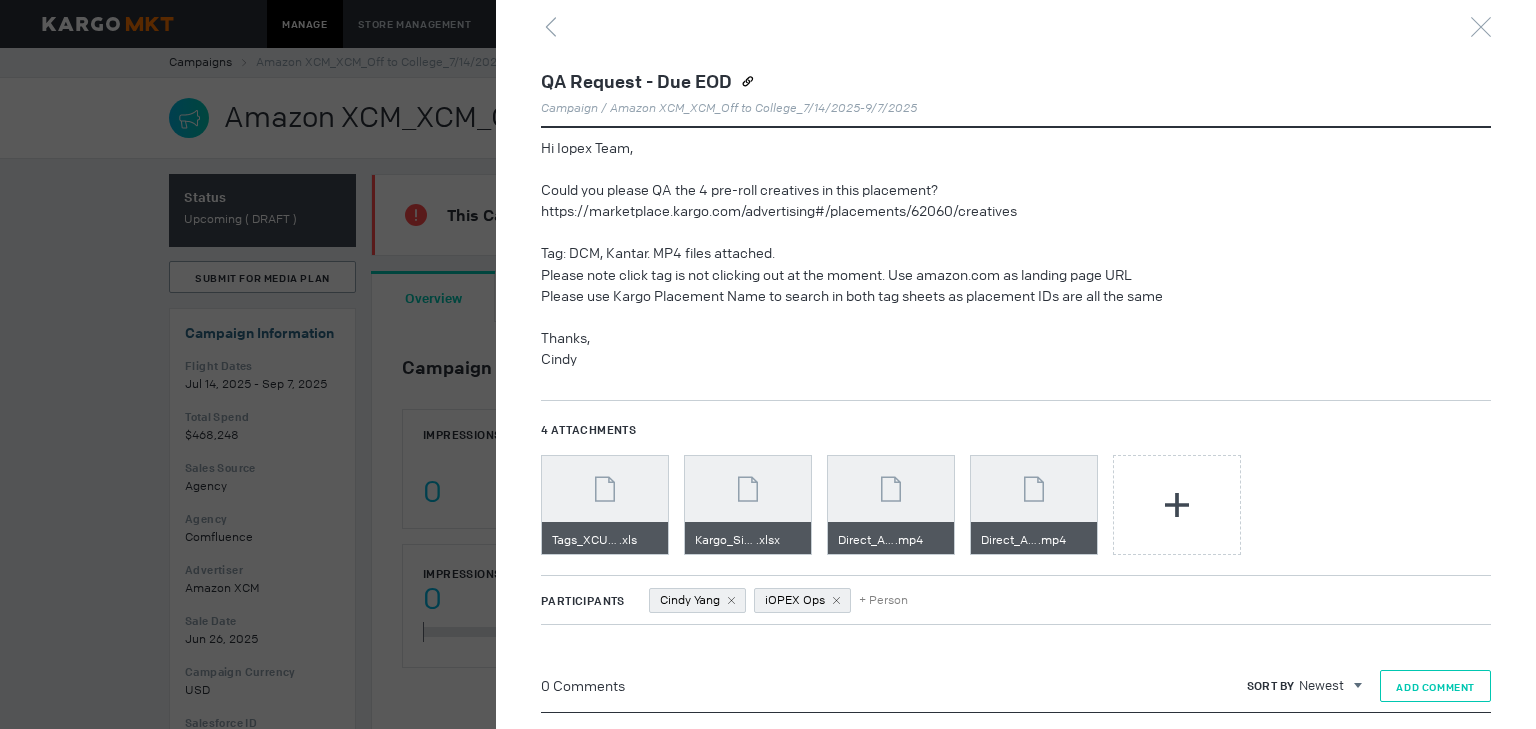 click on "Add Comment" at bounding box center (1435, 687) 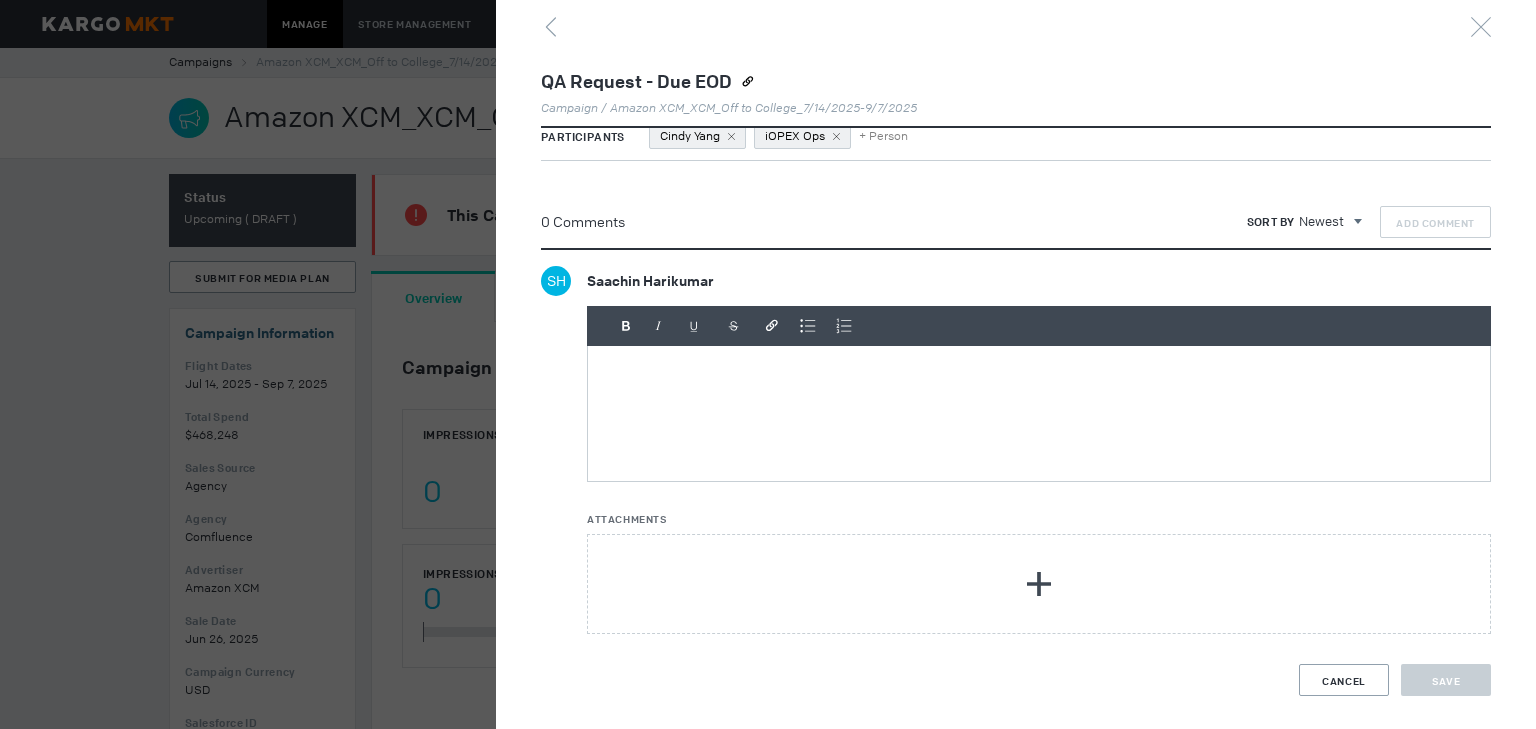 scroll, scrollTop: 513, scrollLeft: 0, axis: vertical 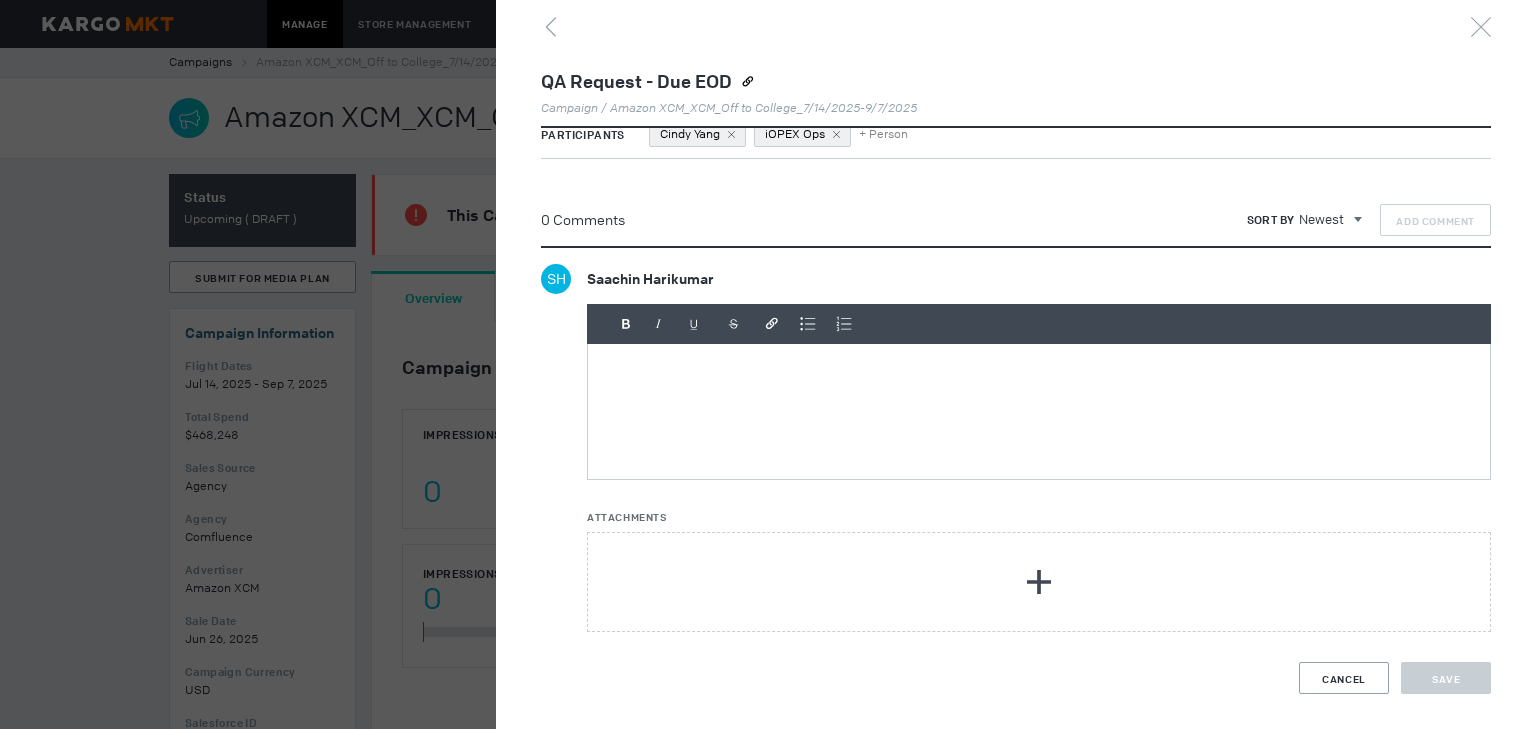 drag, startPoint x: 849, startPoint y: 422, endPoint x: 838, endPoint y: 422, distance: 11 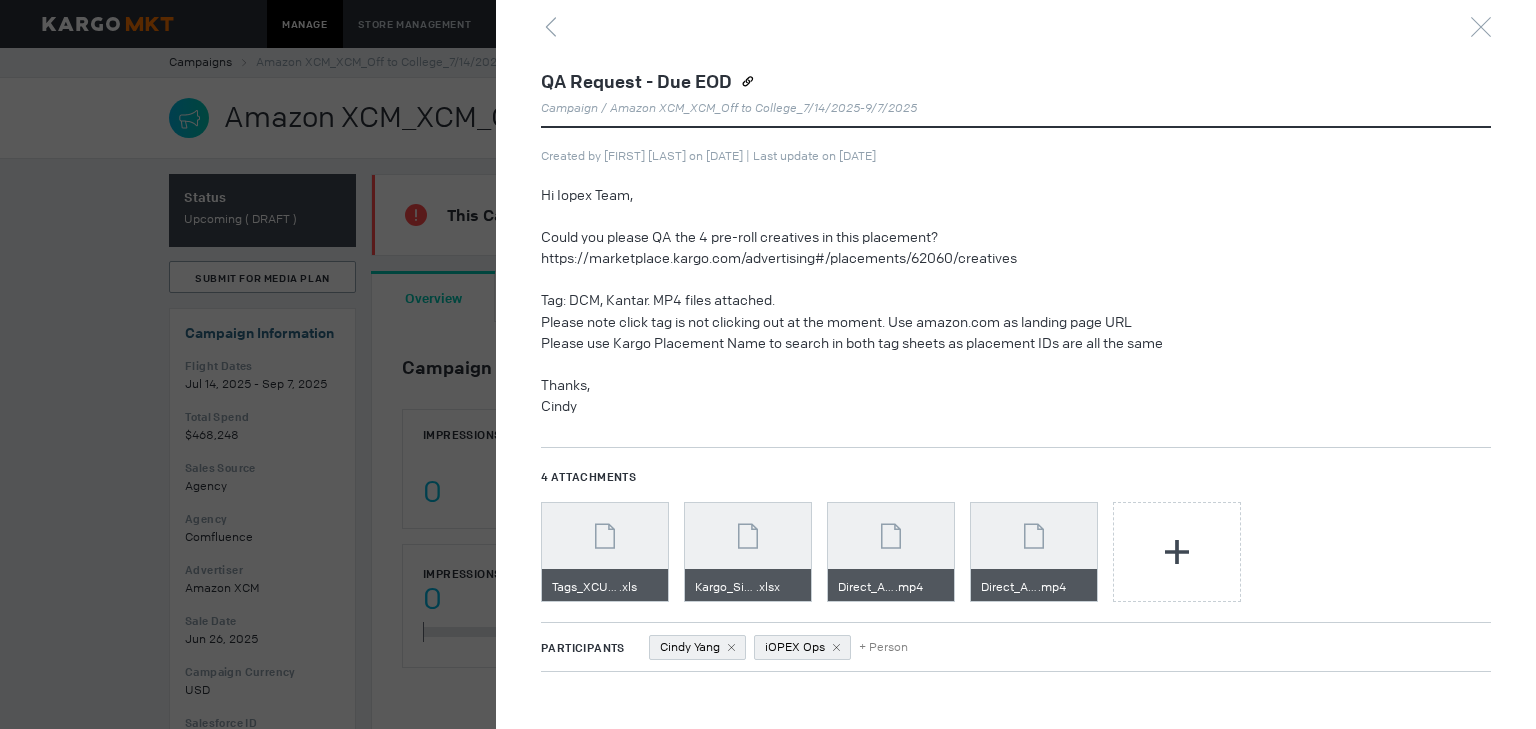 scroll, scrollTop: 0, scrollLeft: 0, axis: both 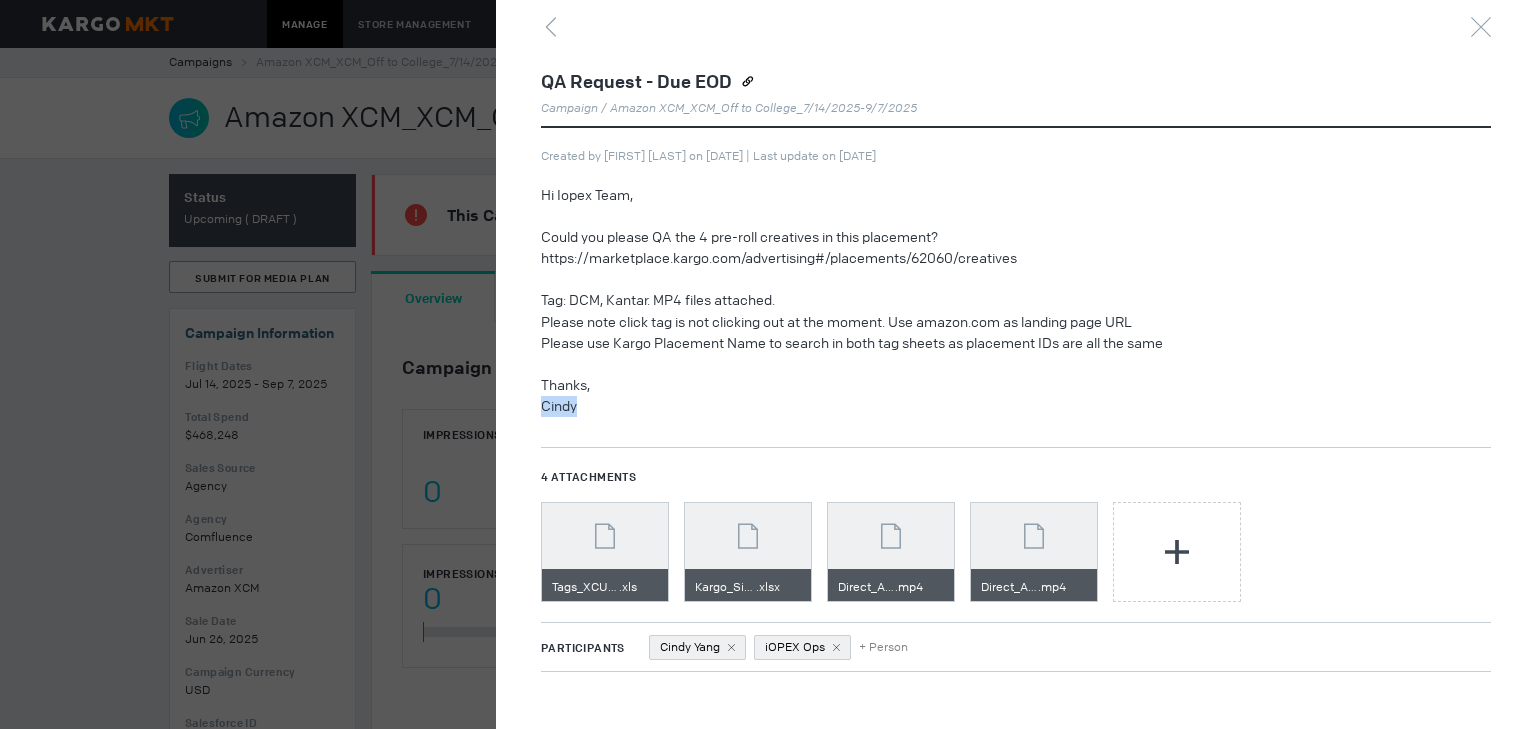 click on "Cindy" at bounding box center (968, 406) 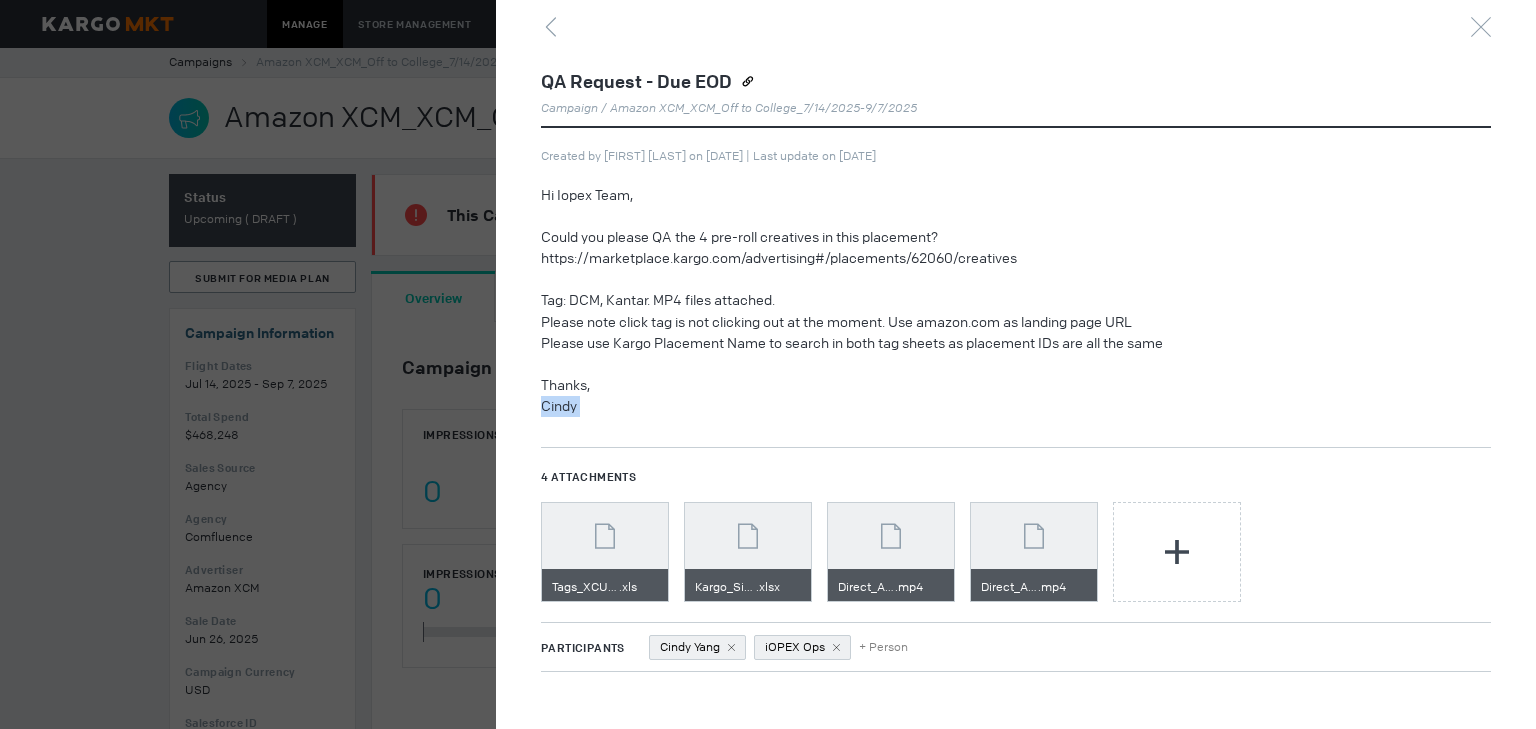 click on "Cindy" at bounding box center (968, 406) 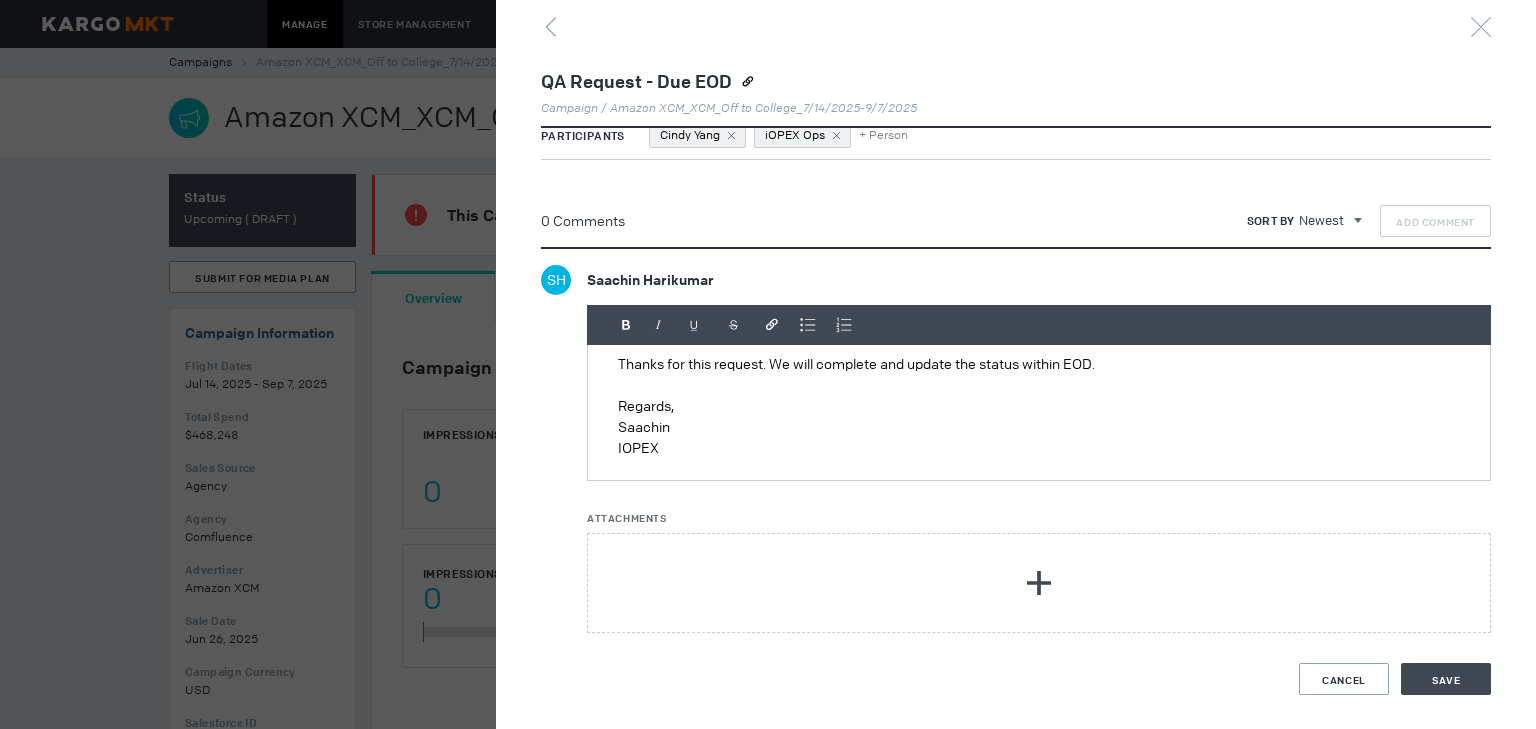 scroll, scrollTop: 513, scrollLeft: 0, axis: vertical 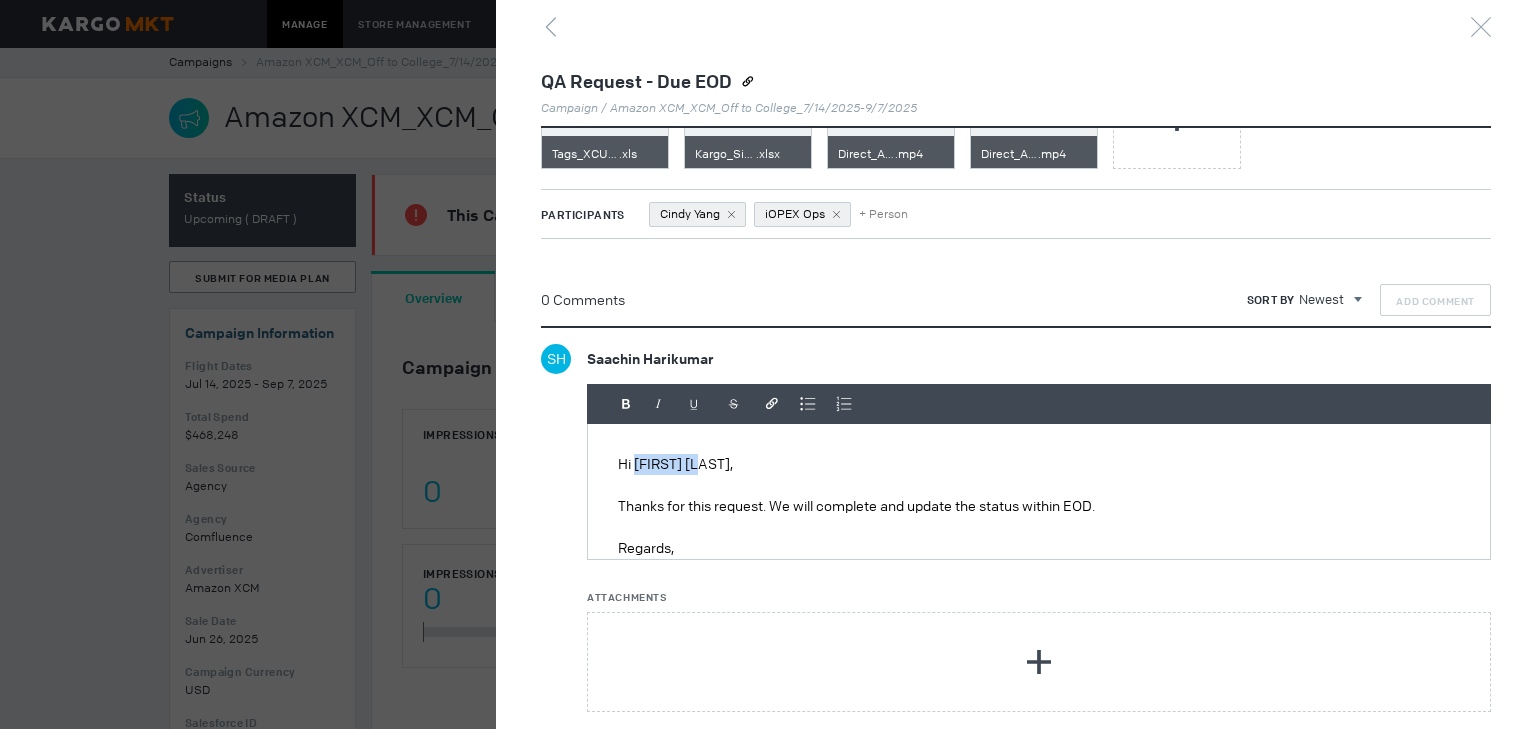 drag, startPoint x: 690, startPoint y: 459, endPoint x: 637, endPoint y: 454, distance: 53.235325 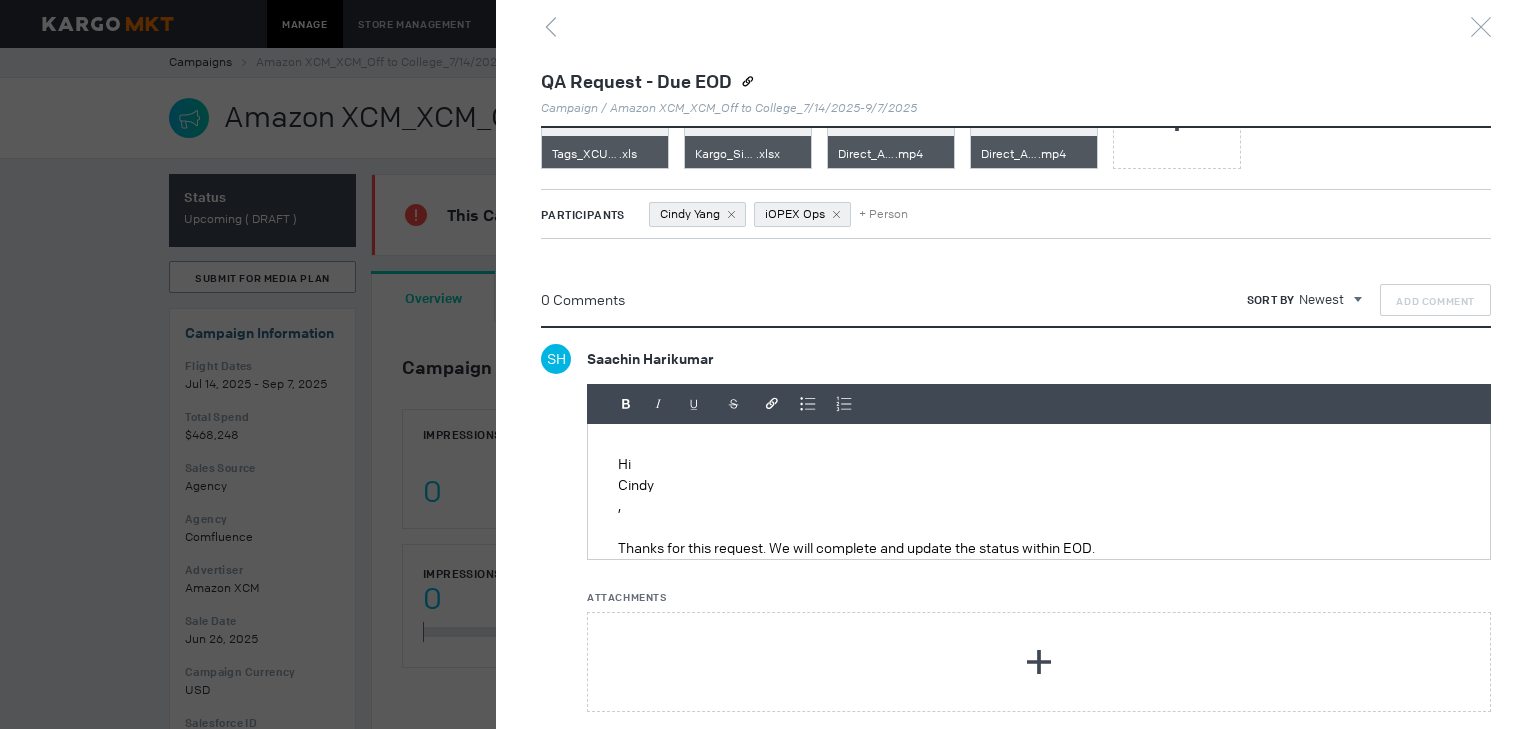 click on "Hi  Cindy , Thanks for this request. We will complete and update the status within EOD. Regards, Saachin IOPEX" at bounding box center [1039, 491] 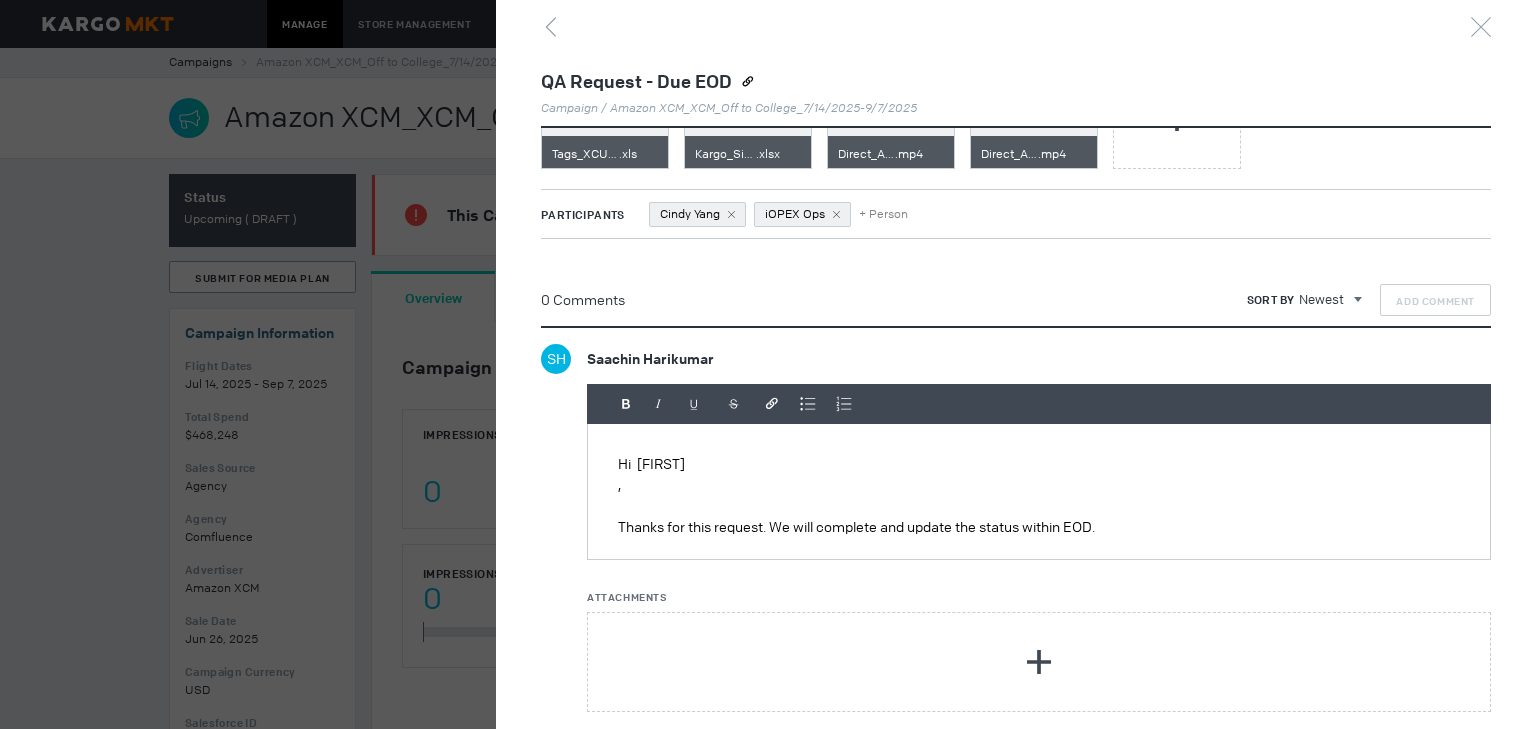 click on "Hi  Cindy , Thanks for this request. We will complete and update the status within EOD. Regards, Saachin IOPEX" at bounding box center (1039, 491) 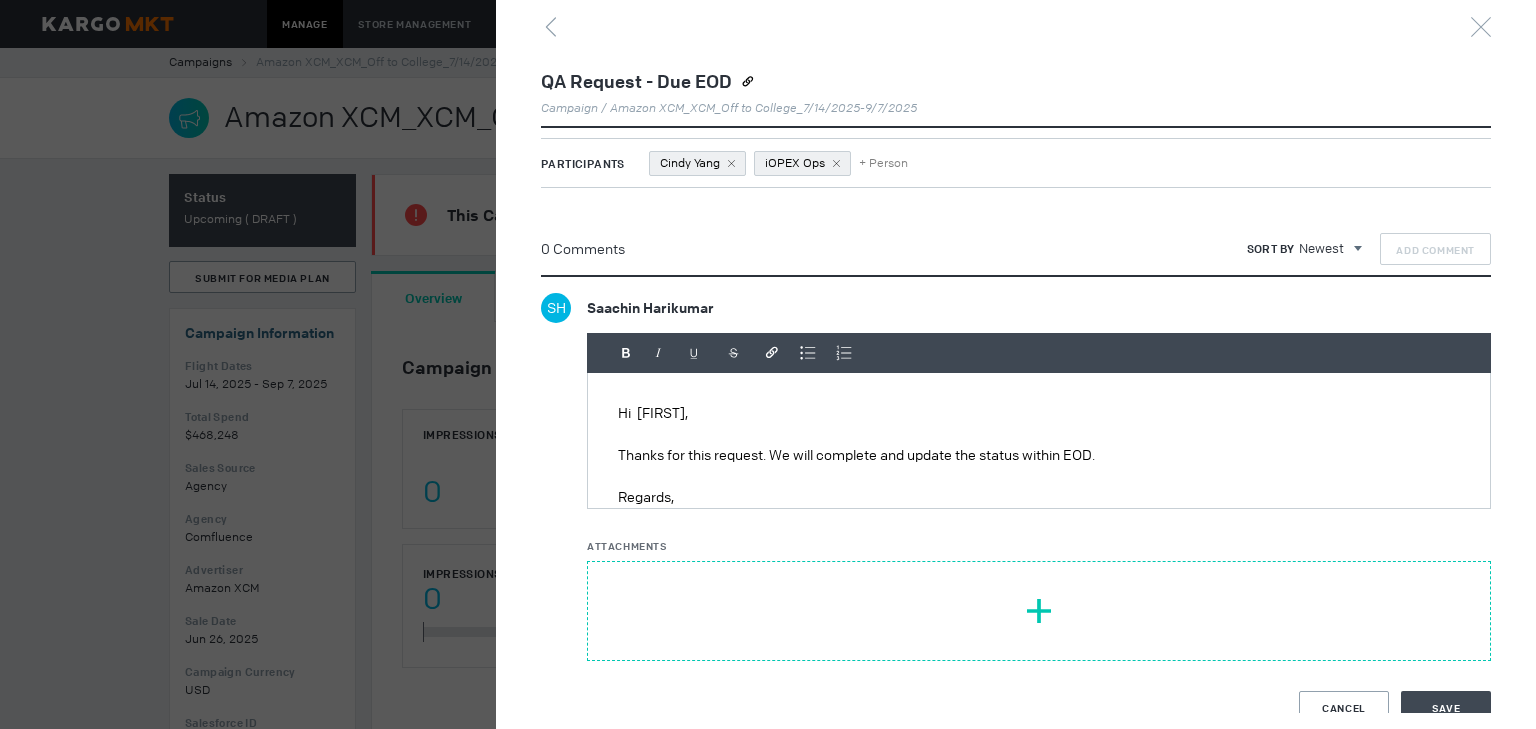 scroll, scrollTop: 513, scrollLeft: 0, axis: vertical 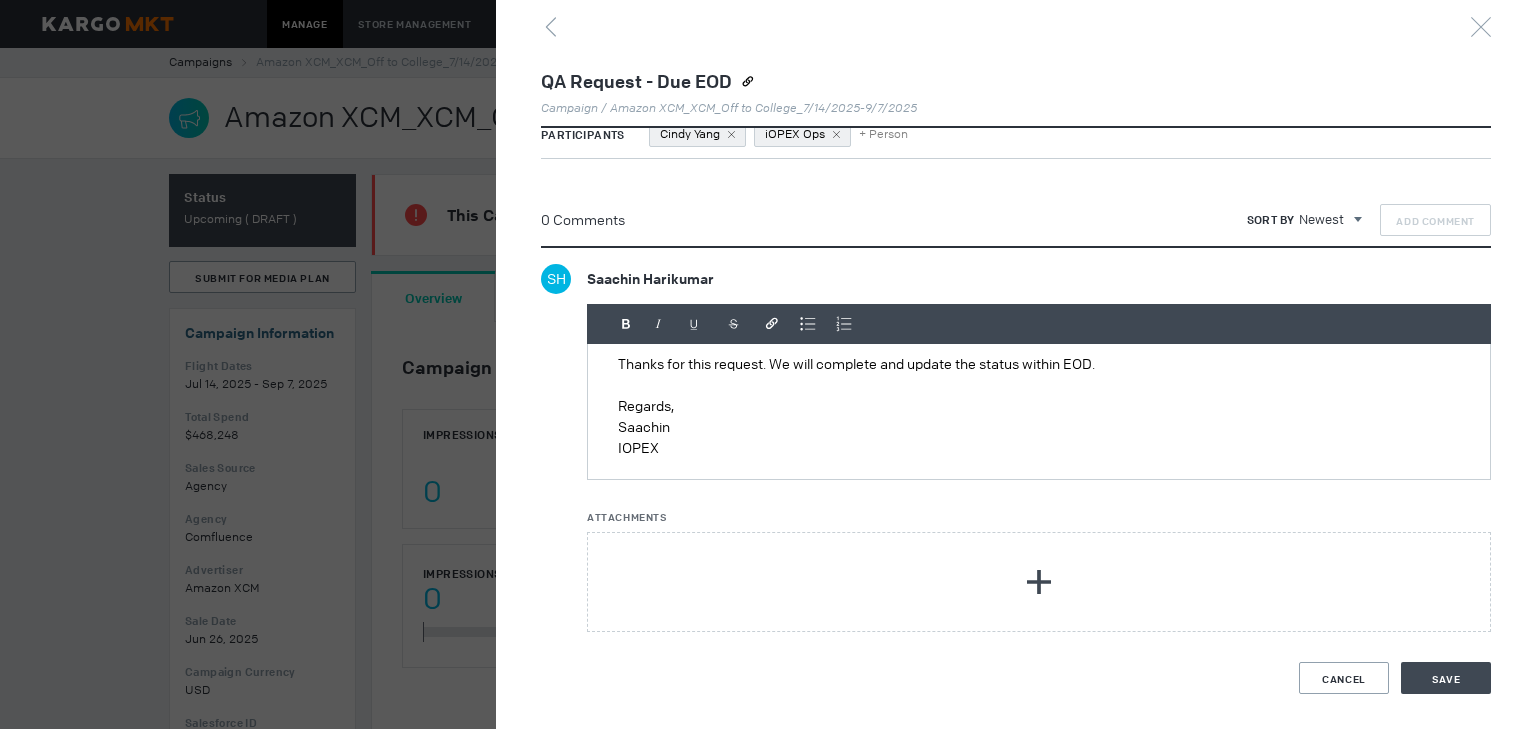 click on "Saachin" at bounding box center (1039, 427) 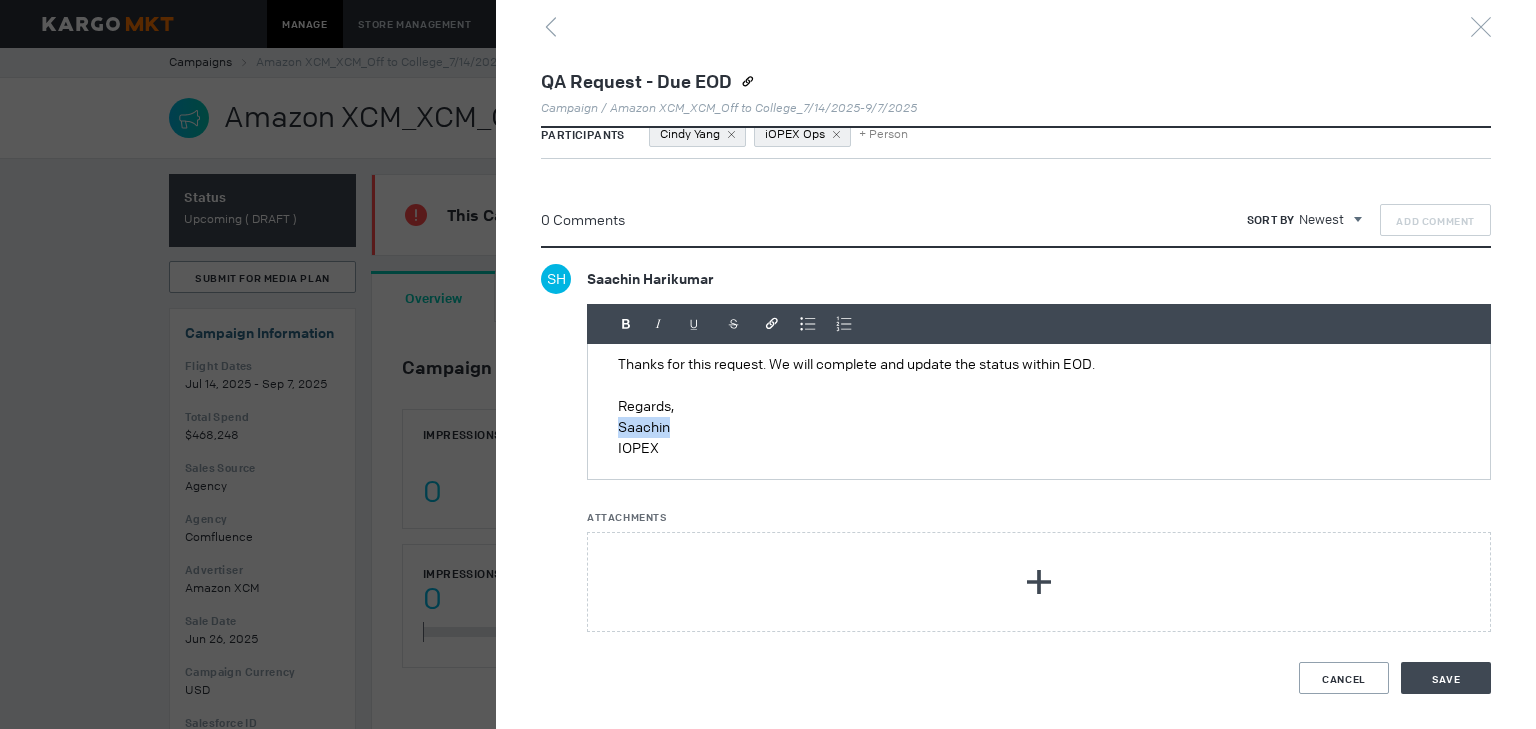 click on "Saachin" at bounding box center (1039, 427) 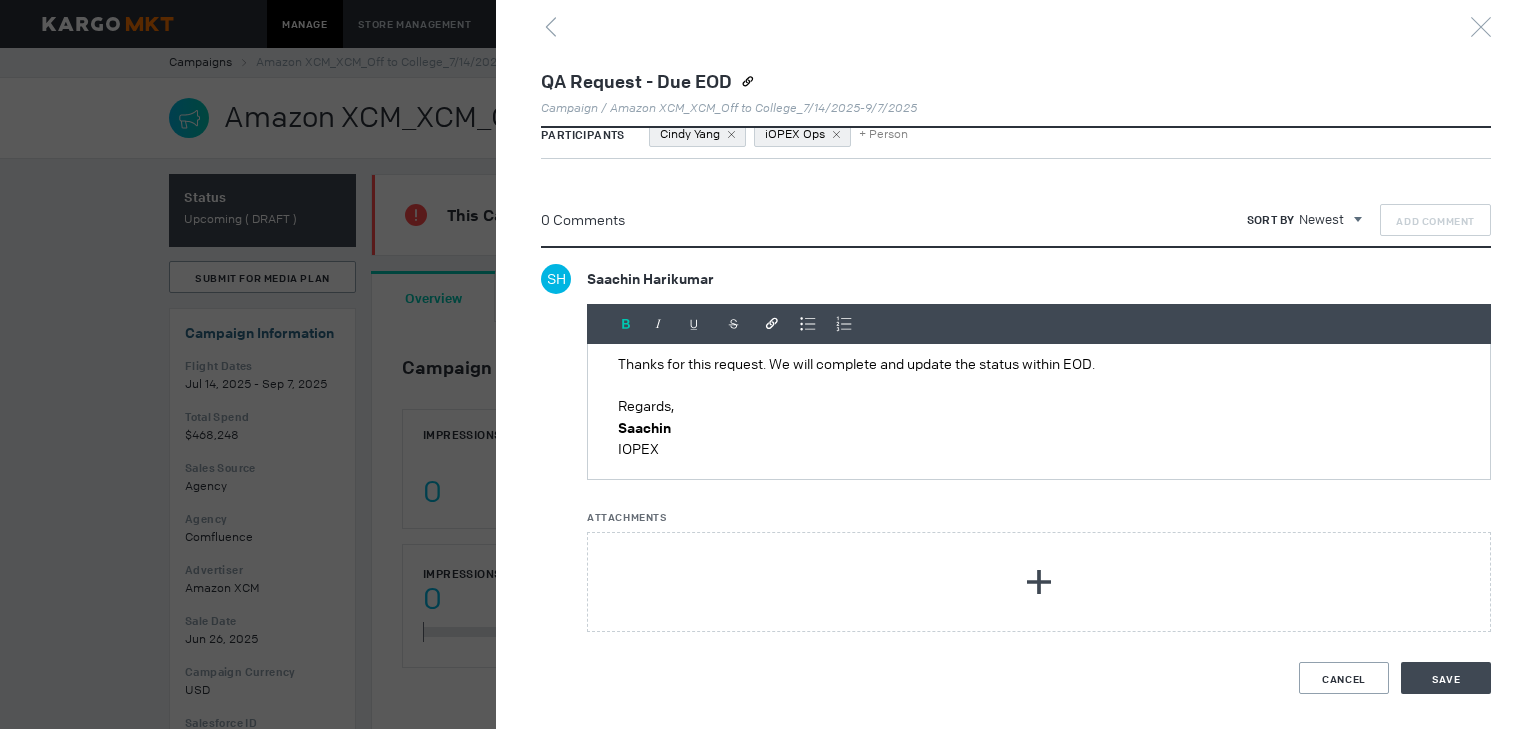 click on "Saachin" at bounding box center (1039, 428) 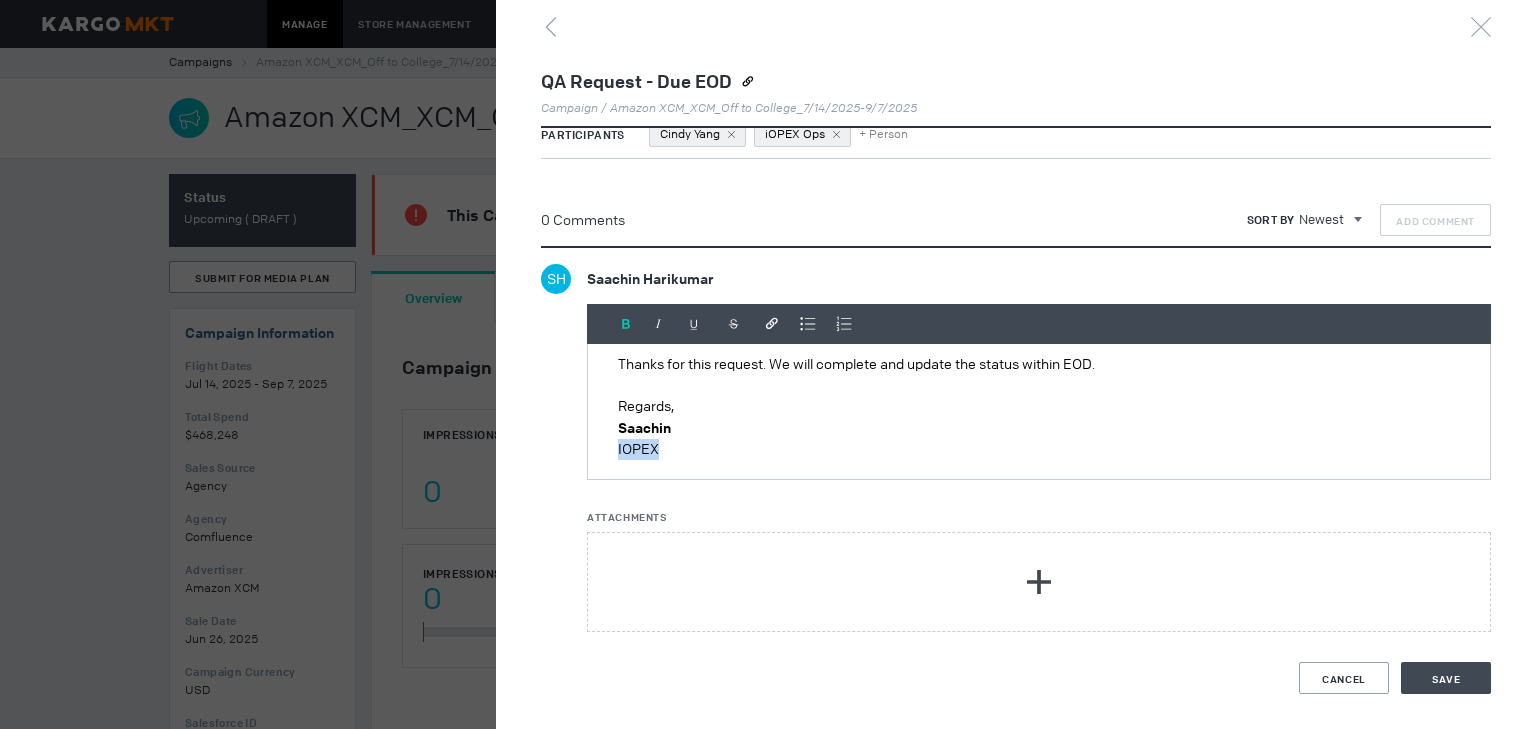 click on "IOPEX" at bounding box center (1039, 449) 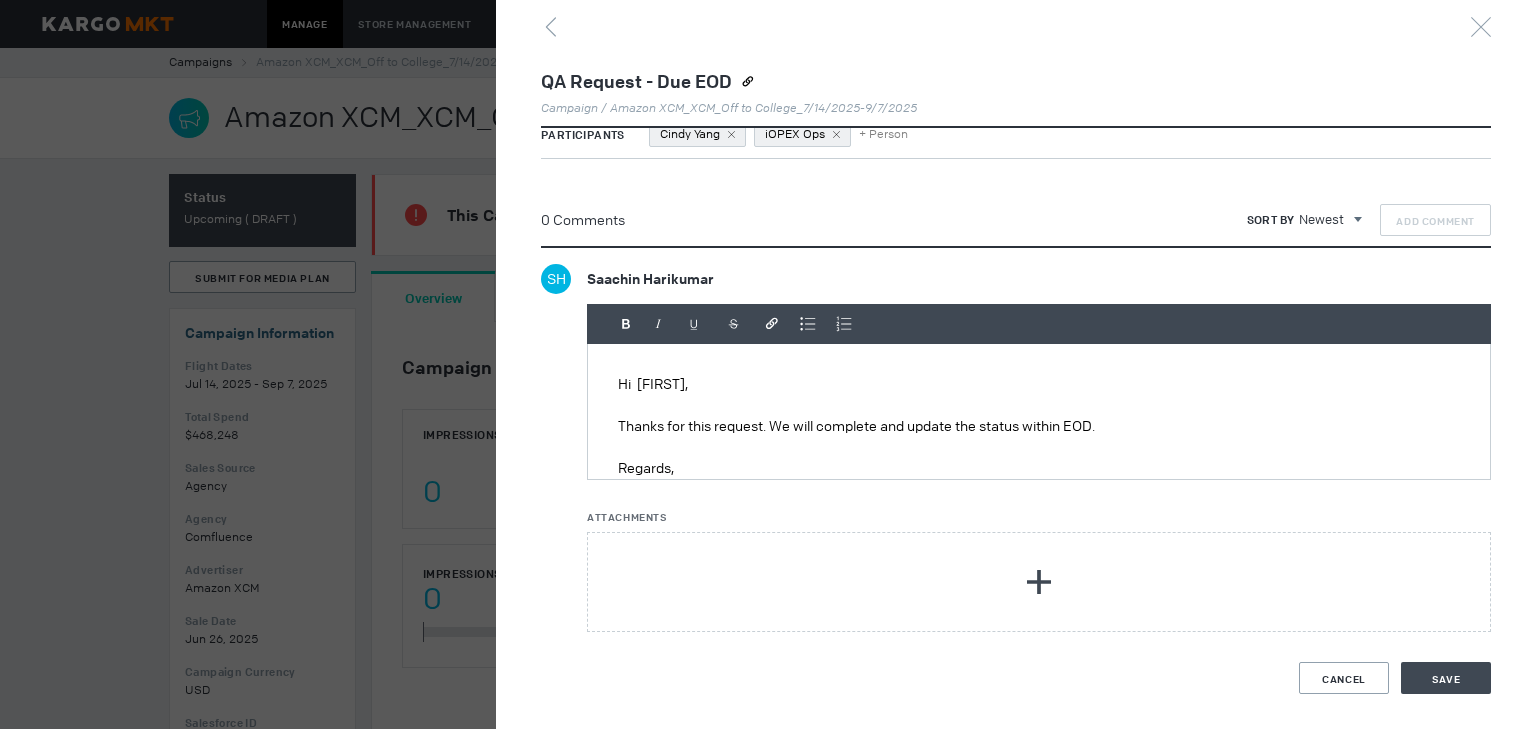 scroll, scrollTop: 0, scrollLeft: 0, axis: both 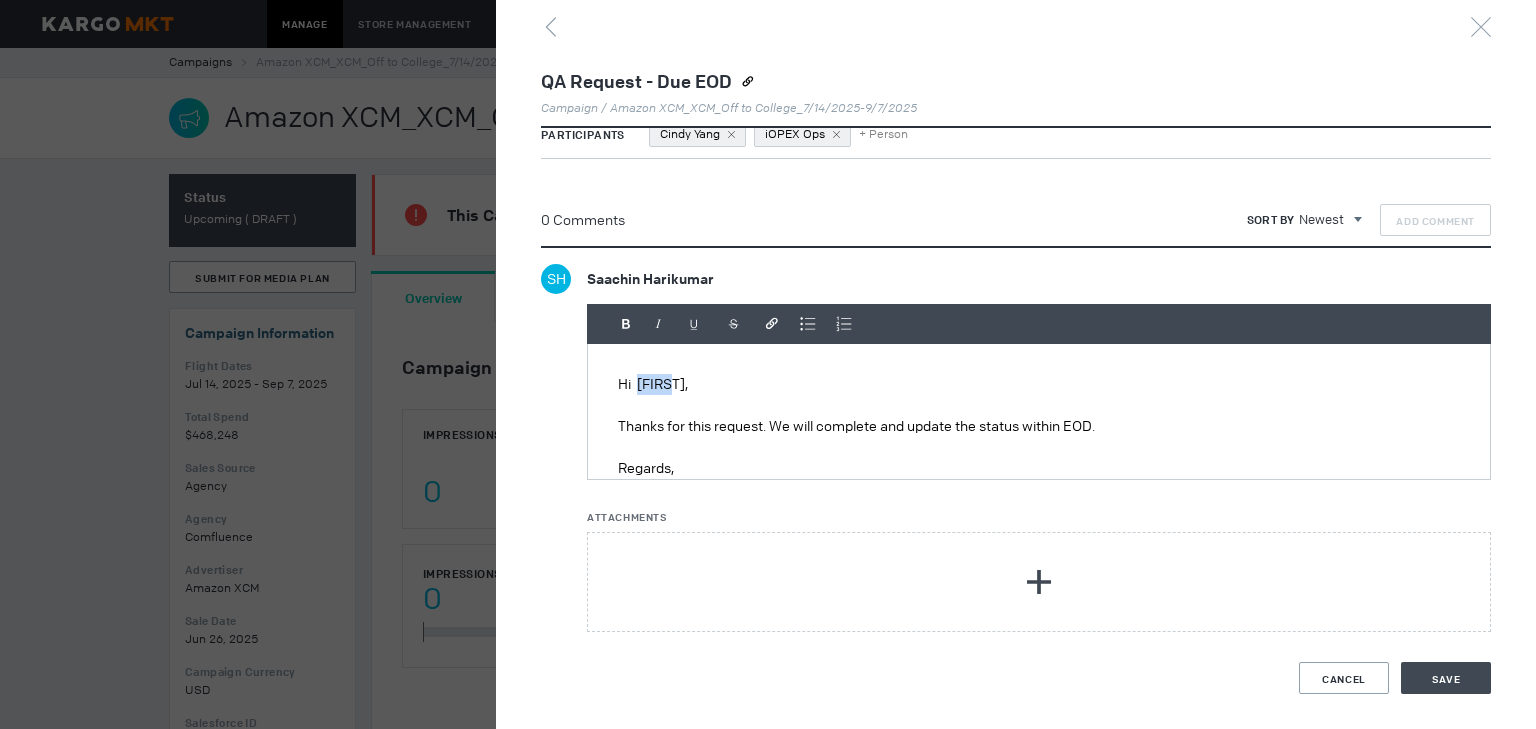 click on "Hi  Cindy," at bounding box center (1039, 384) 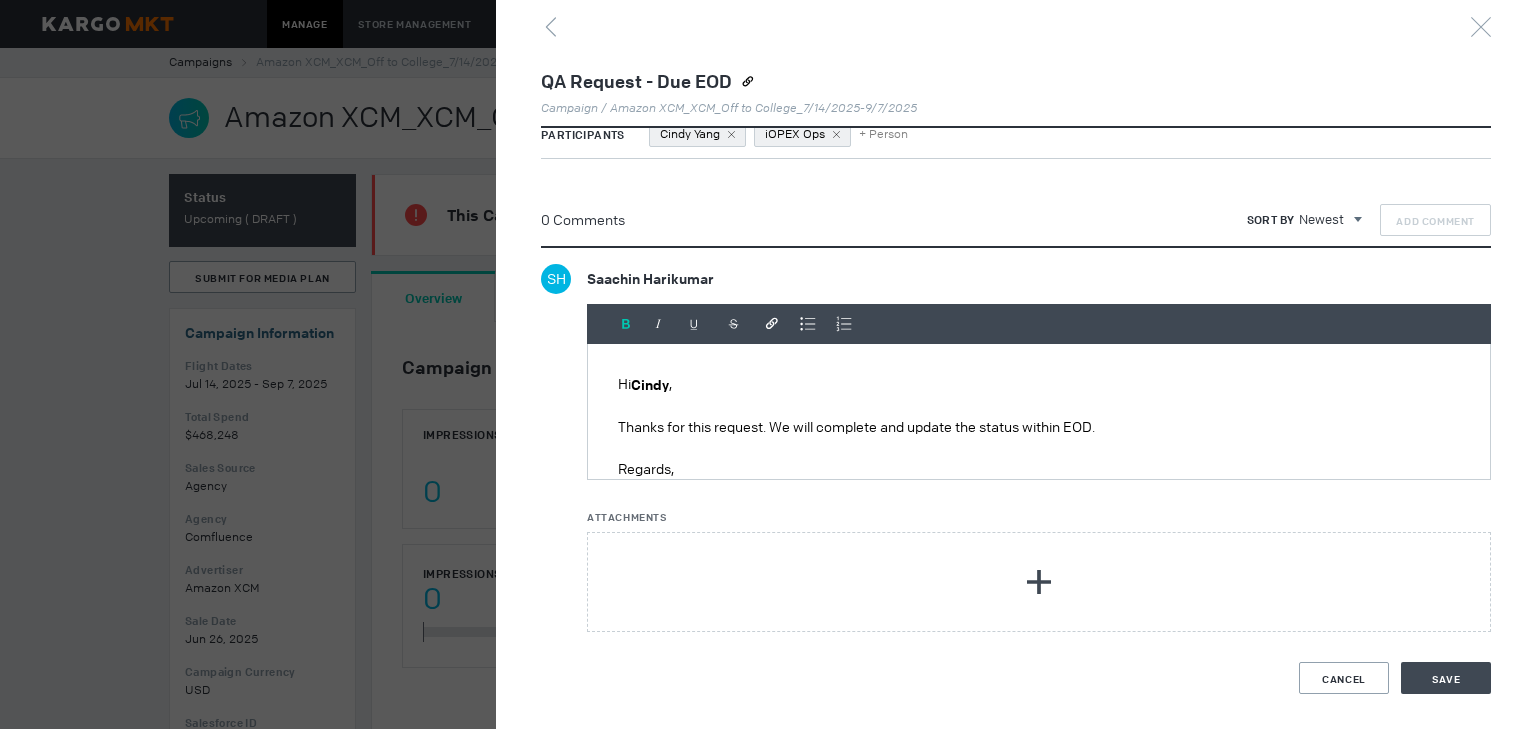 click at bounding box center [1039, 406] 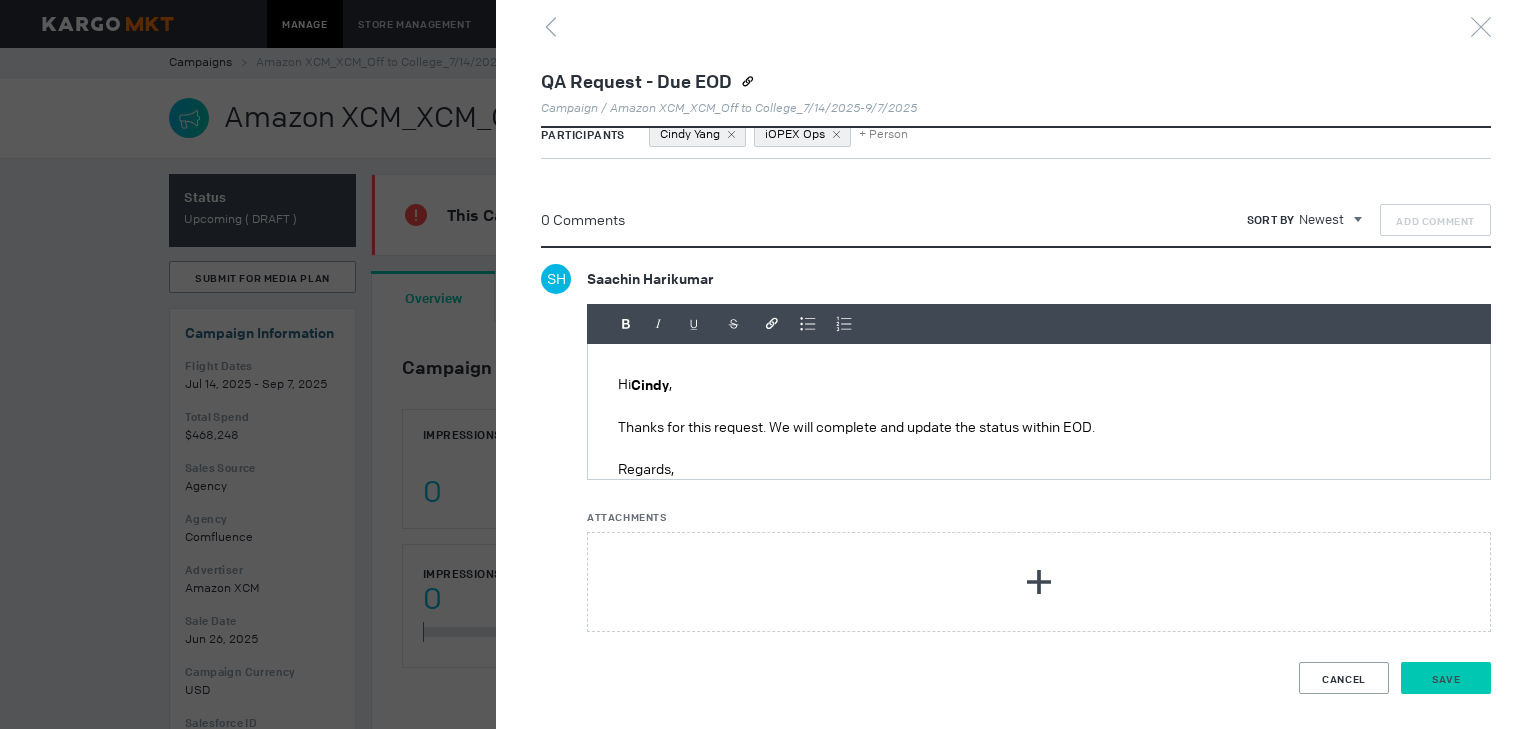 click on "Save" at bounding box center (1446, 679) 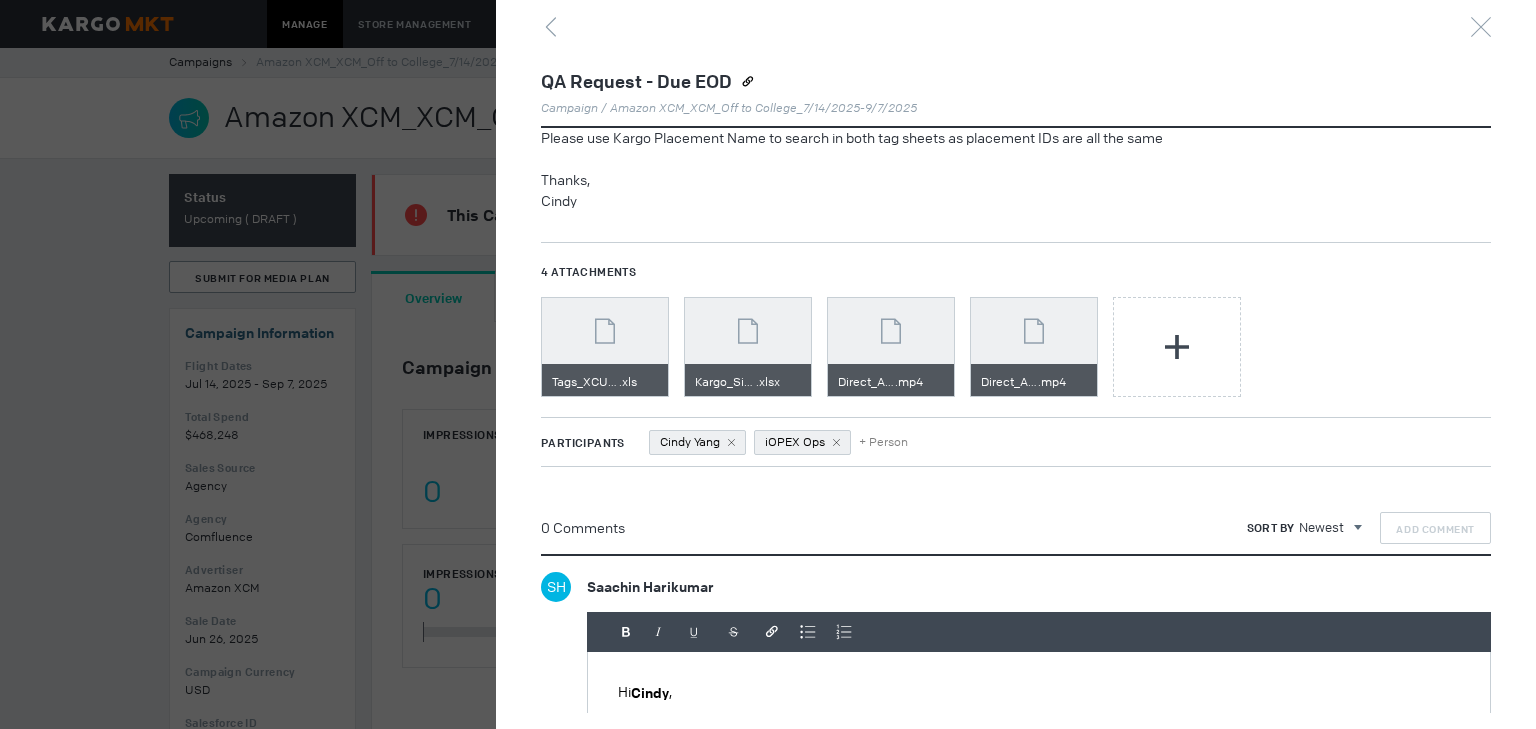 scroll, scrollTop: 46, scrollLeft: 0, axis: vertical 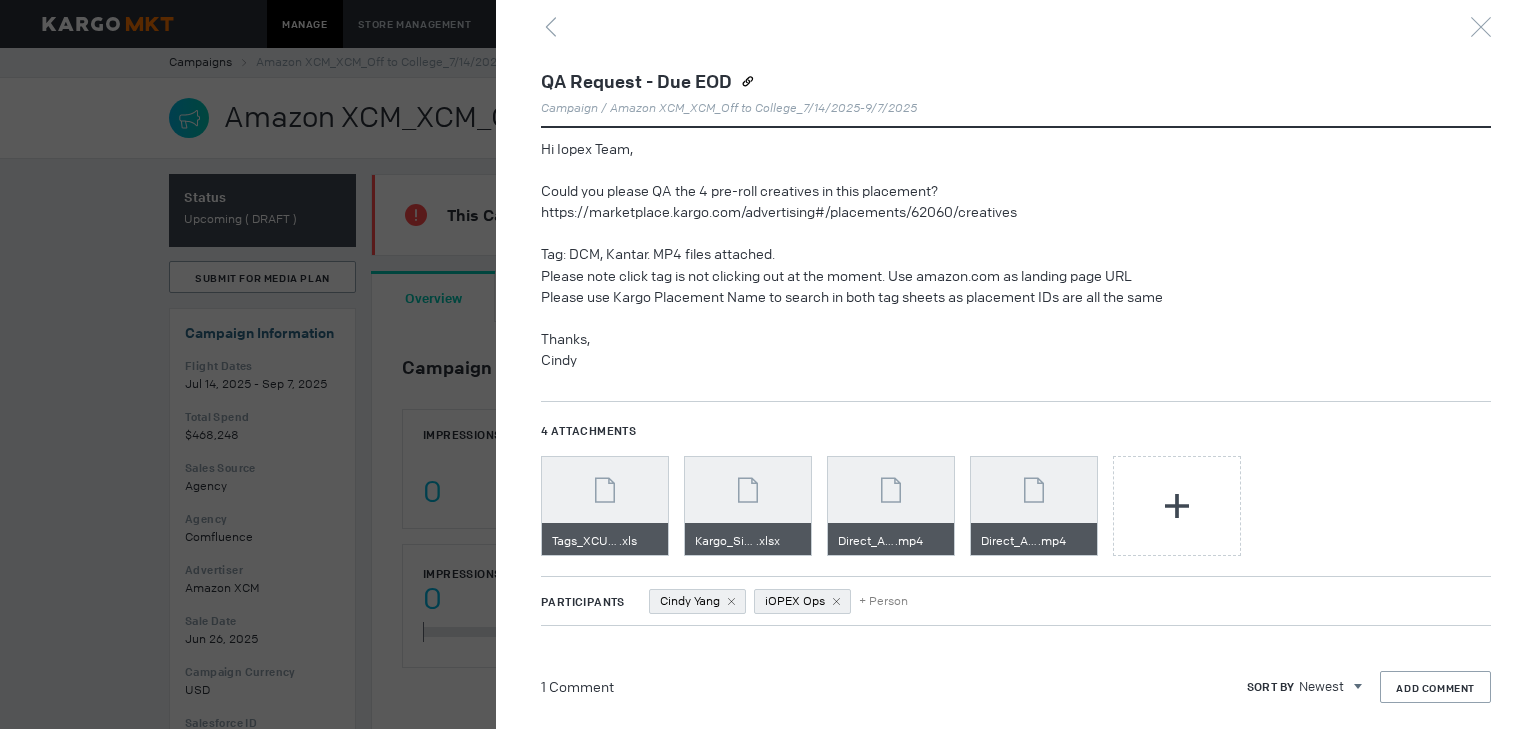click on "Cindy" at bounding box center (968, 360) 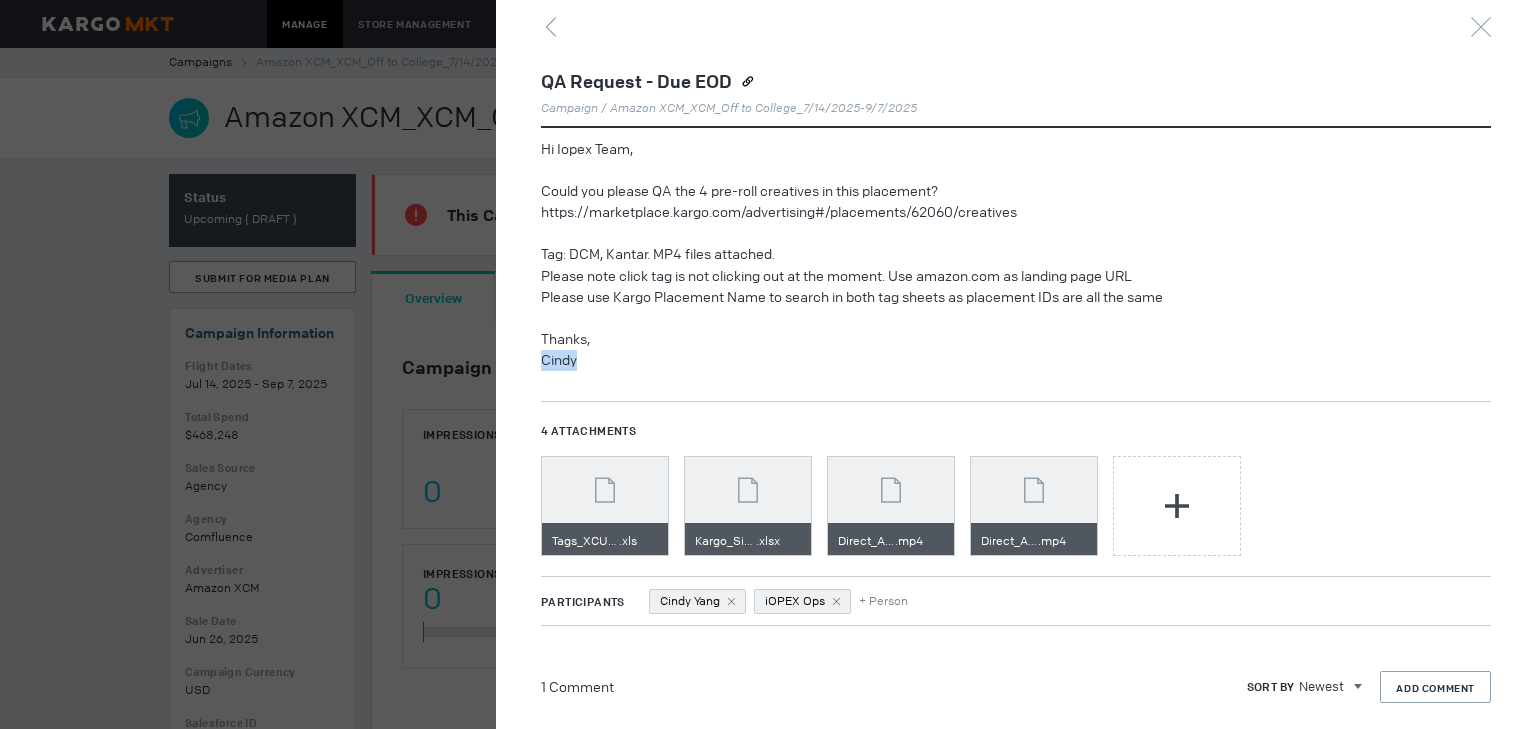 click on "Cindy" at bounding box center (968, 360) 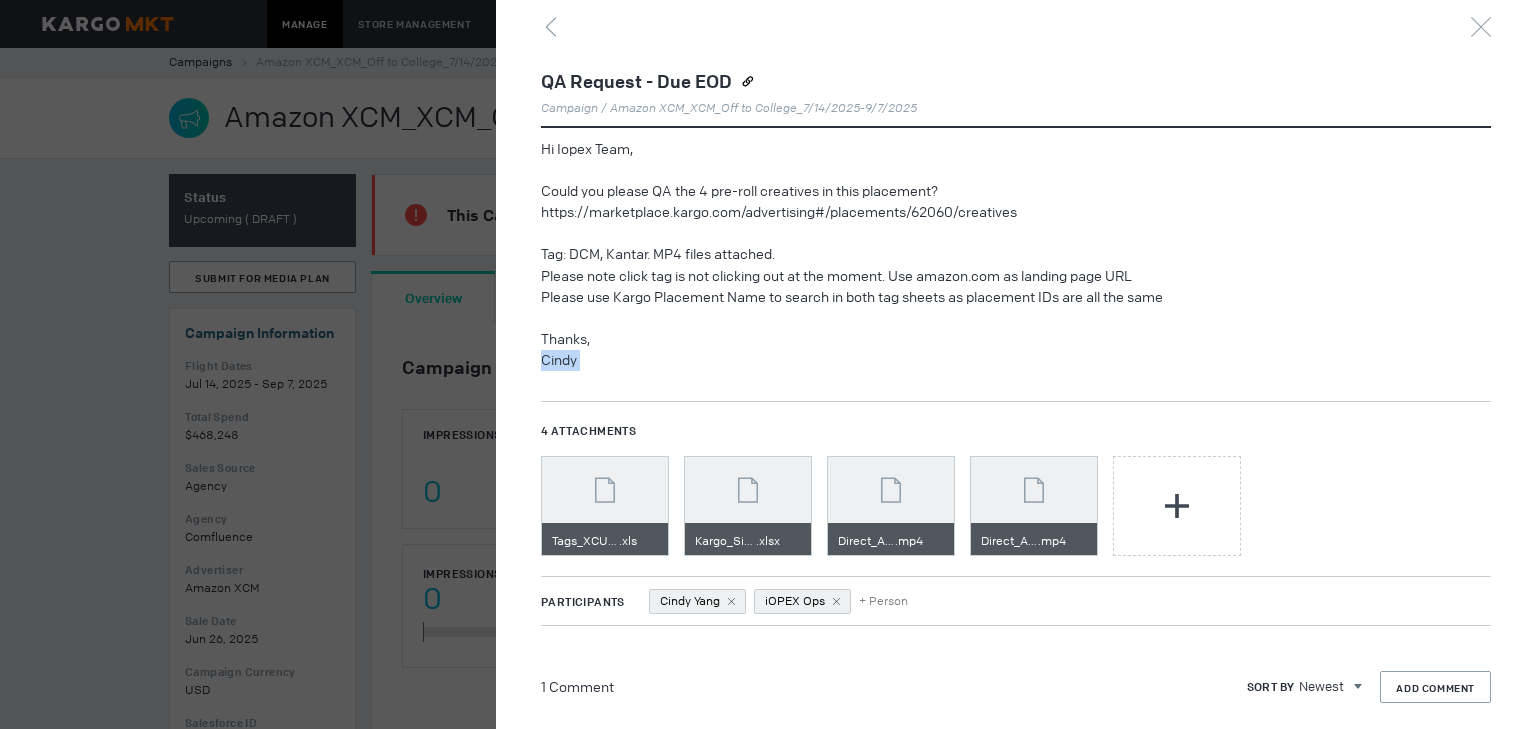 click on "Cindy" at bounding box center (968, 360) 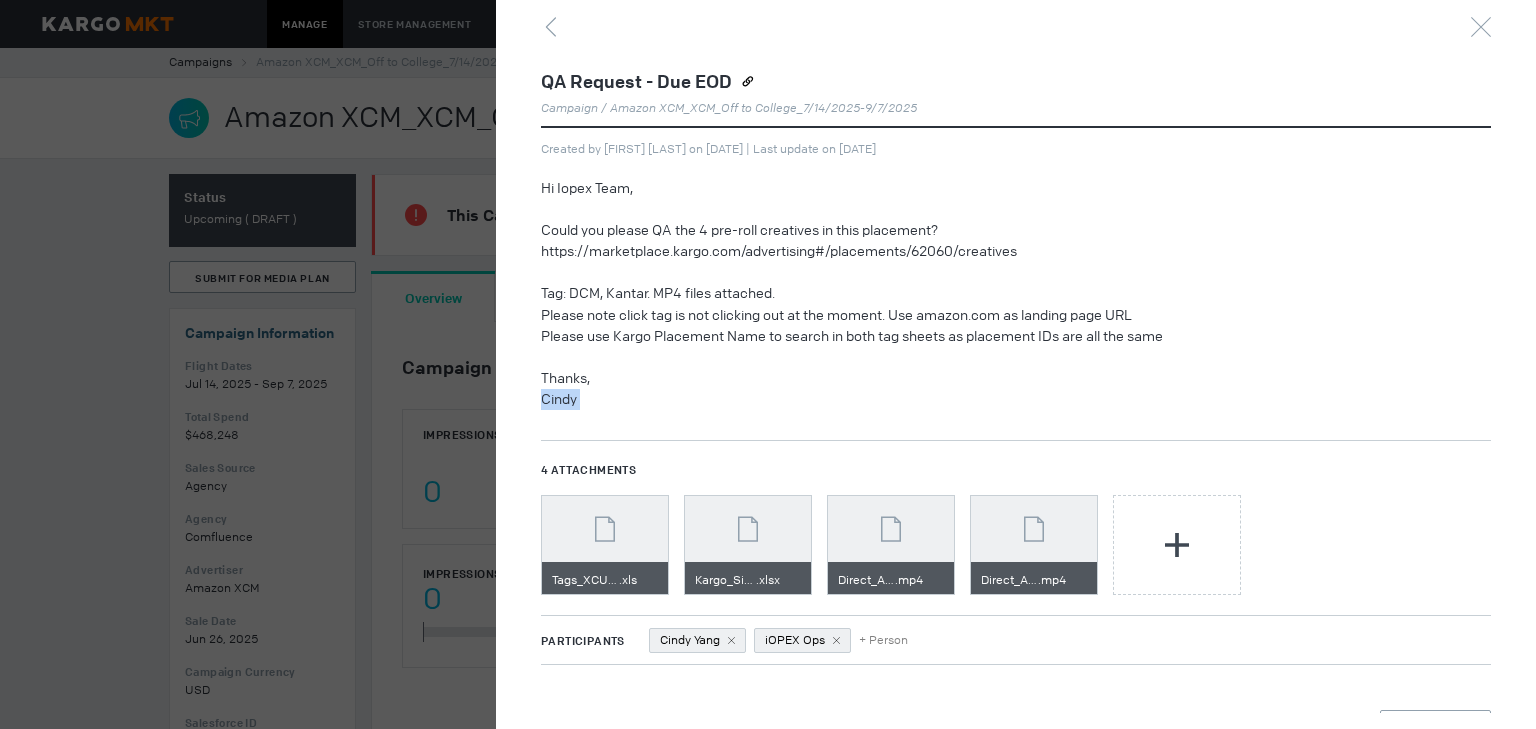 scroll, scrollTop: 0, scrollLeft: 0, axis: both 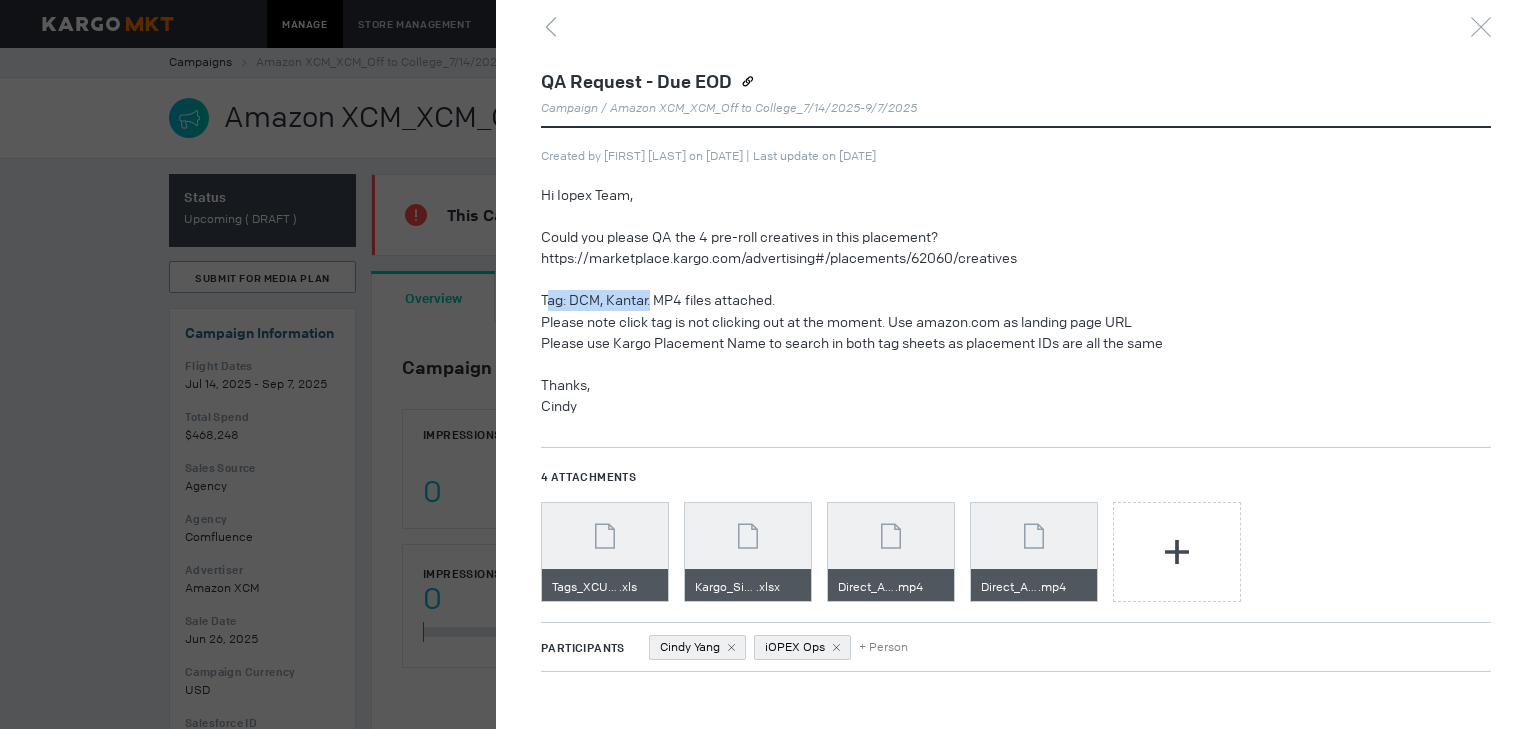 drag, startPoint x: 544, startPoint y: 298, endPoint x: 651, endPoint y: 296, distance: 107.01869 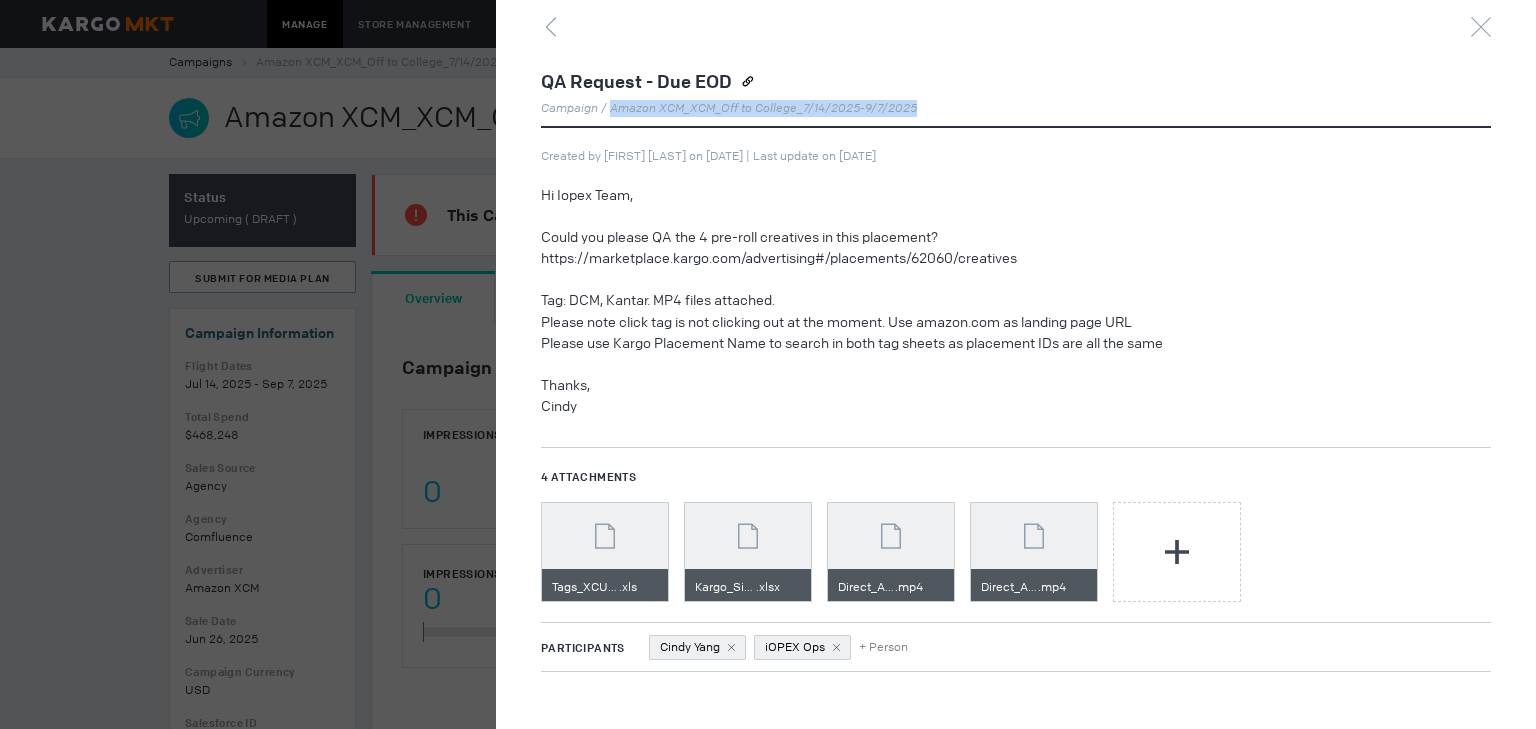 drag, startPoint x: 651, startPoint y: 108, endPoint x: 1012, endPoint y: 107, distance: 361.00137 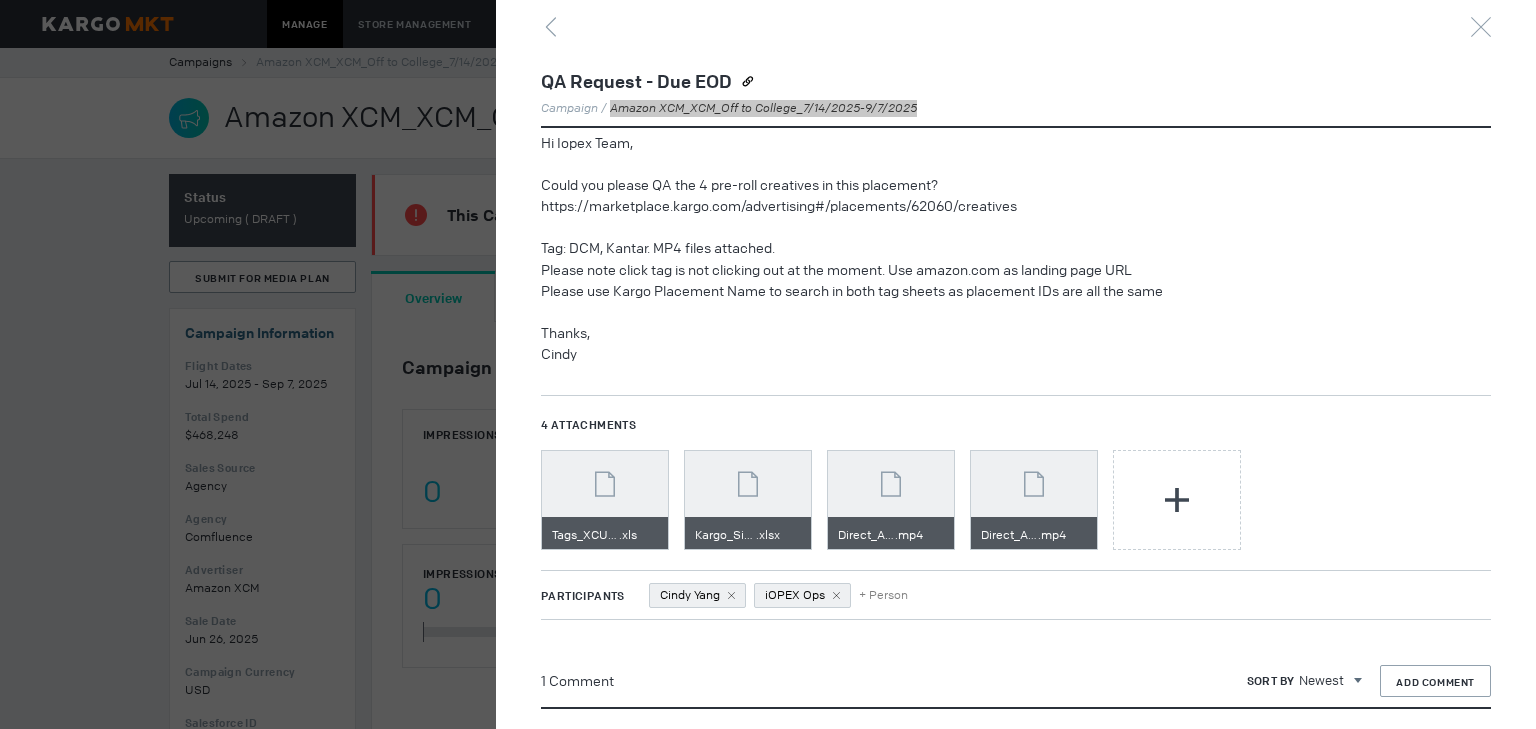 scroll, scrollTop: 80, scrollLeft: 0, axis: vertical 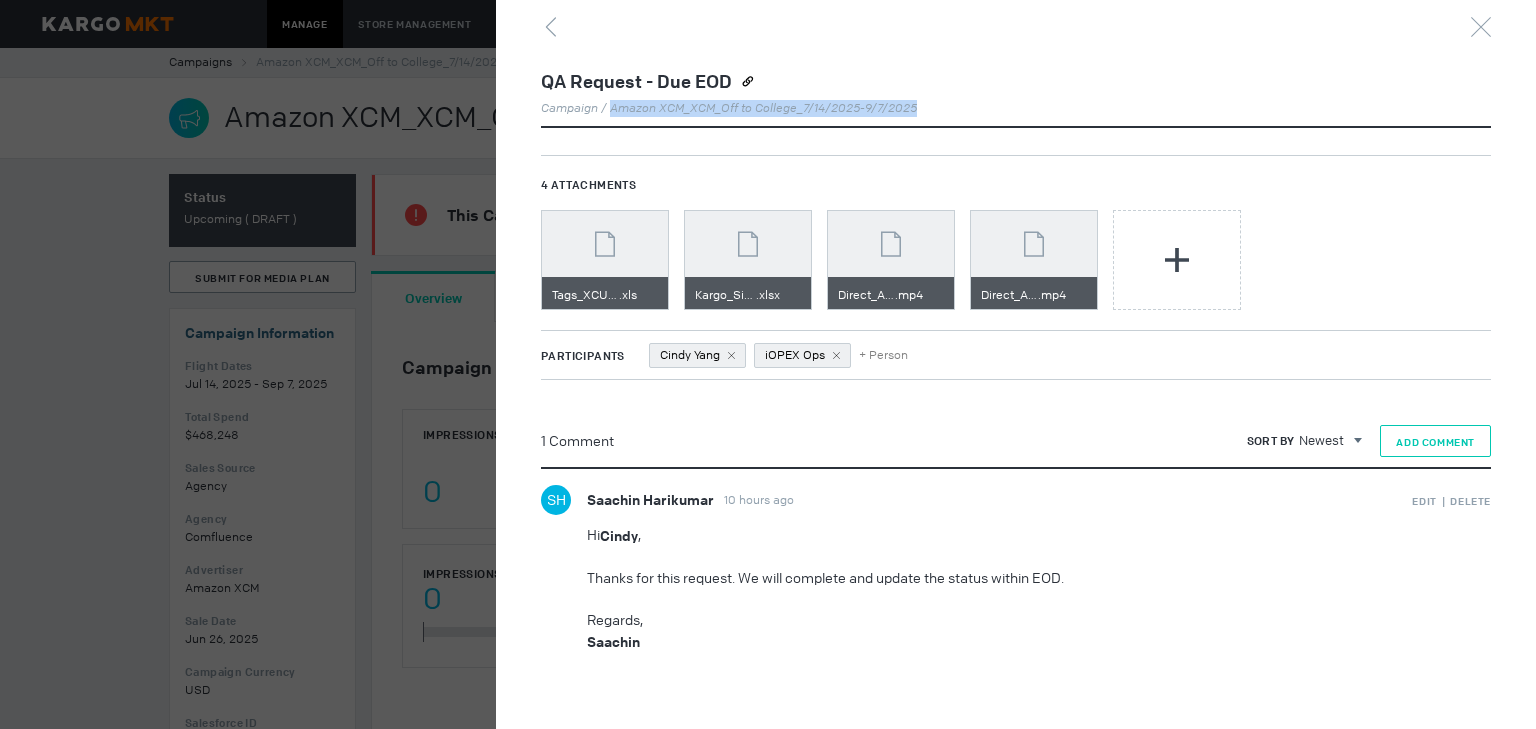 click on "Add Comment" at bounding box center (1435, 441) 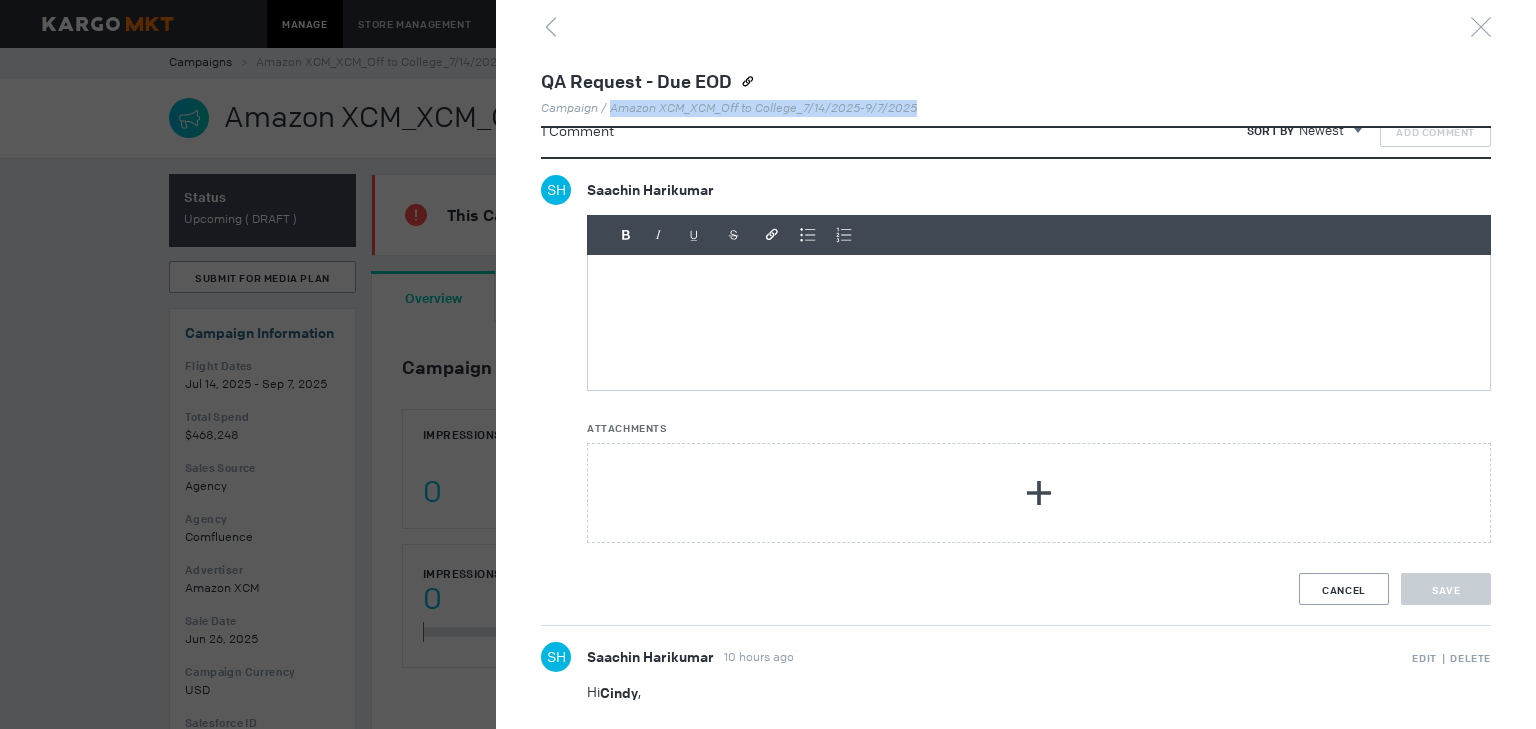 scroll, scrollTop: 612, scrollLeft: 0, axis: vertical 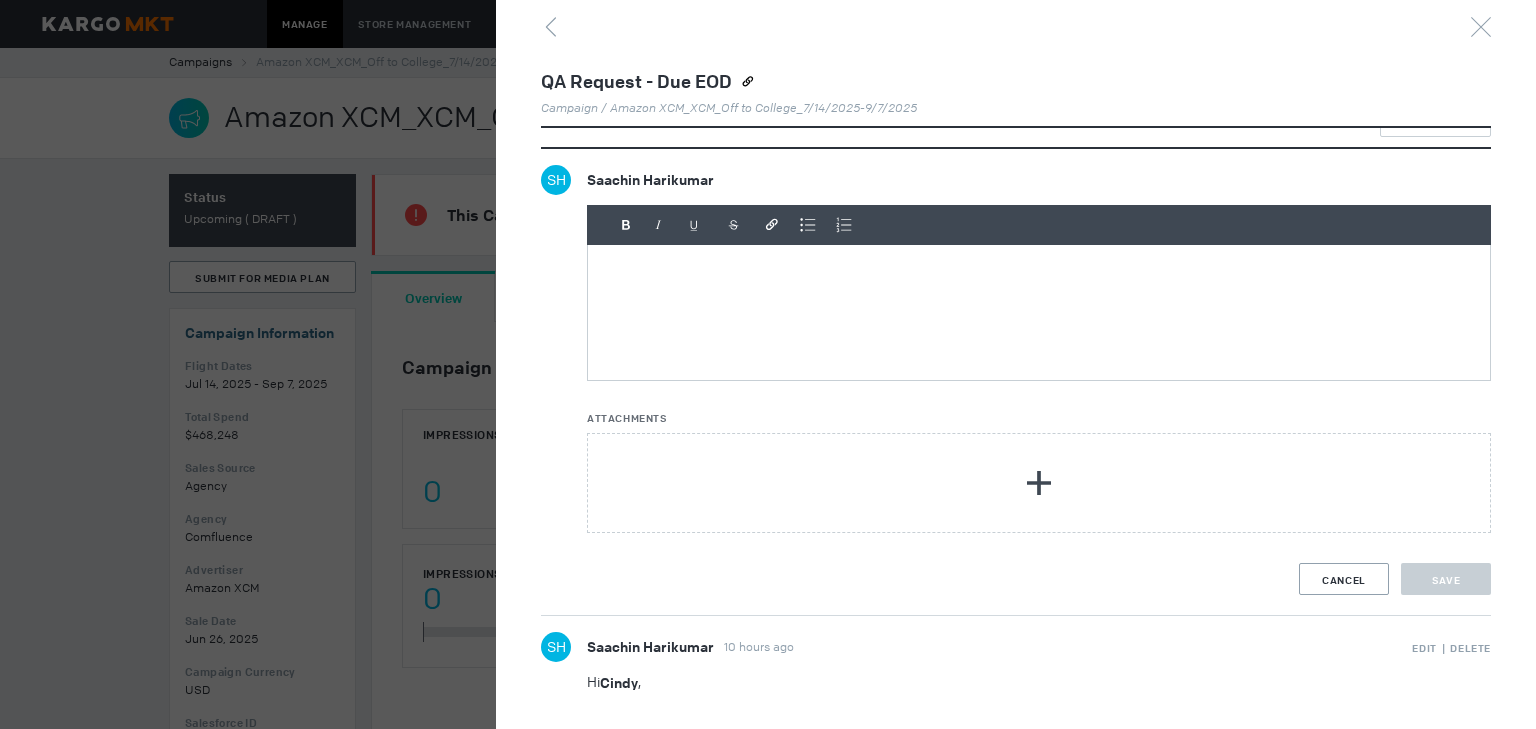 click at bounding box center [1039, 312] 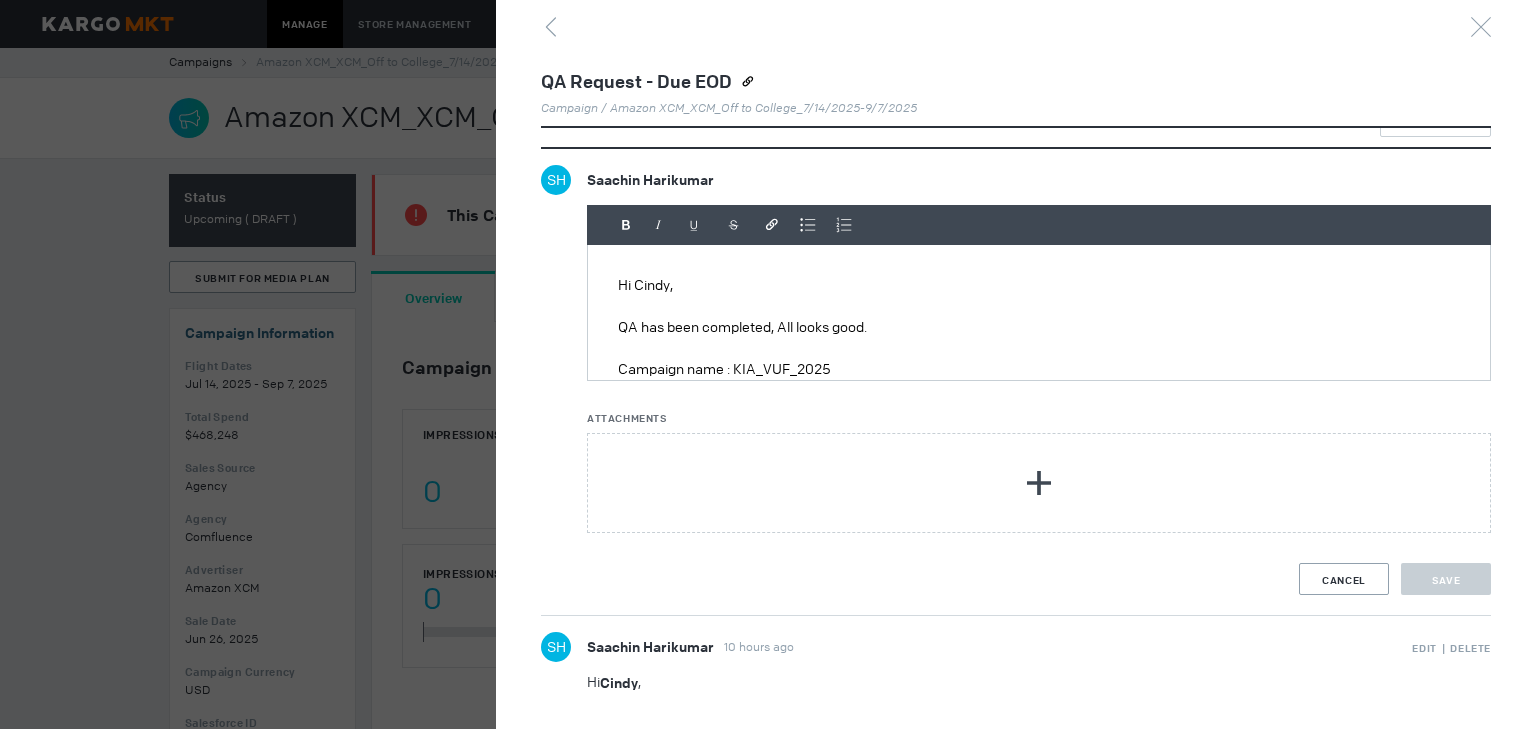 scroll, scrollTop: 524, scrollLeft: 0, axis: vertical 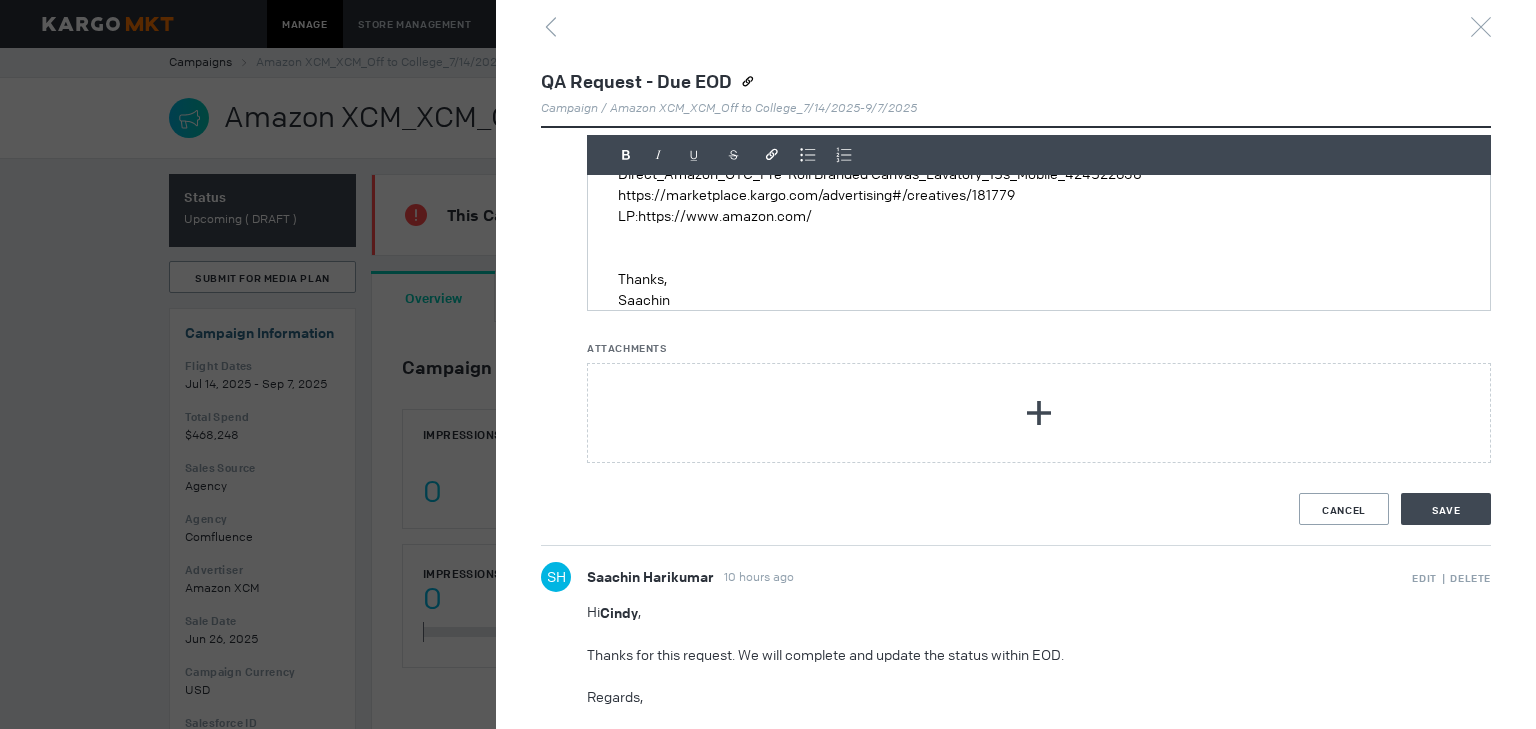 click on "Saachin" at bounding box center [1039, 300] 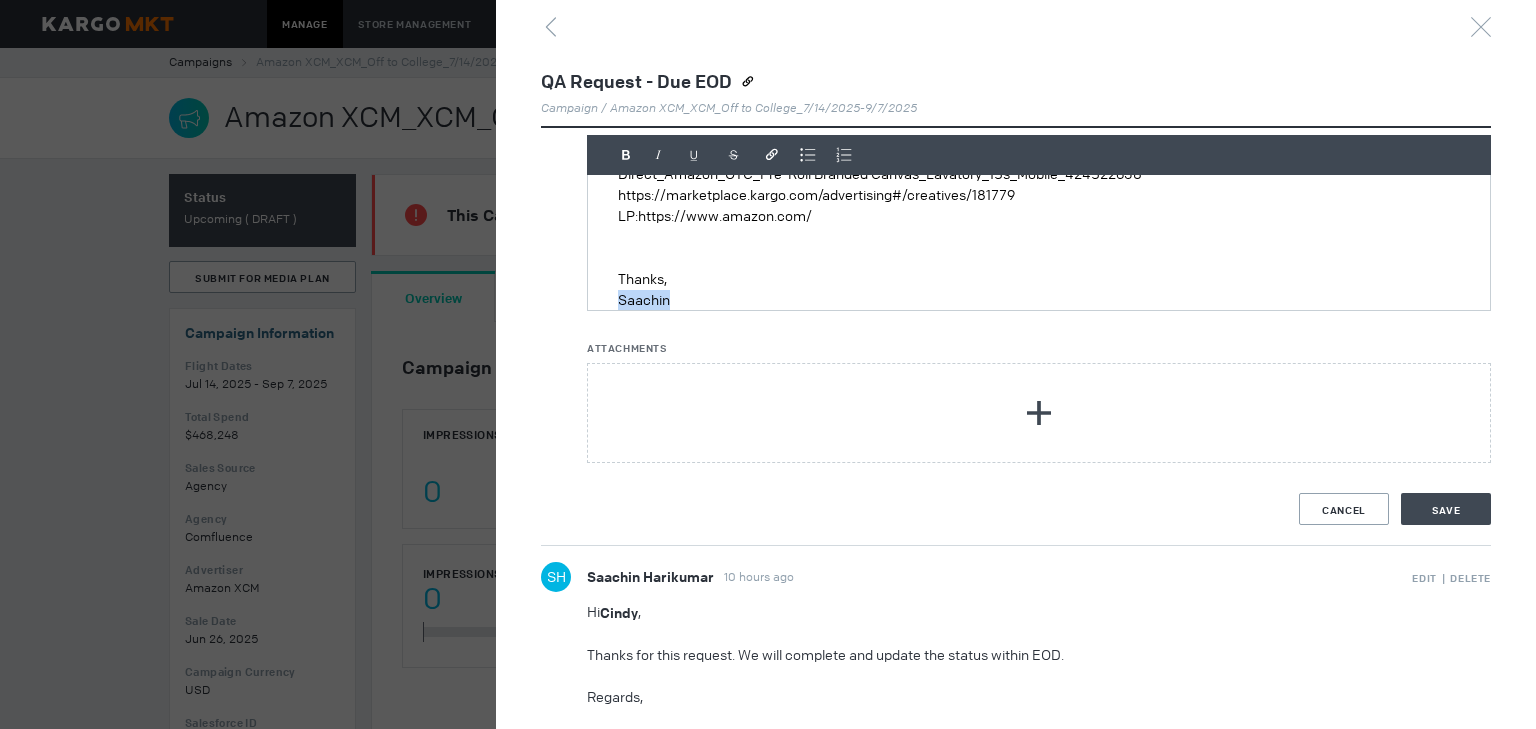 click on "Saachin" at bounding box center (1039, 300) 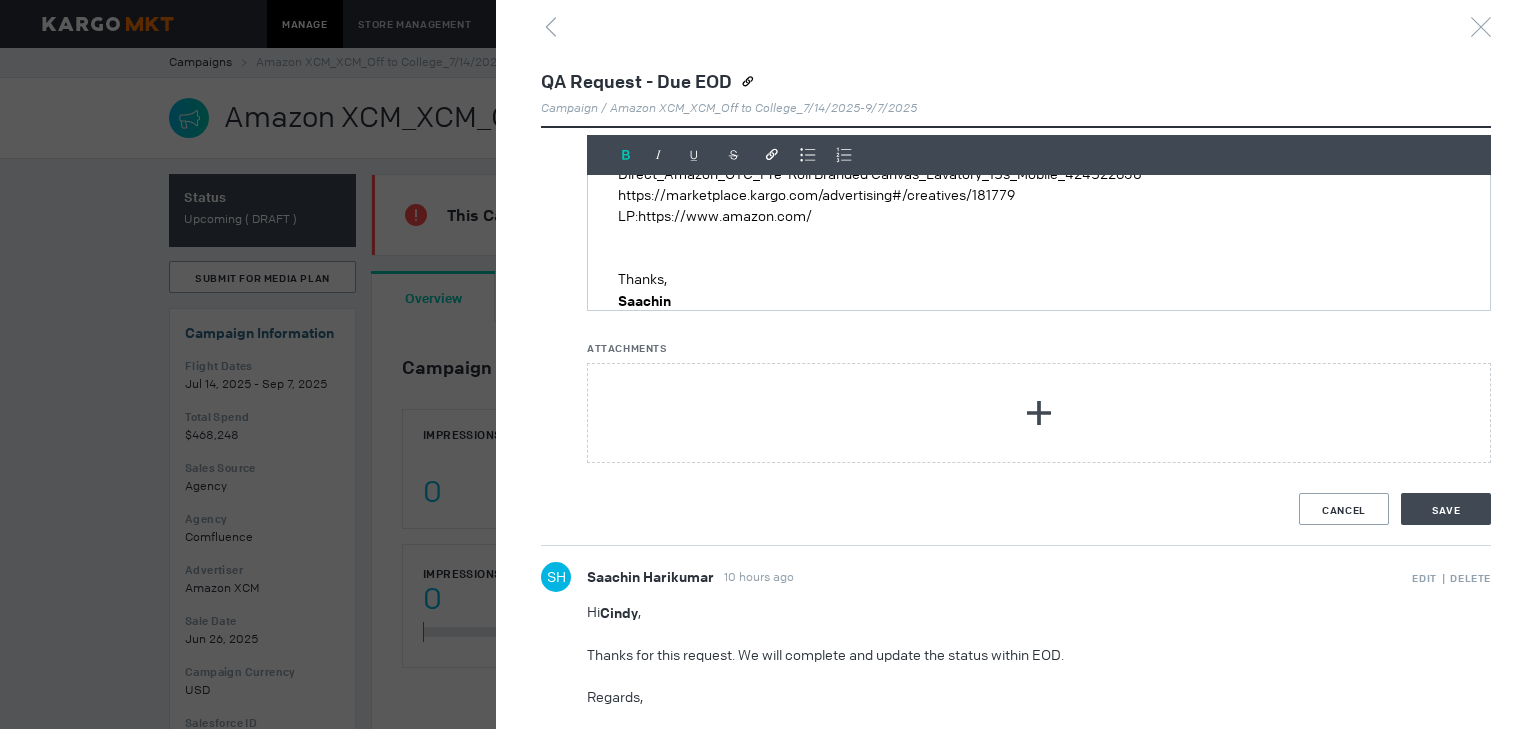 click on "Saachin" at bounding box center (1039, 301) 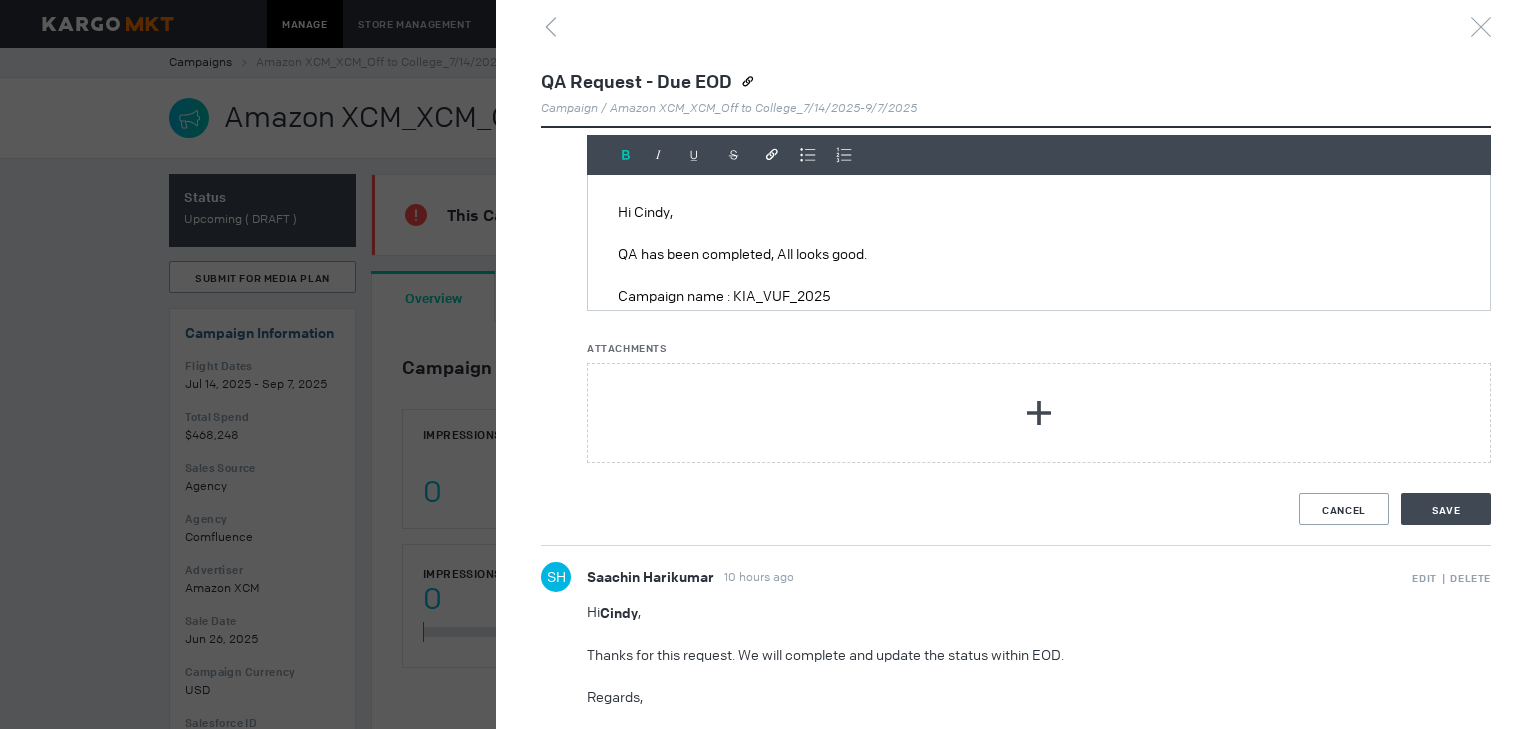 scroll, scrollTop: 0, scrollLeft: 0, axis: both 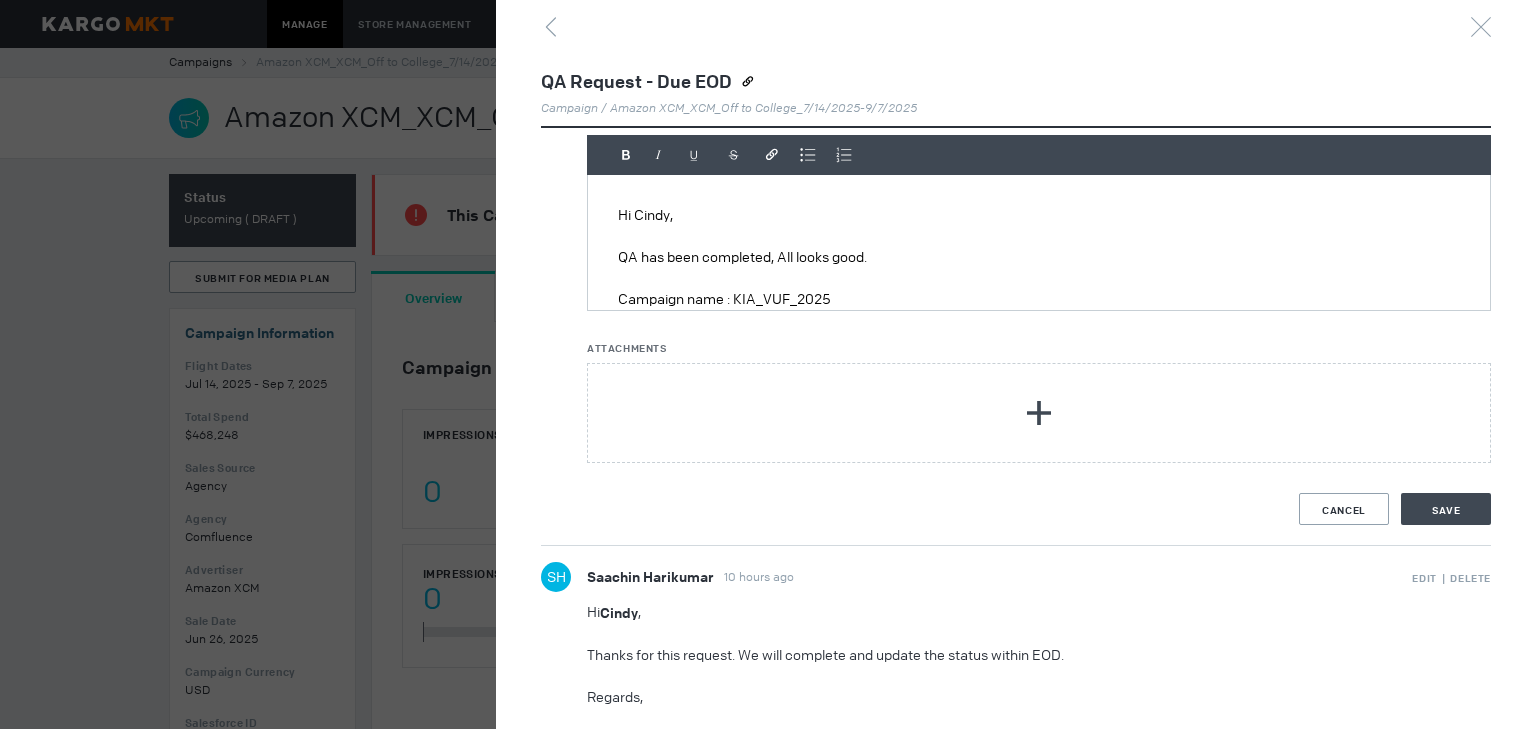 click on "Hi Cindy," at bounding box center [1039, 215] 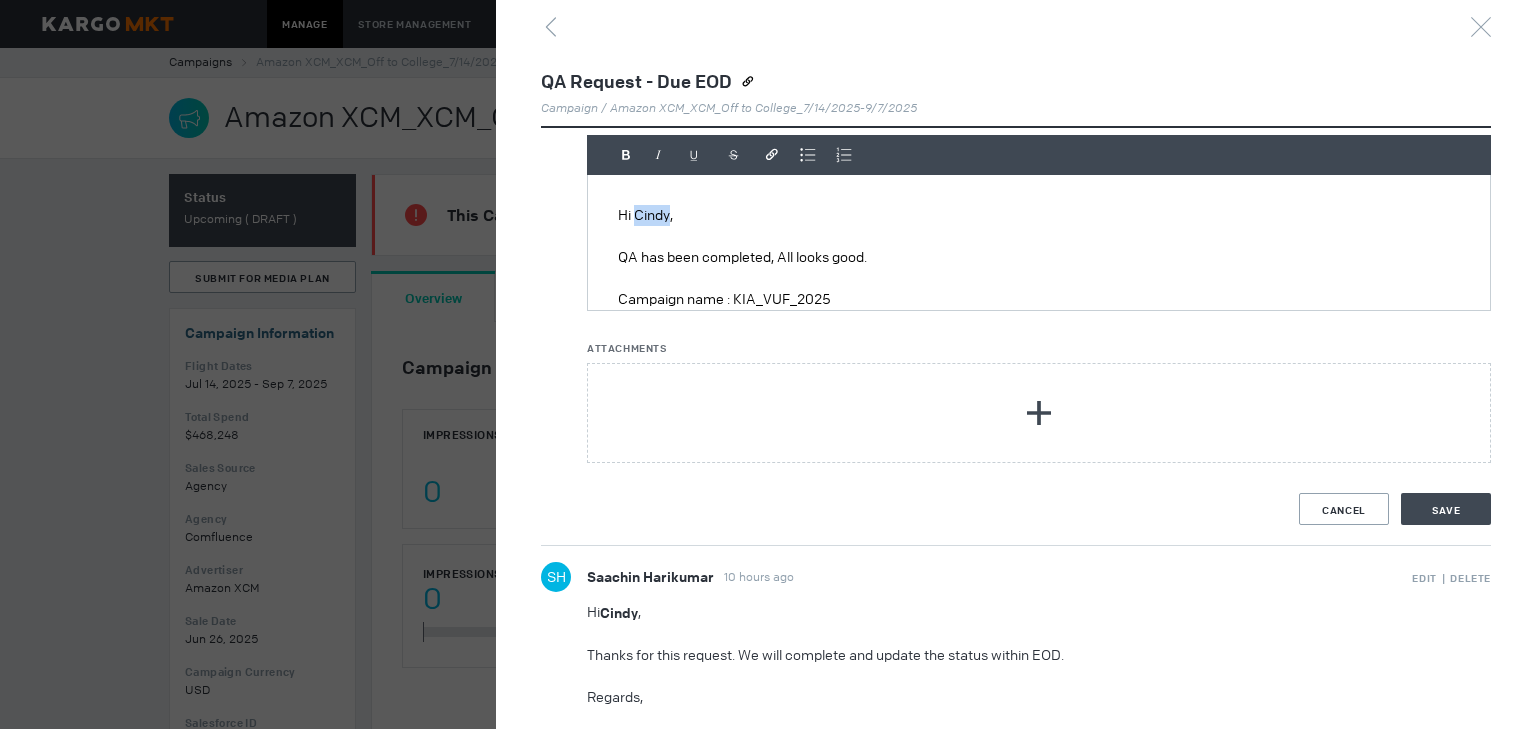 click on "Hi Cindy," at bounding box center [1039, 215] 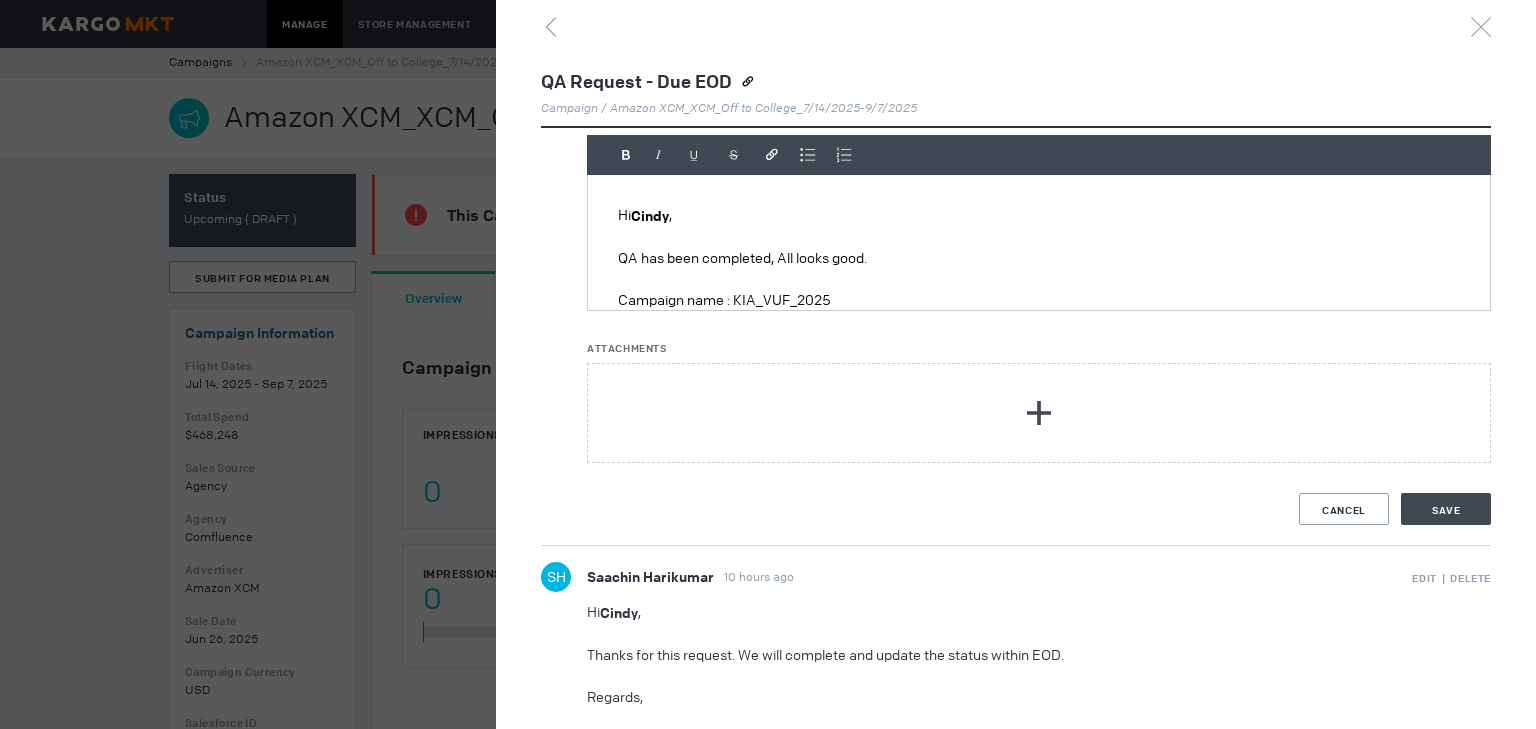 click on "Hi  Cindy ," at bounding box center [1039, 216] 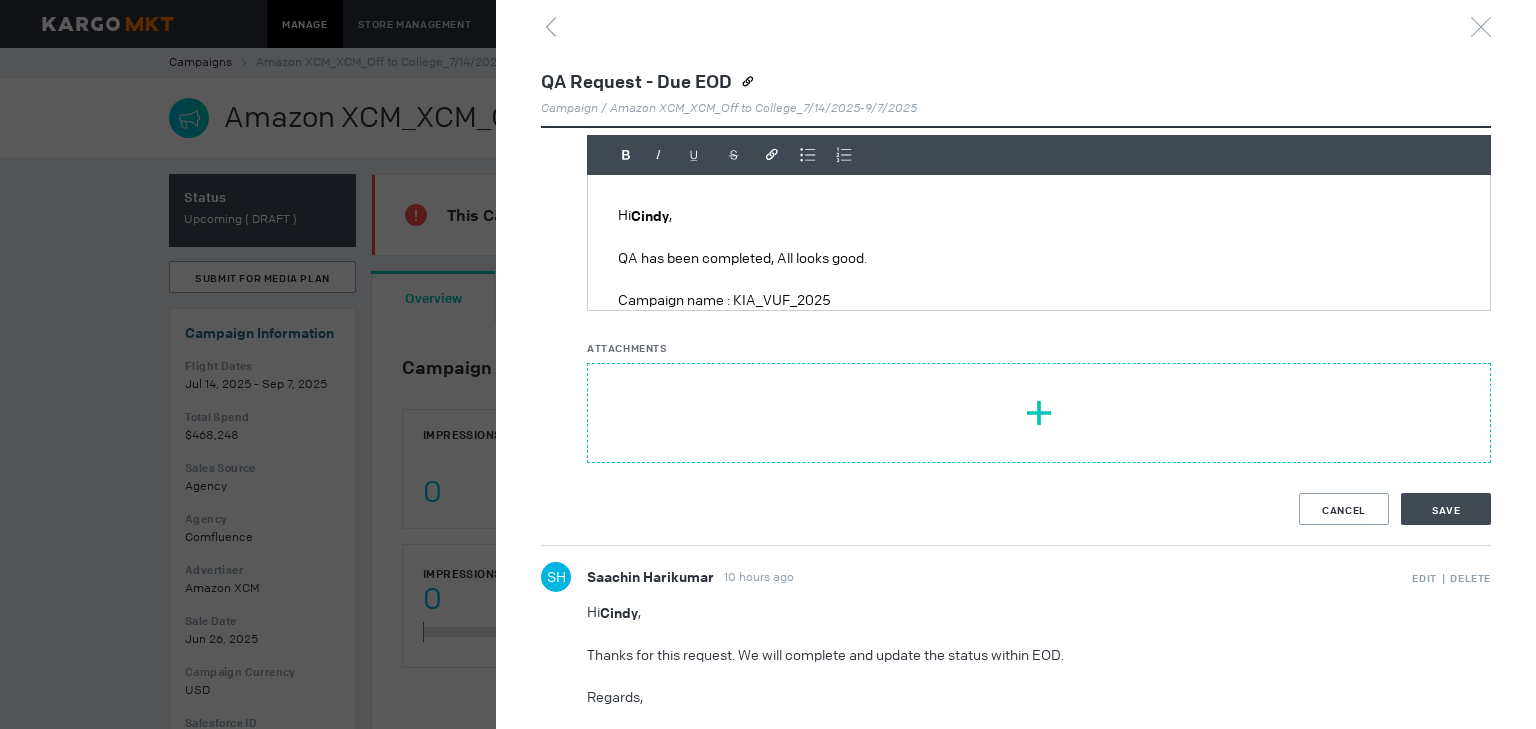 click at bounding box center (1039, 413) 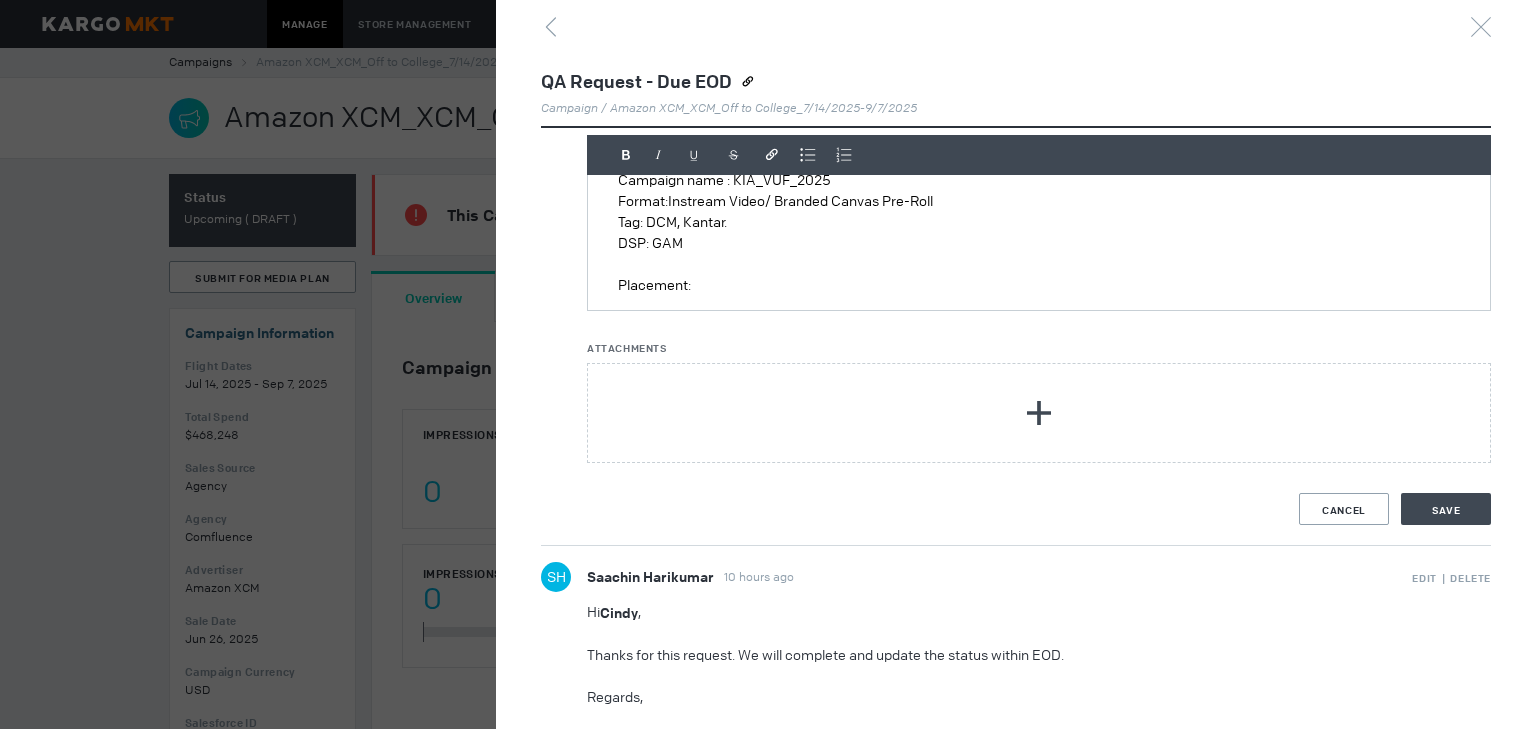 scroll, scrollTop: 80, scrollLeft: 0, axis: vertical 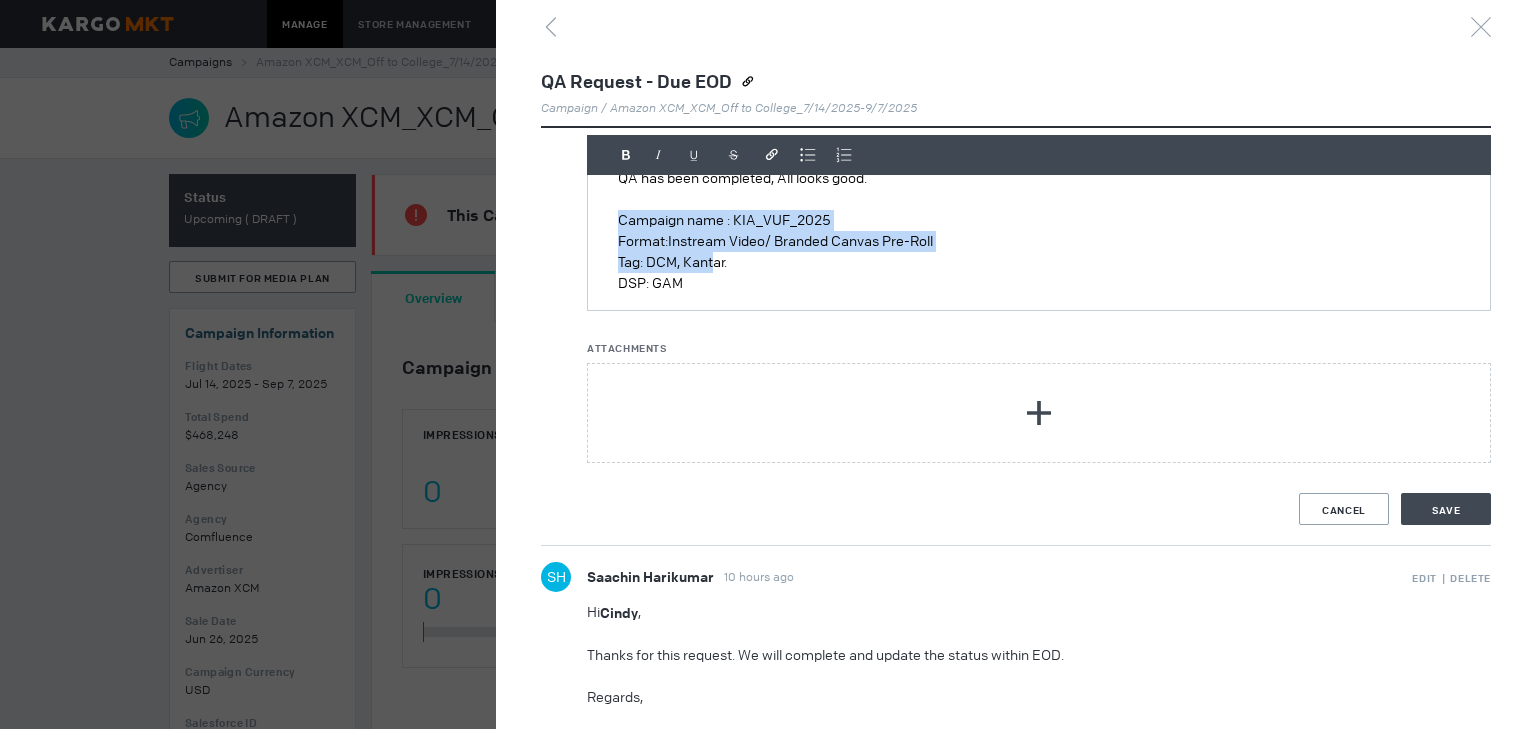 drag, startPoint x: 660, startPoint y: 212, endPoint x: 712, endPoint y: 268, distance: 76.41989 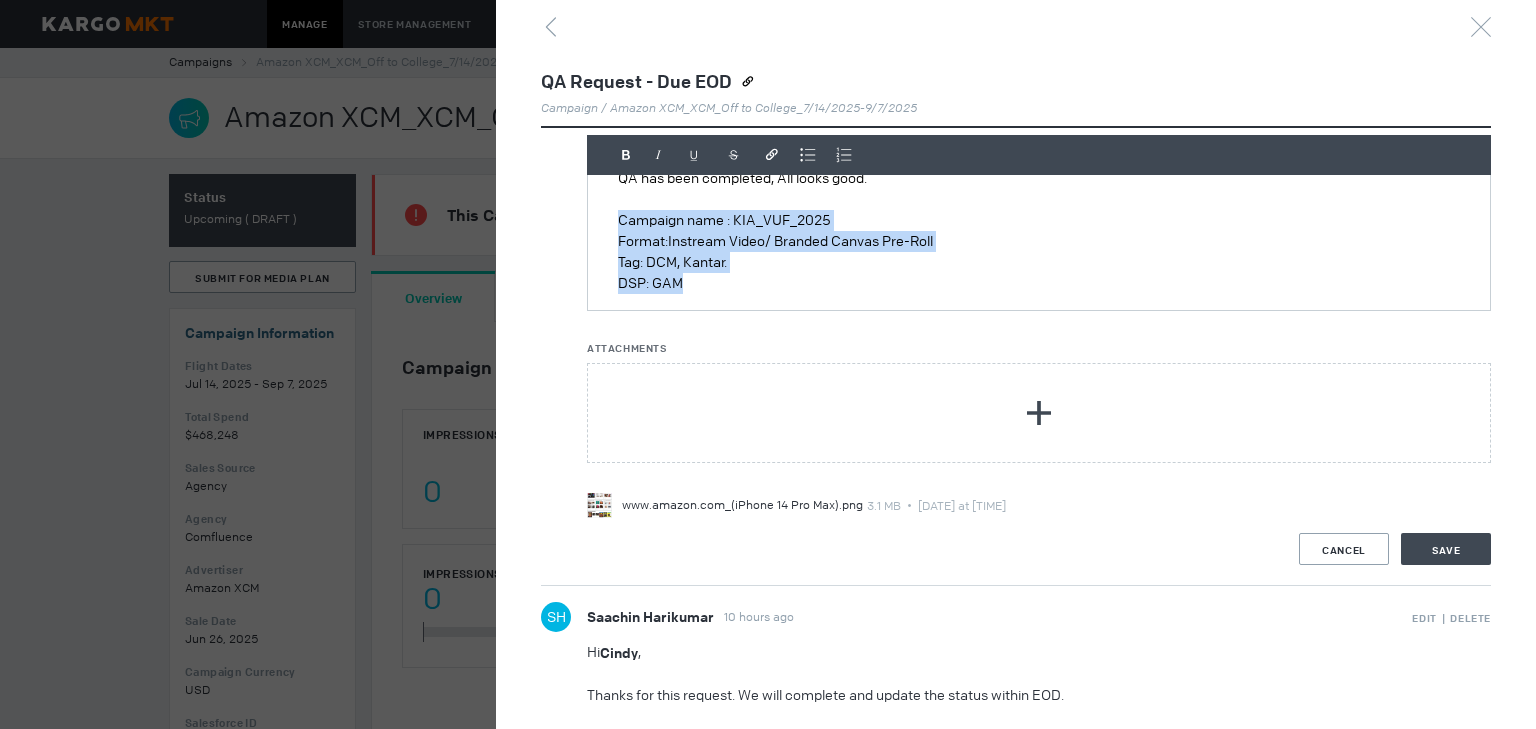 drag, startPoint x: 669, startPoint y: 283, endPoint x: 593, endPoint y: 211, distance: 104.69002 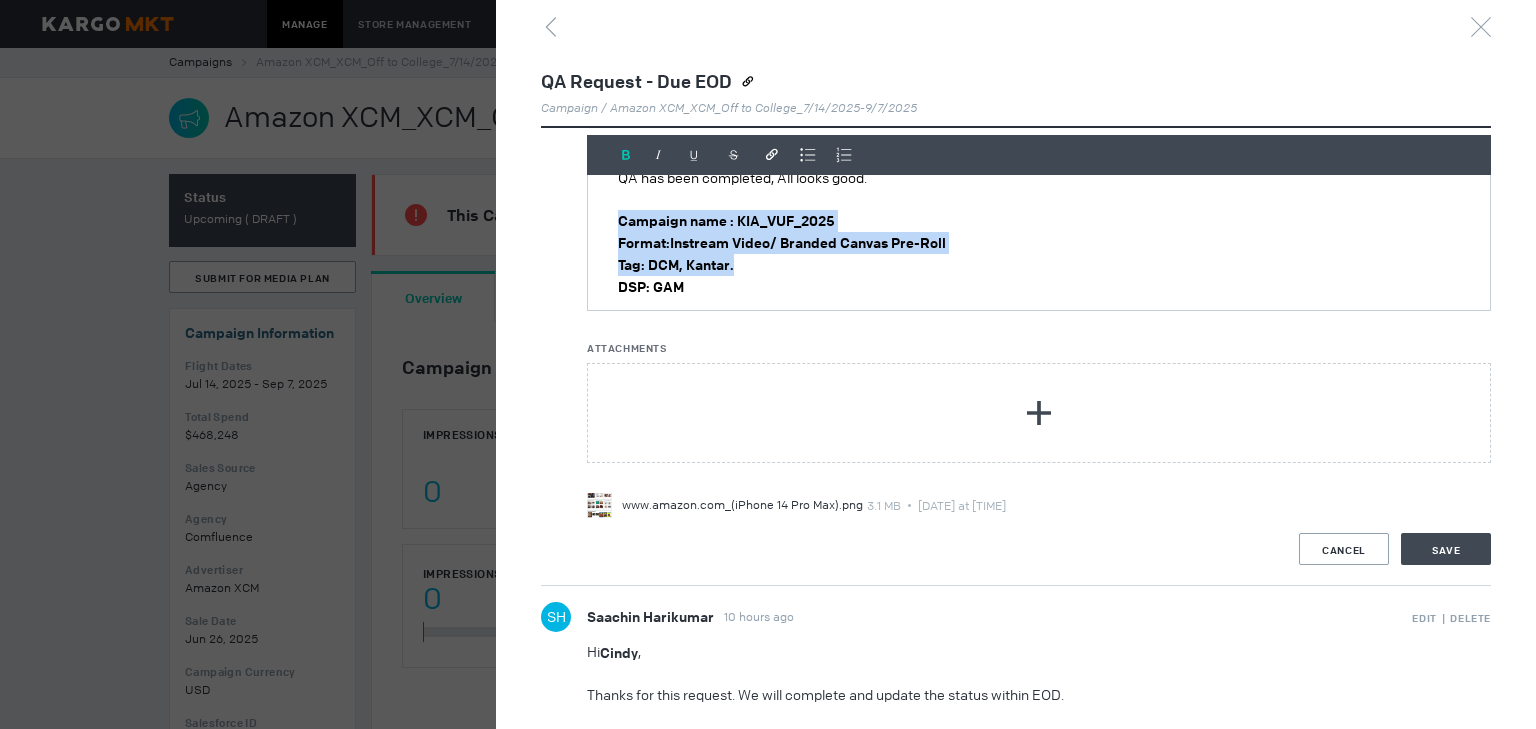 click on "Format:Instream Video/ Branded Canvas Pre-Roll" at bounding box center (650, 136) 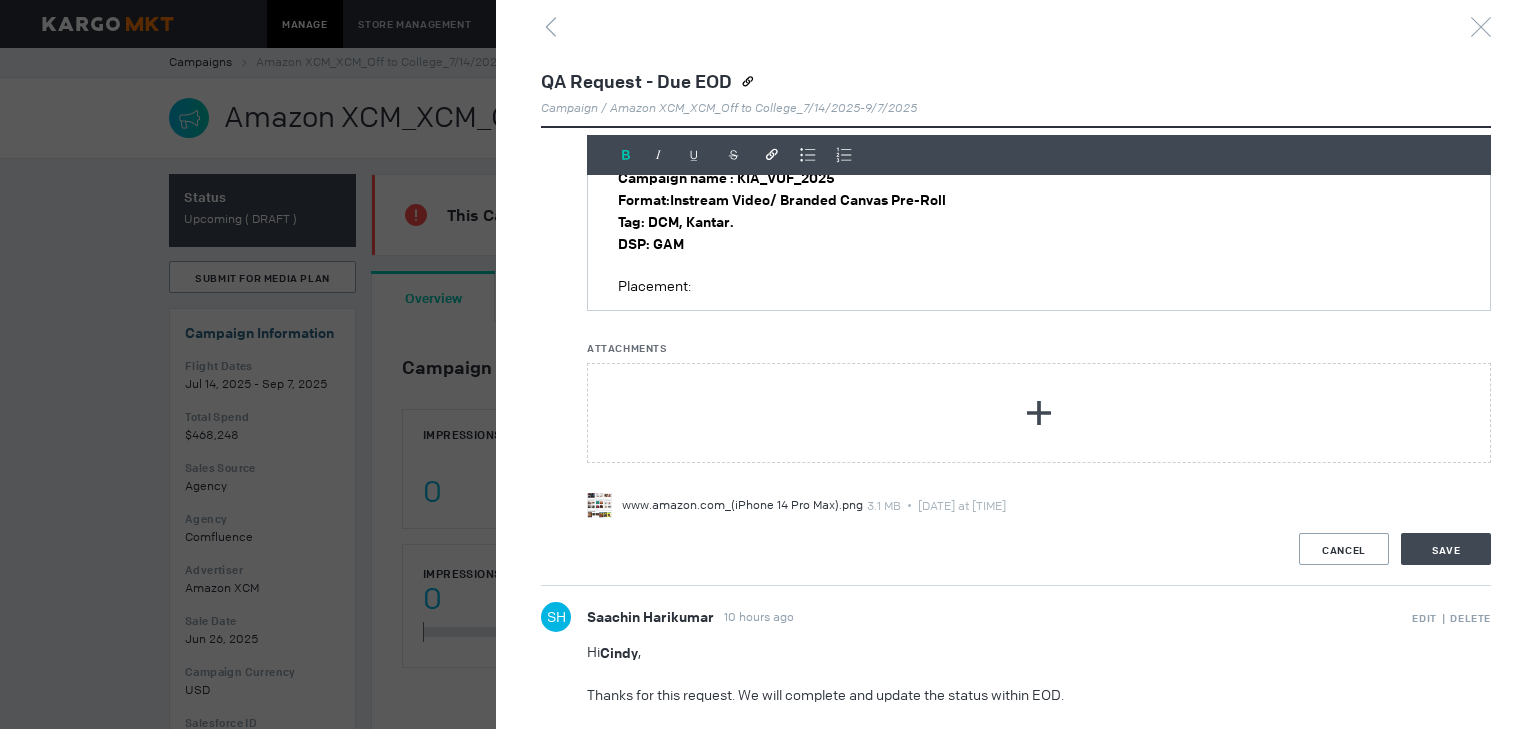 scroll, scrollTop: 160, scrollLeft: 0, axis: vertical 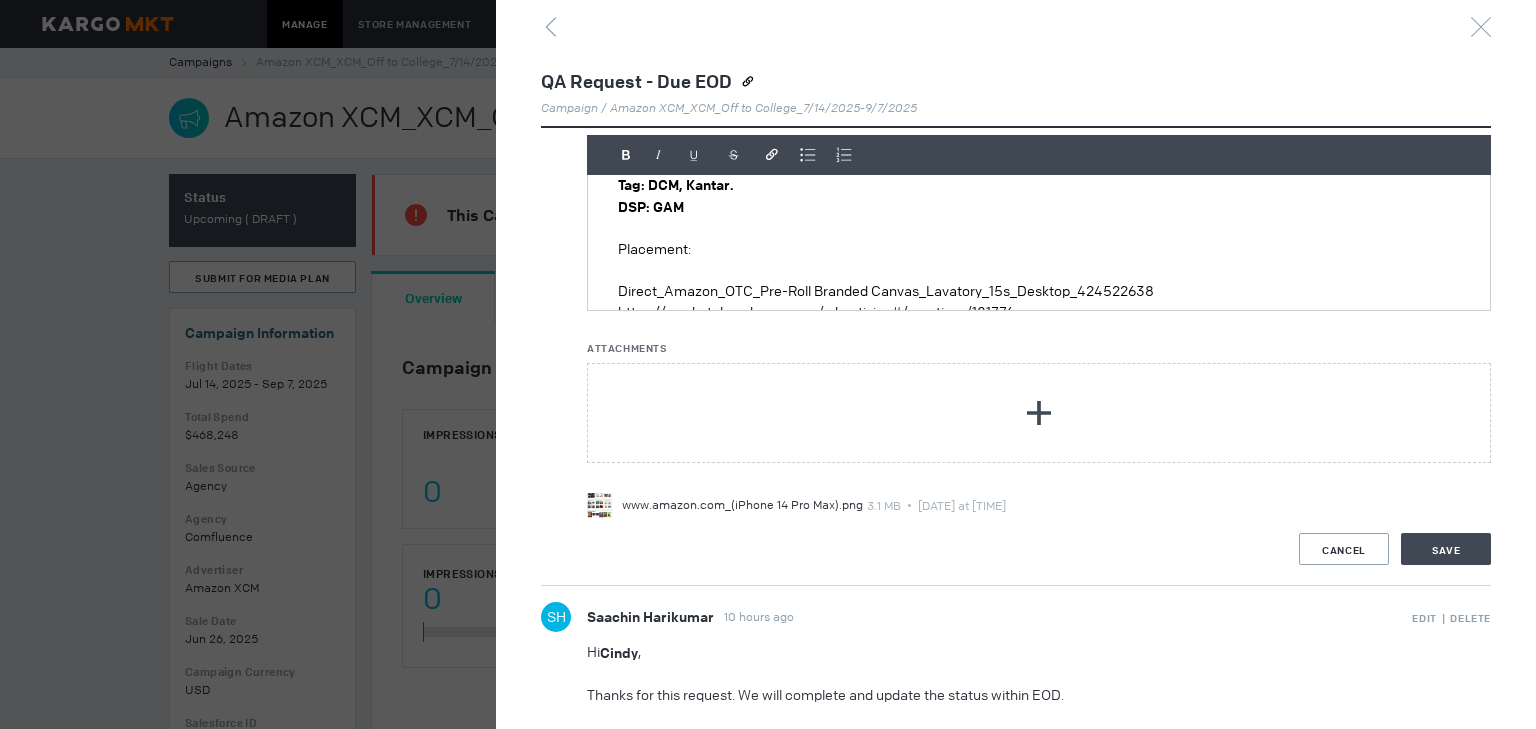 click on "Placement:" at bounding box center [1039, 249] 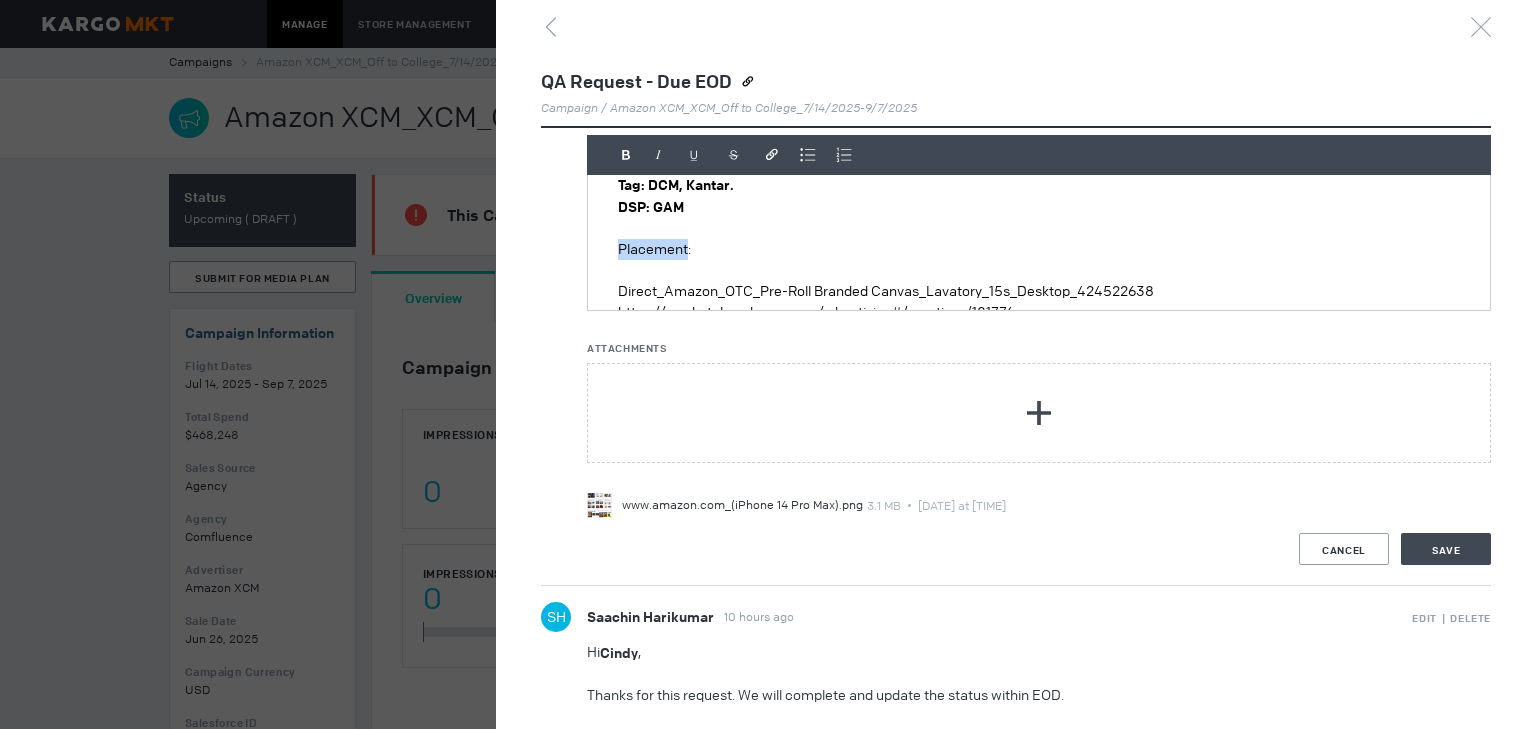 click on "Placement:" at bounding box center [1039, 249] 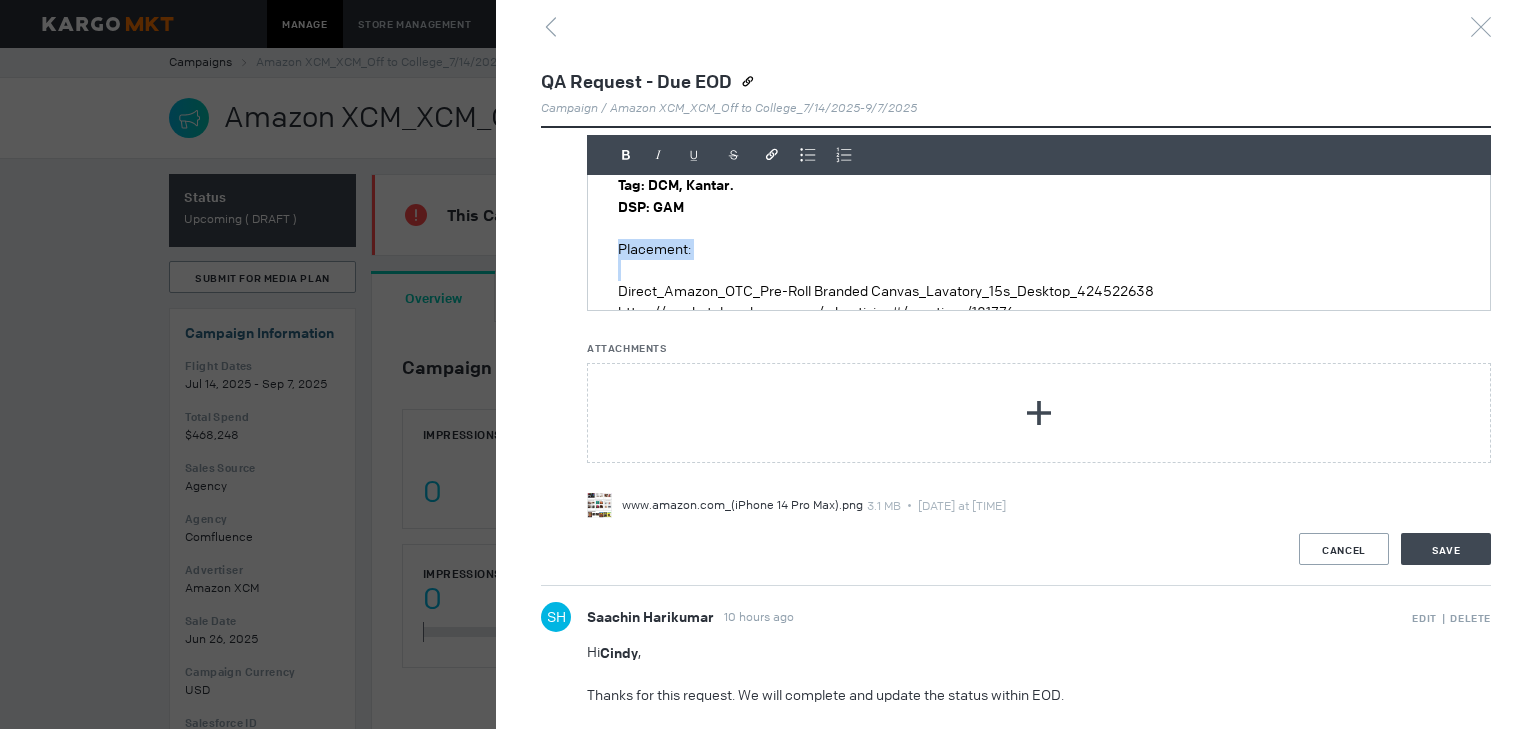 click on "Placement:" at bounding box center [1039, 249] 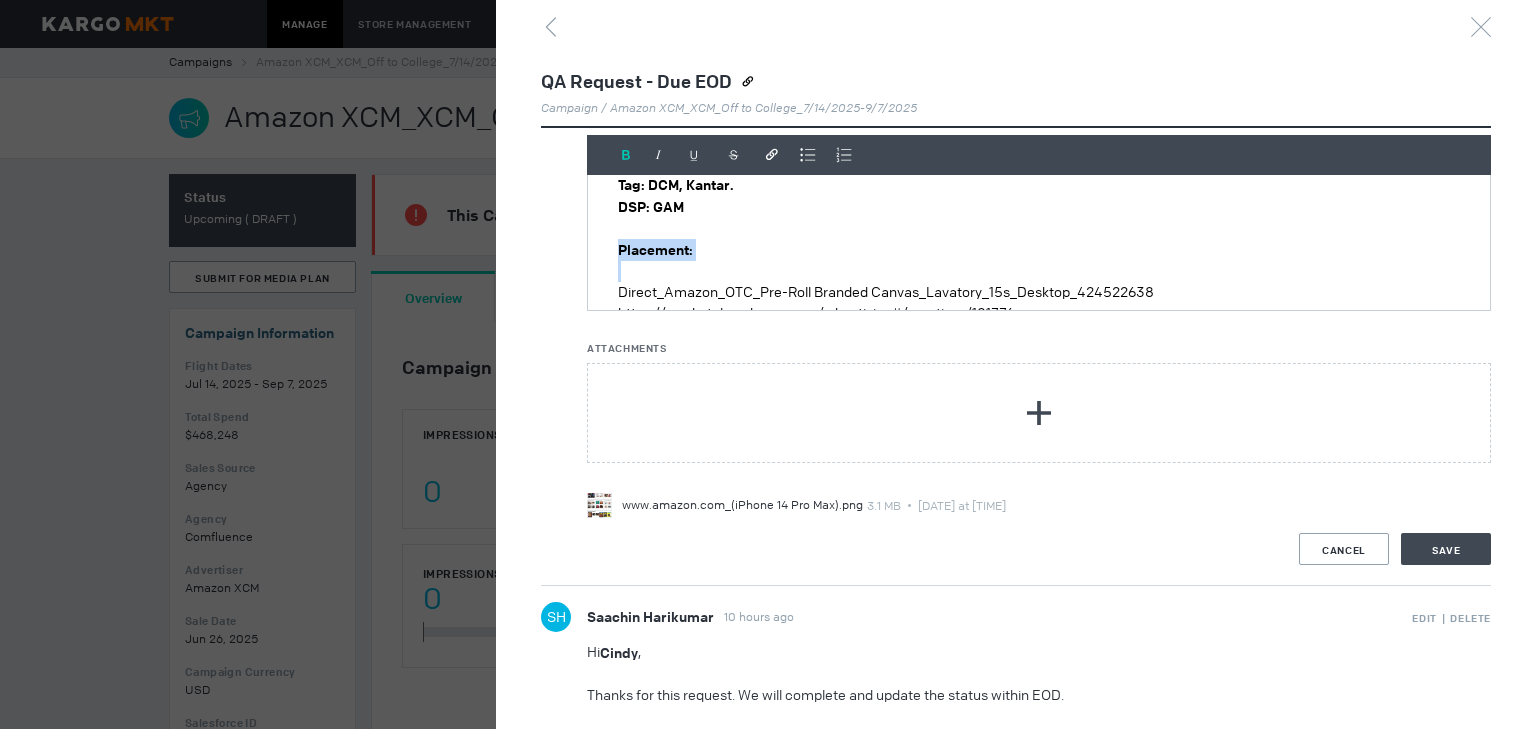 drag, startPoint x: 748, startPoint y: 233, endPoint x: 795, endPoint y: 251, distance: 50.32892 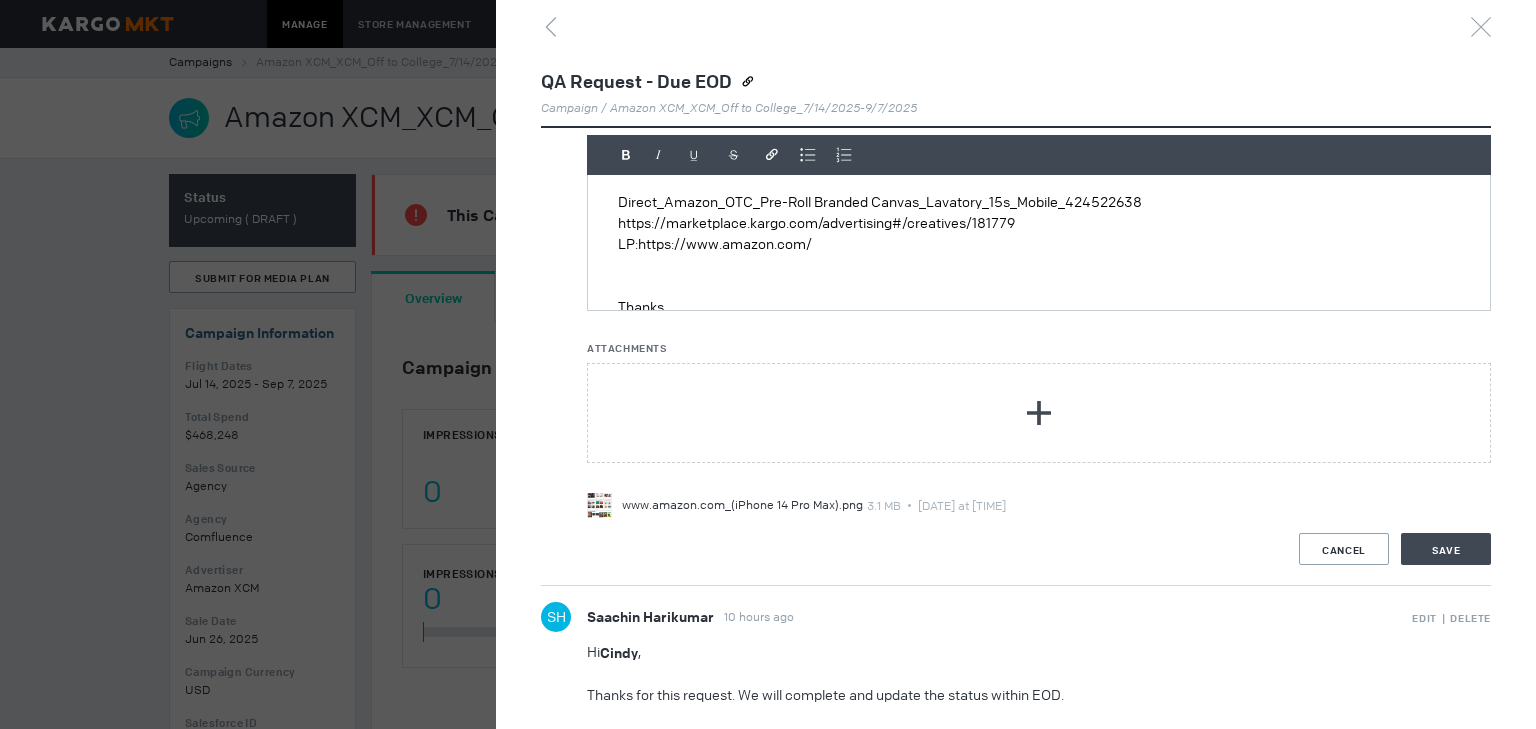 scroll, scrollTop: 526, scrollLeft: 0, axis: vertical 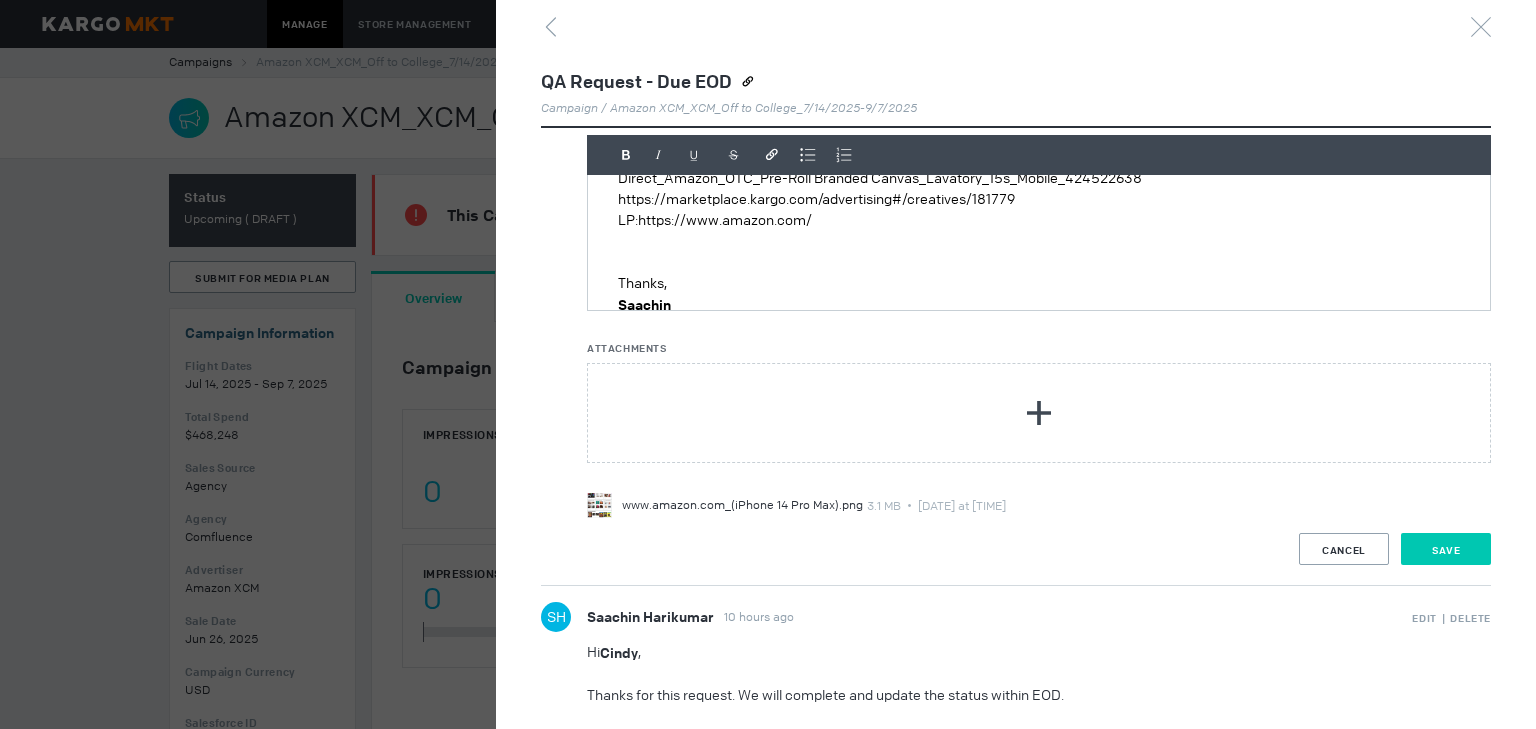 click on "Save" at bounding box center [1446, 549] 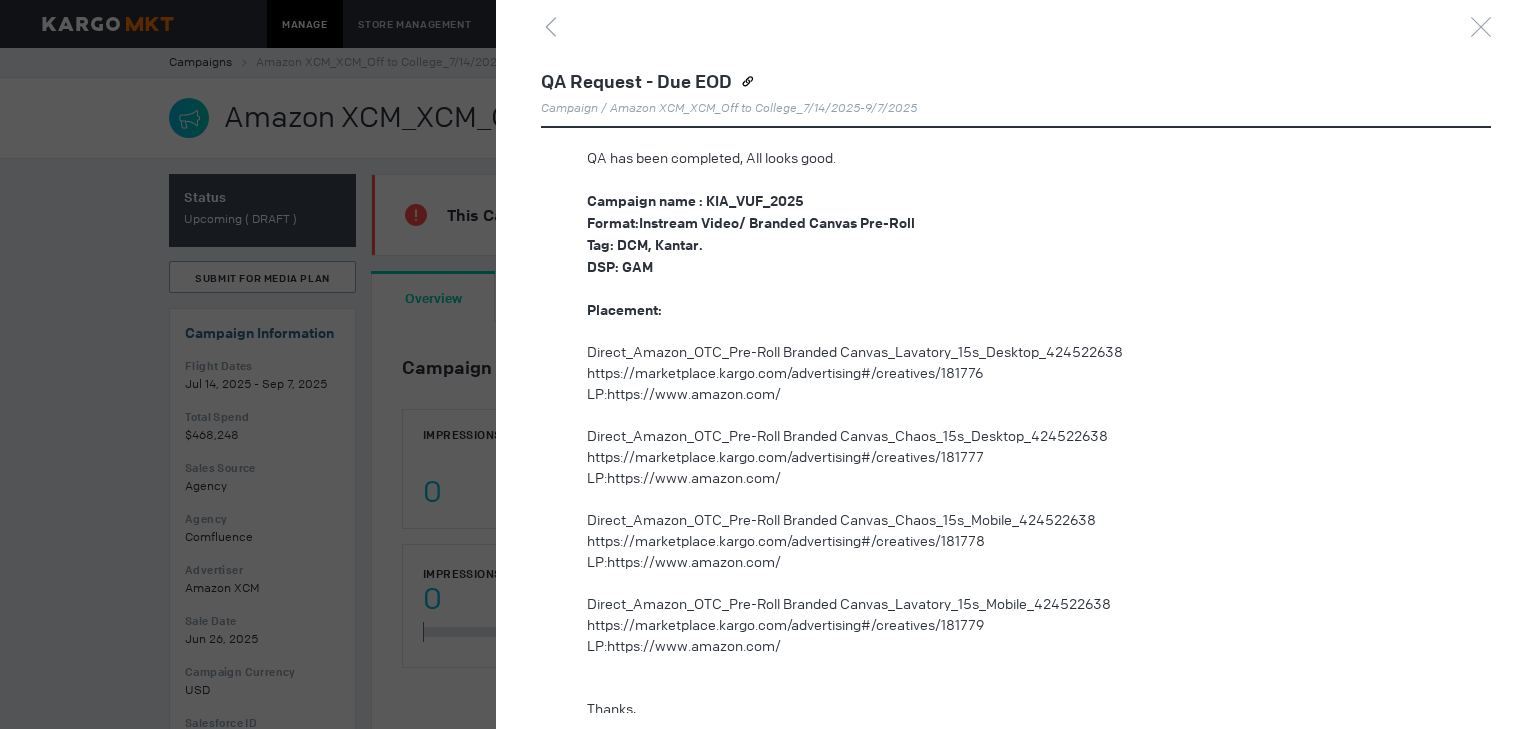 scroll, scrollTop: 721, scrollLeft: 0, axis: vertical 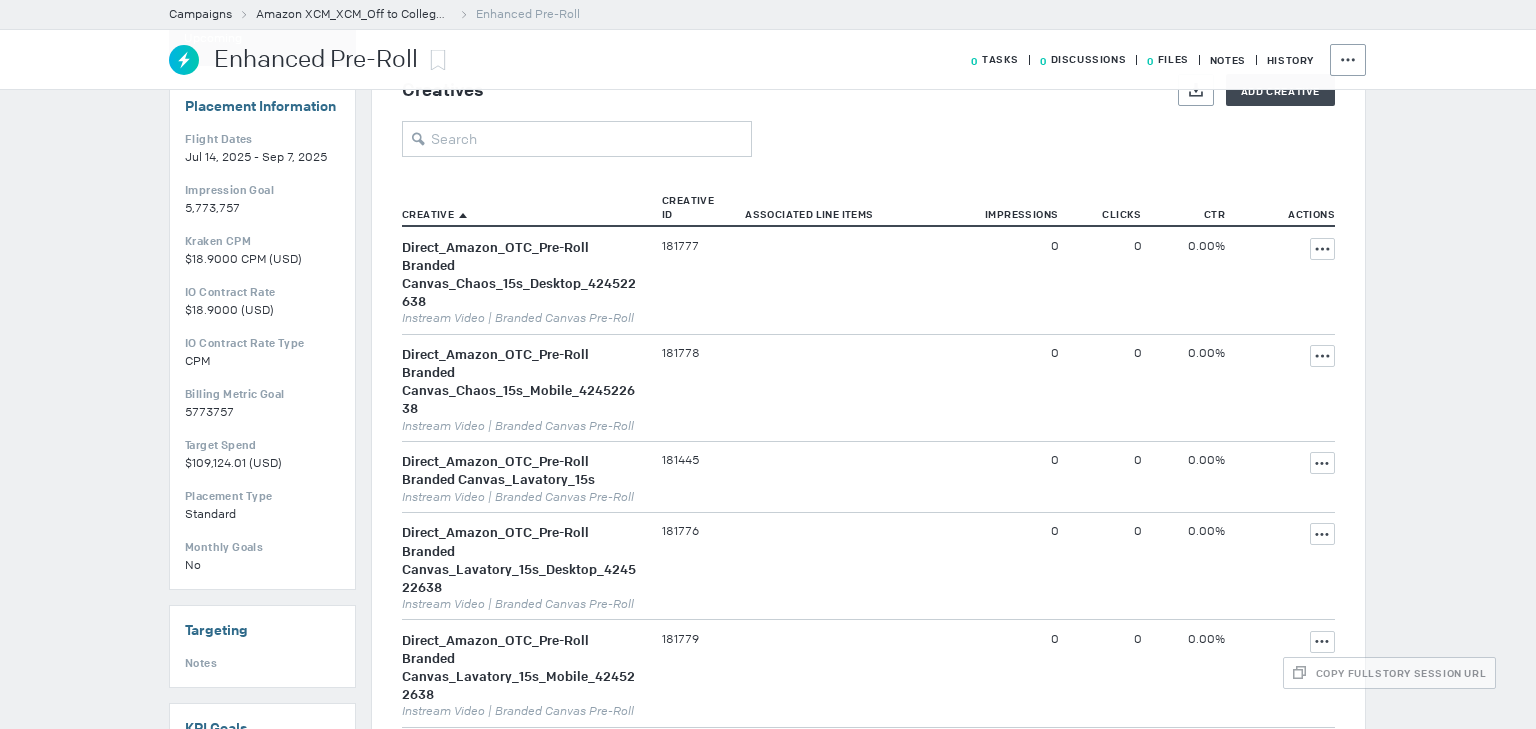 click at bounding box center [860, 280] 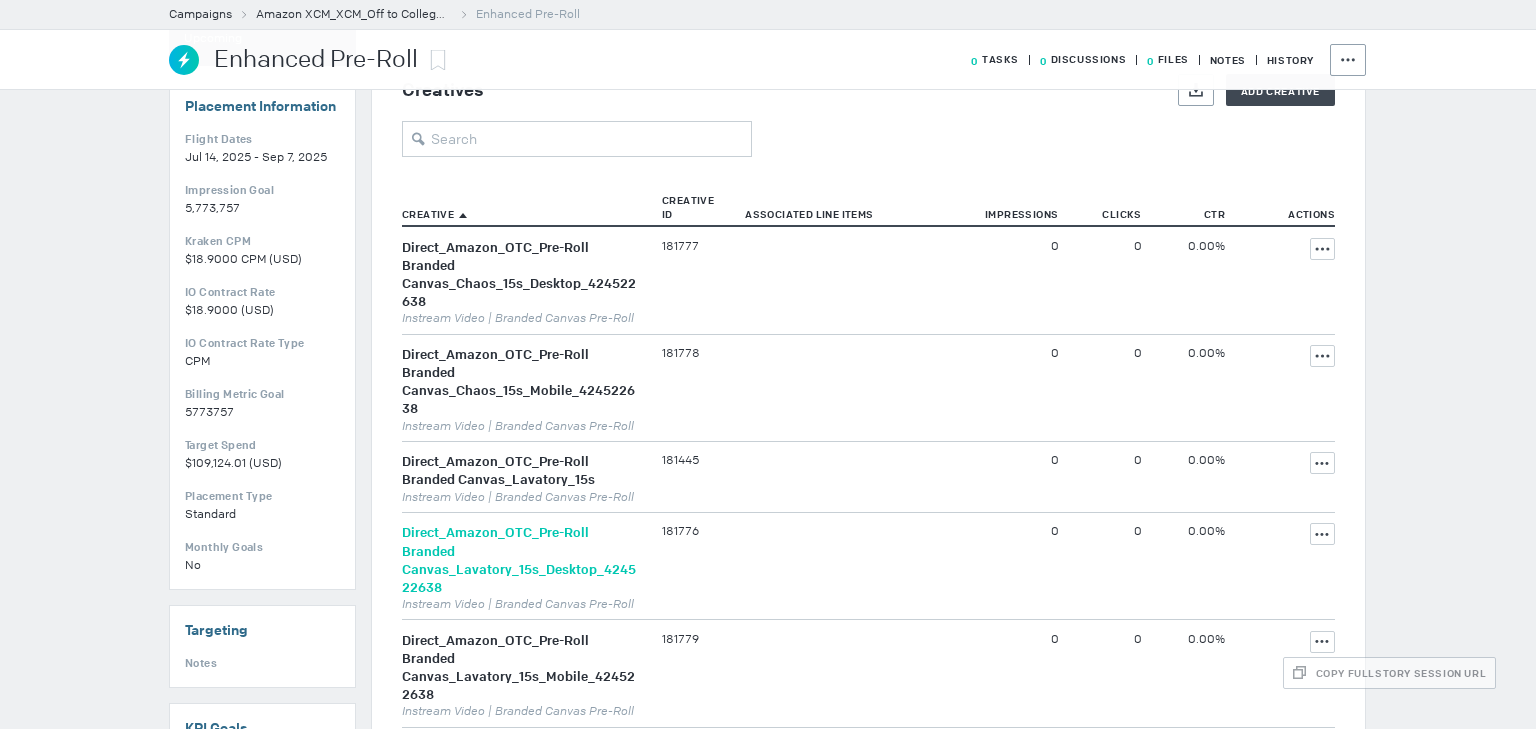 click on "Direct_Amazon_OTC_Pre-Roll Branded Canvas_Lavatory_15s_Desktop_424522638" at bounding box center (519, 560) 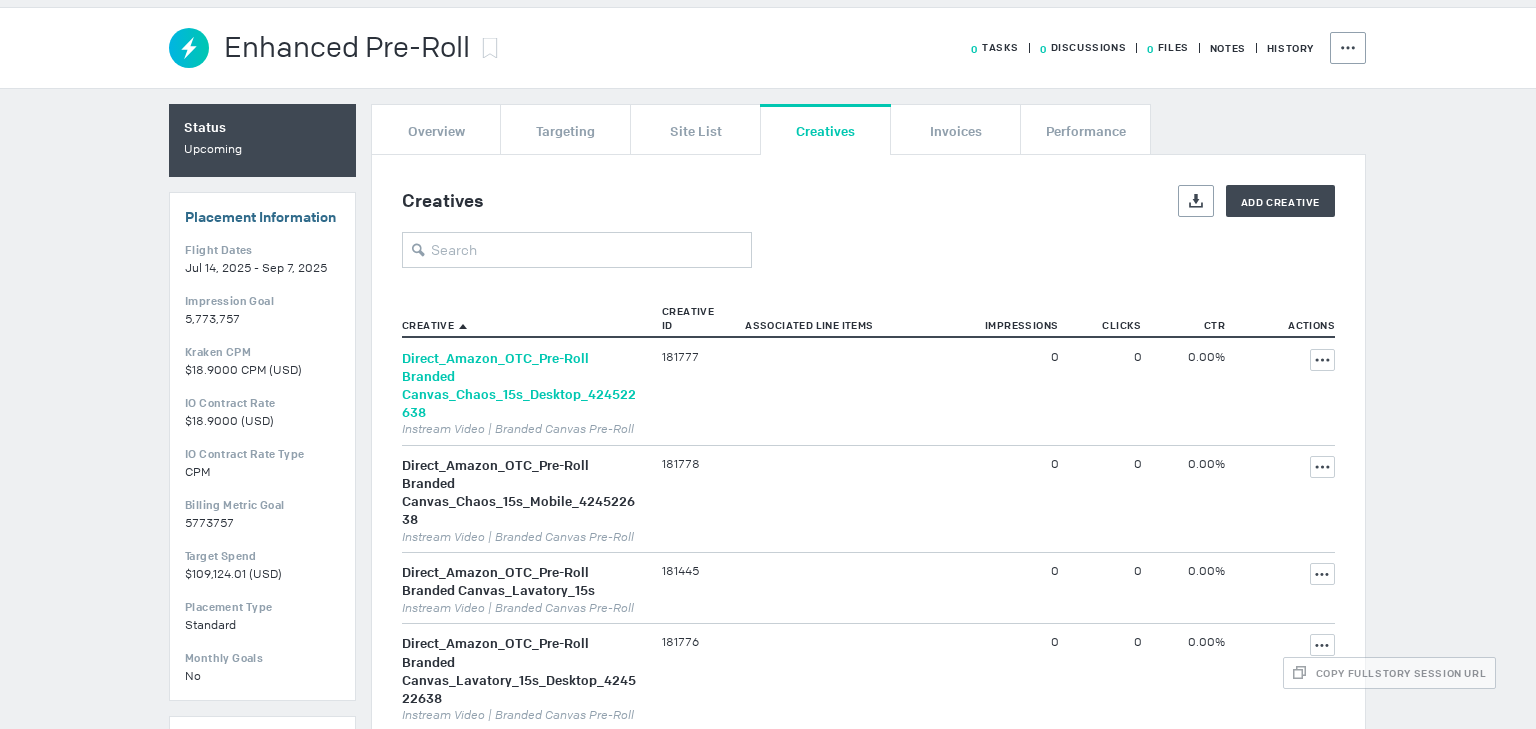 scroll, scrollTop: 0, scrollLeft: 0, axis: both 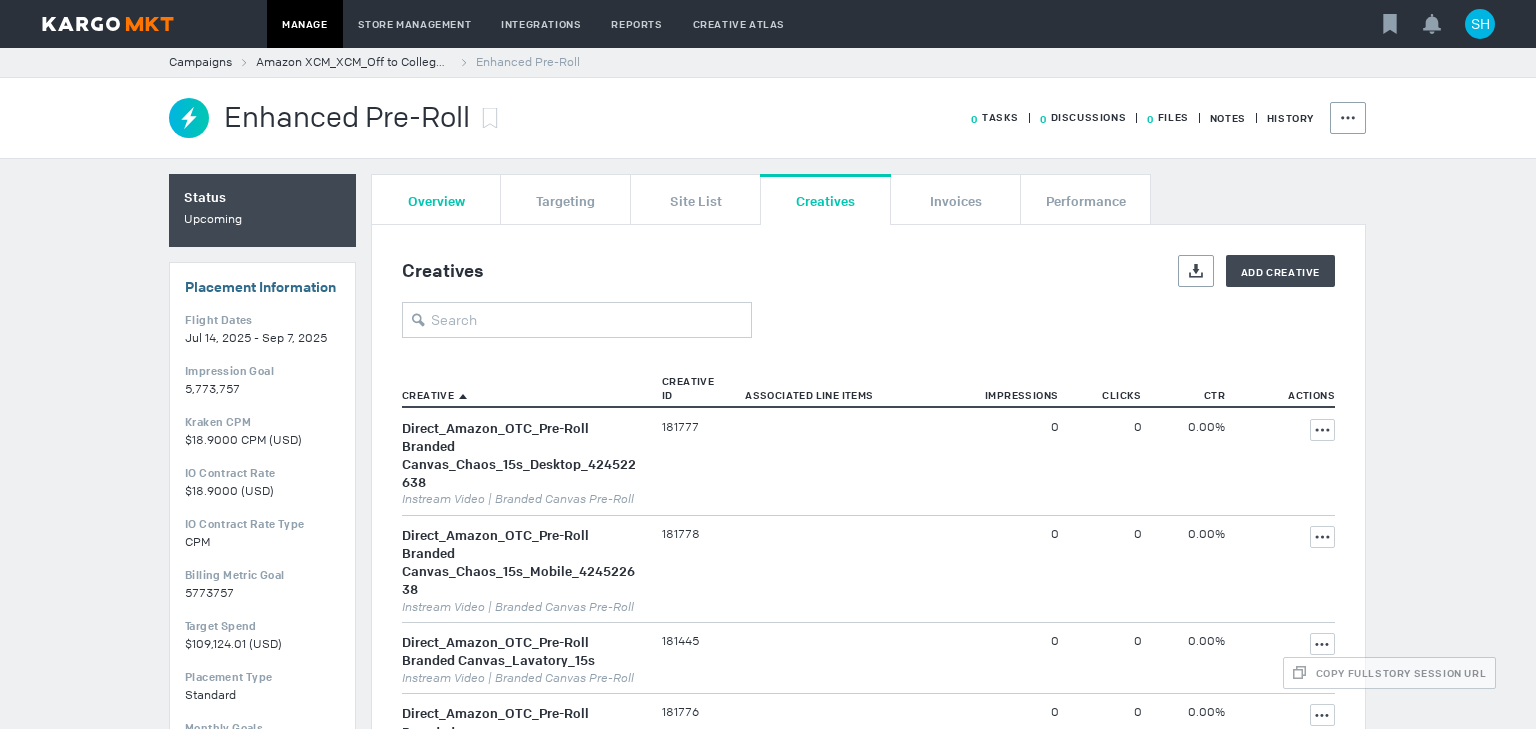 click on "Overview" at bounding box center (436, 199) 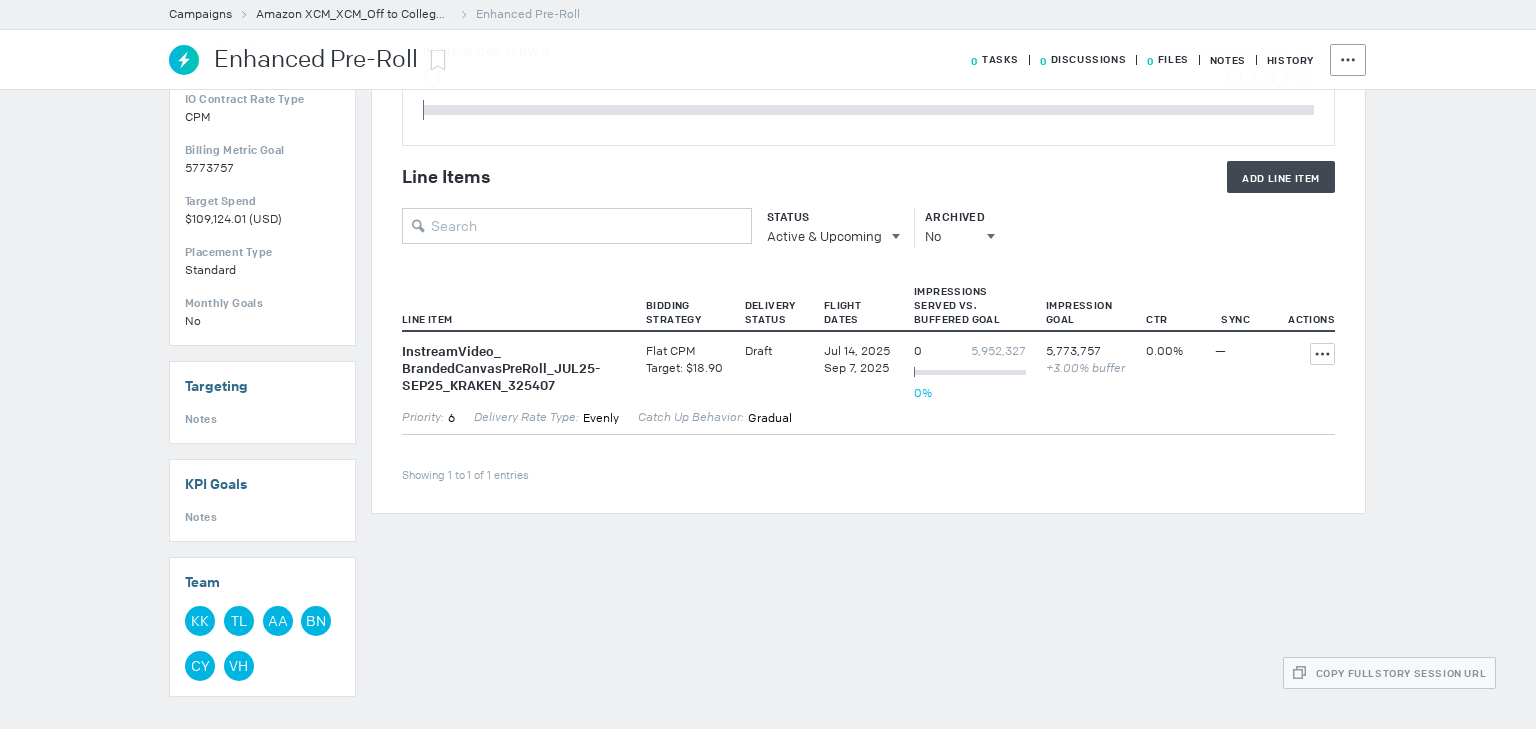 scroll, scrollTop: 421, scrollLeft: 0, axis: vertical 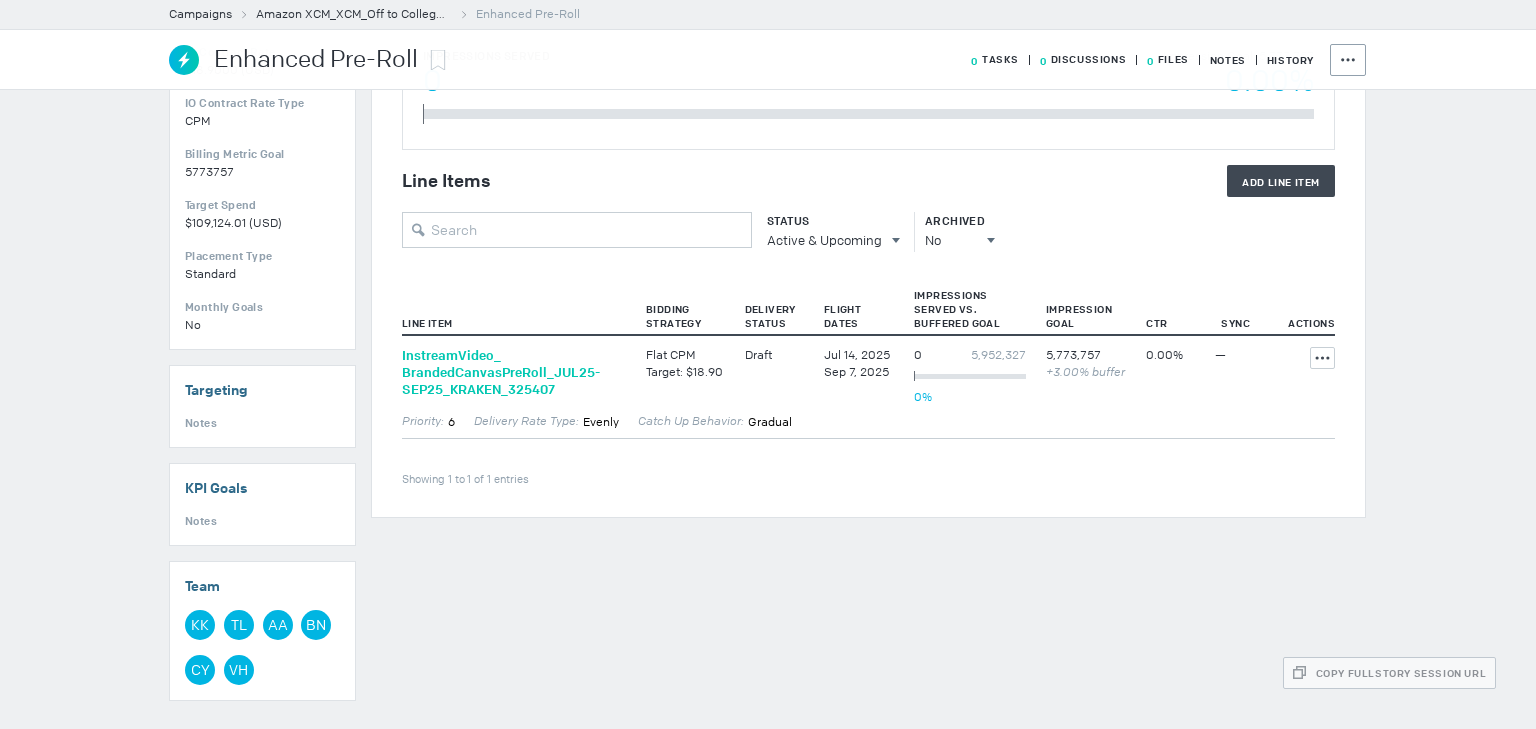 click on "InstreamVideo_ BrandedCanvasPreRoll_ JUL25-SEP25_ KRAKEN_ 325407" at bounding box center [514, 372] 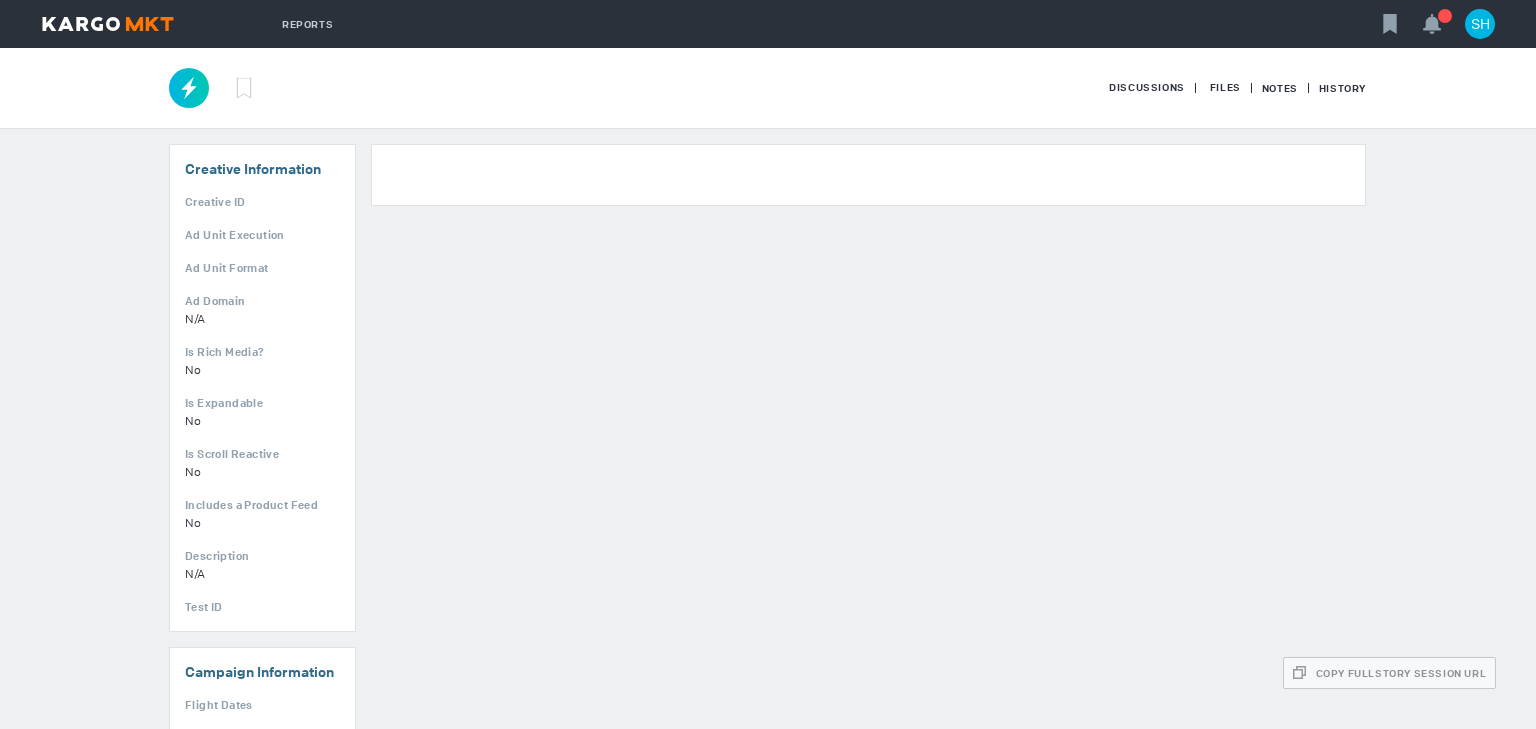 scroll, scrollTop: 0, scrollLeft: 0, axis: both 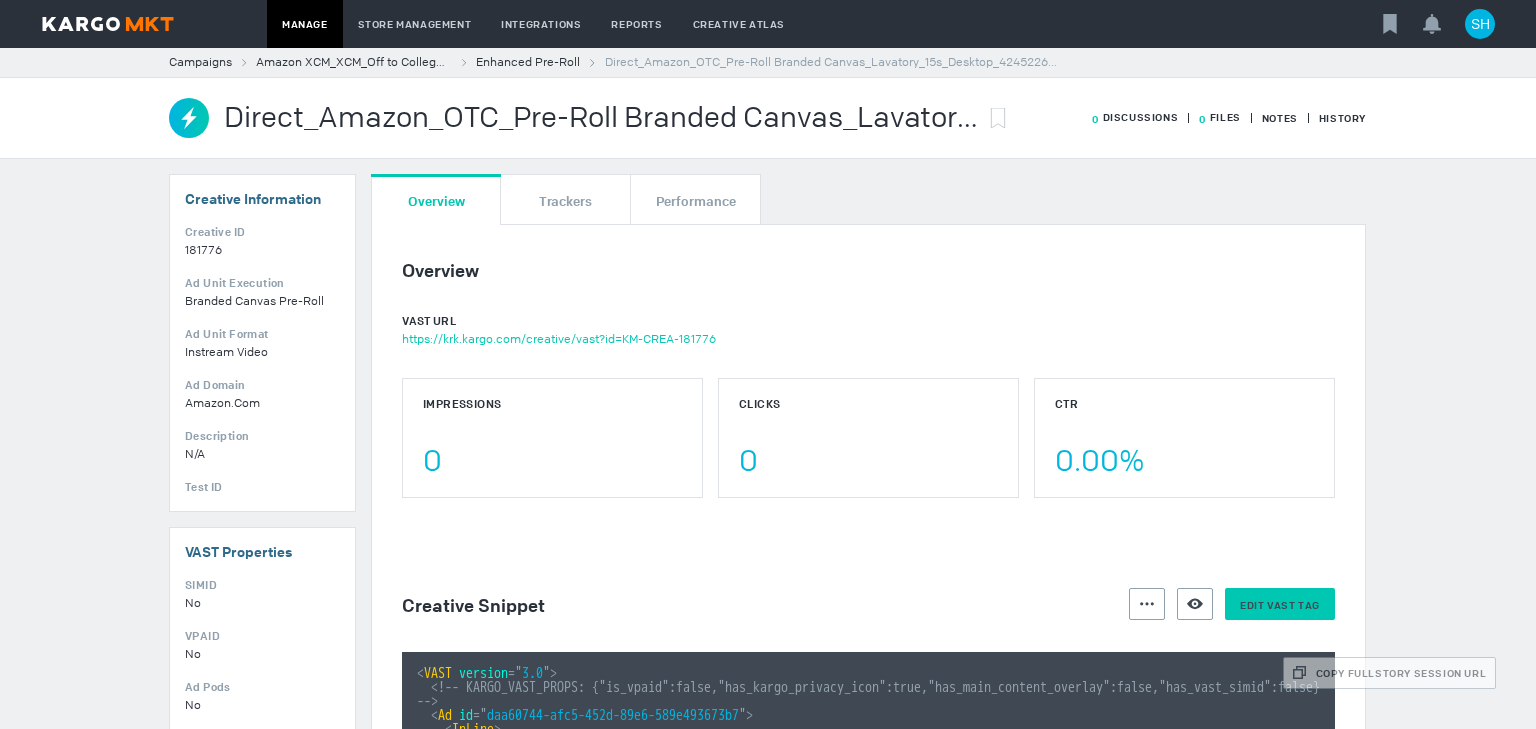 click on "Edit VAST tag" at bounding box center [1280, 605] 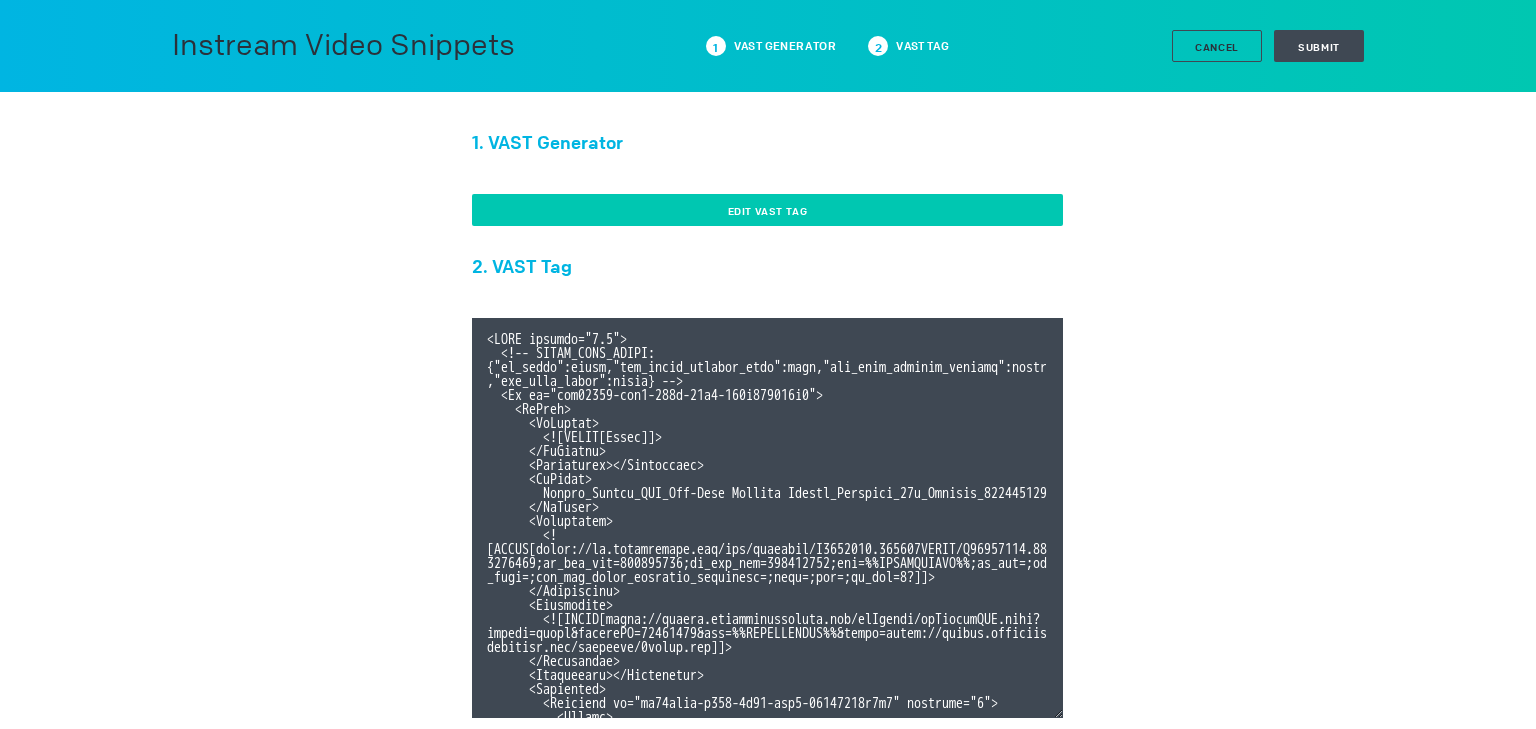 click on "Edit VAST Tag" at bounding box center [767, 210] 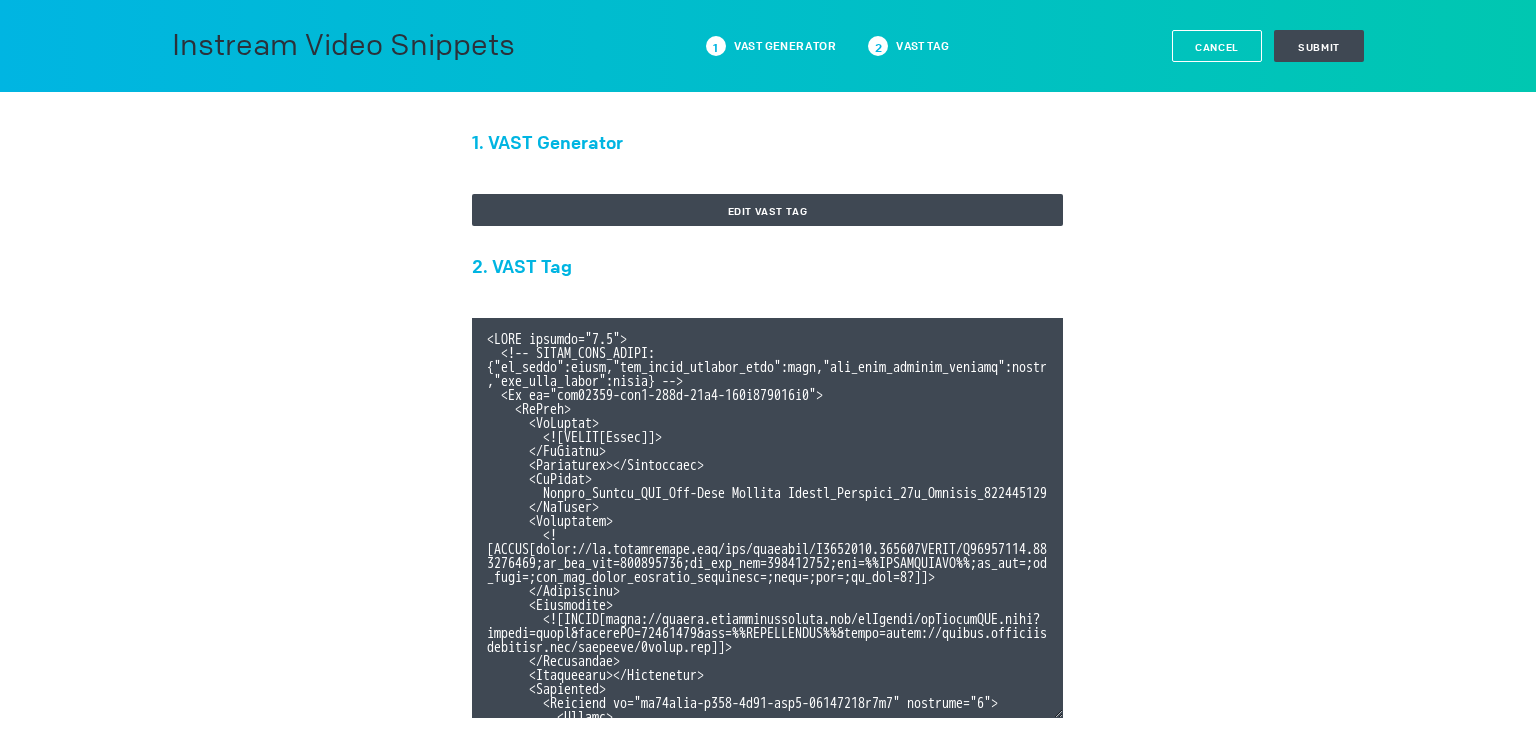 click on "Cancel" at bounding box center (1217, 47) 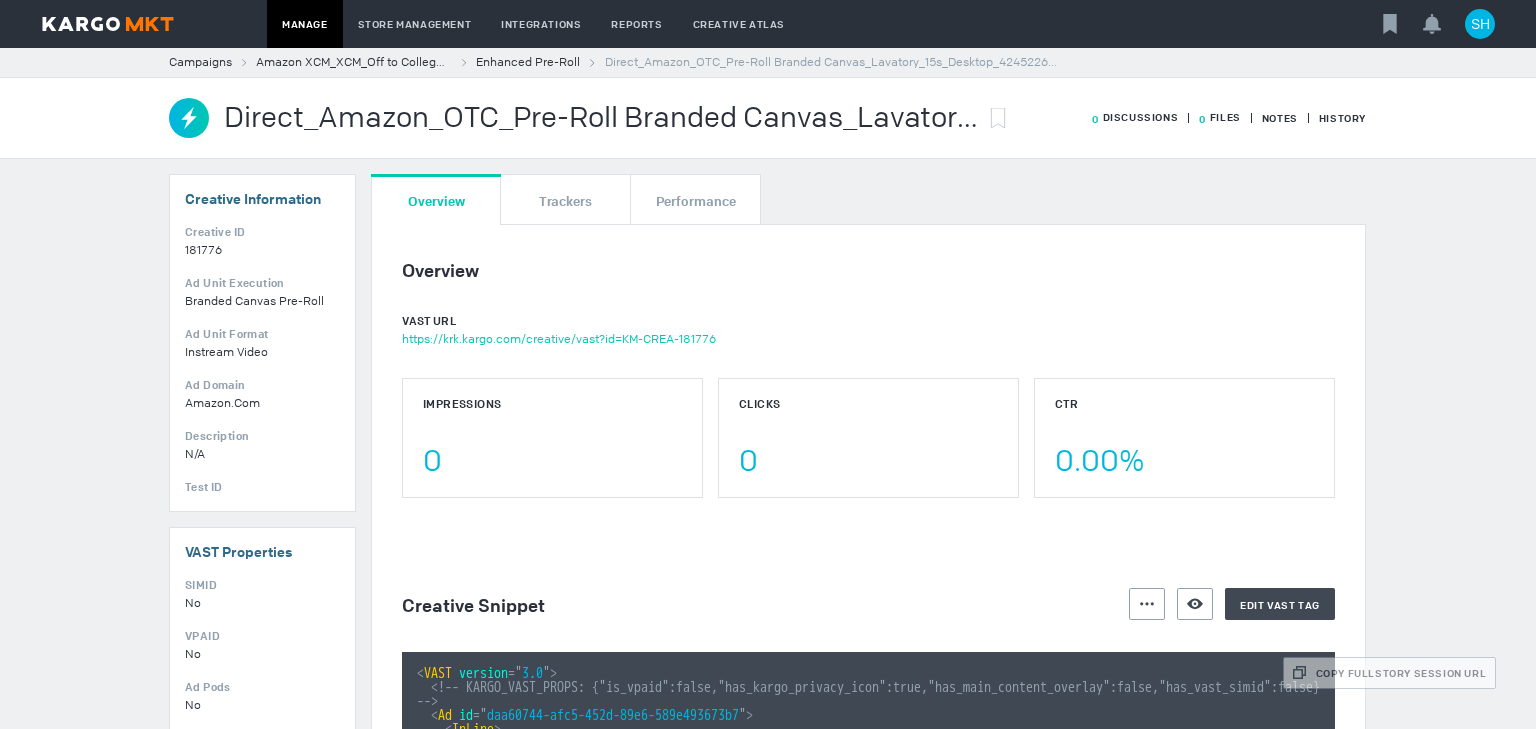 click on "Direct_Amazon_OTC_Pre-Roll Branded Canvas_Lavatory_15s_Desktop_424522638" at bounding box center (601, 118) 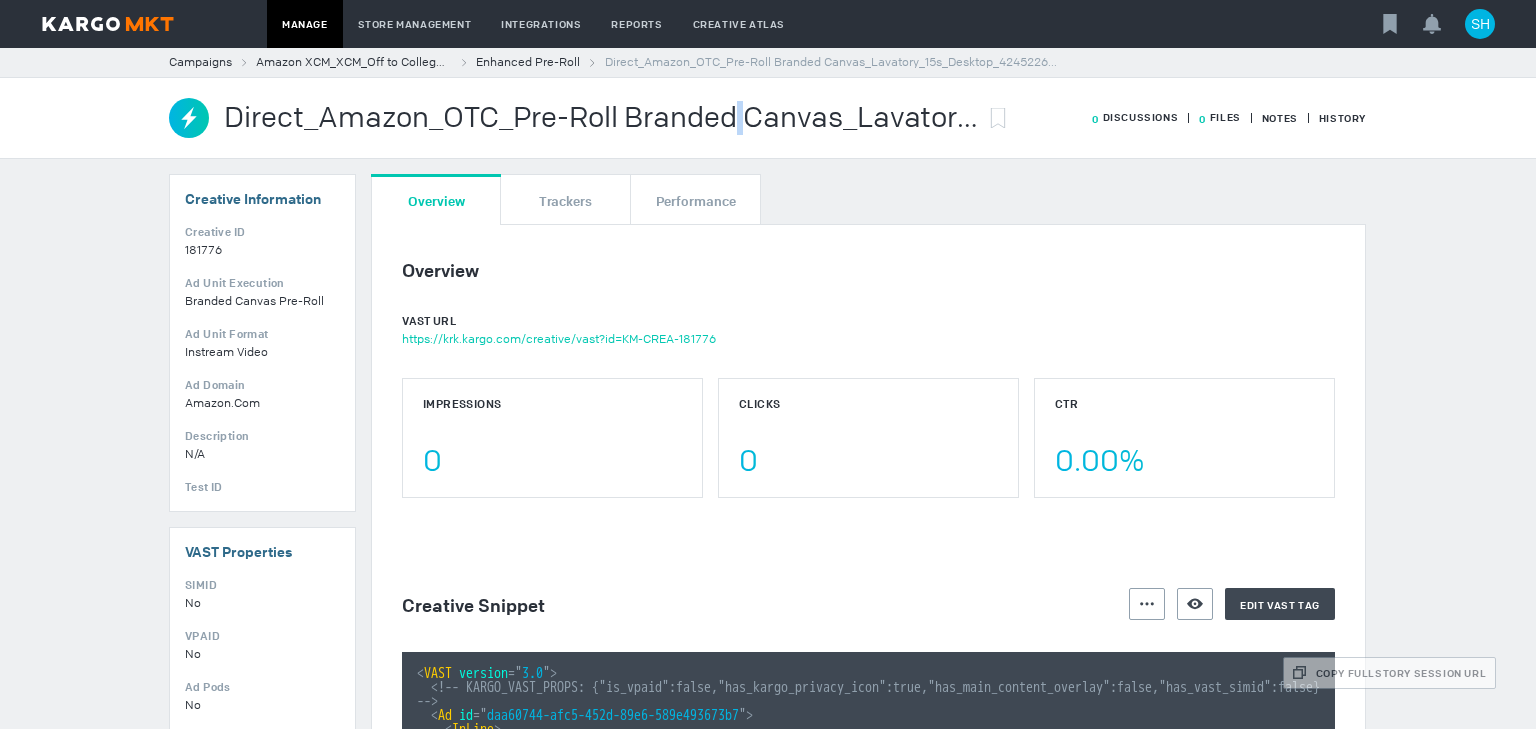 click on "Direct_Amazon_OTC_Pre-Roll Branded Canvas_Lavatory_15s_Desktop_424522638" at bounding box center [601, 118] 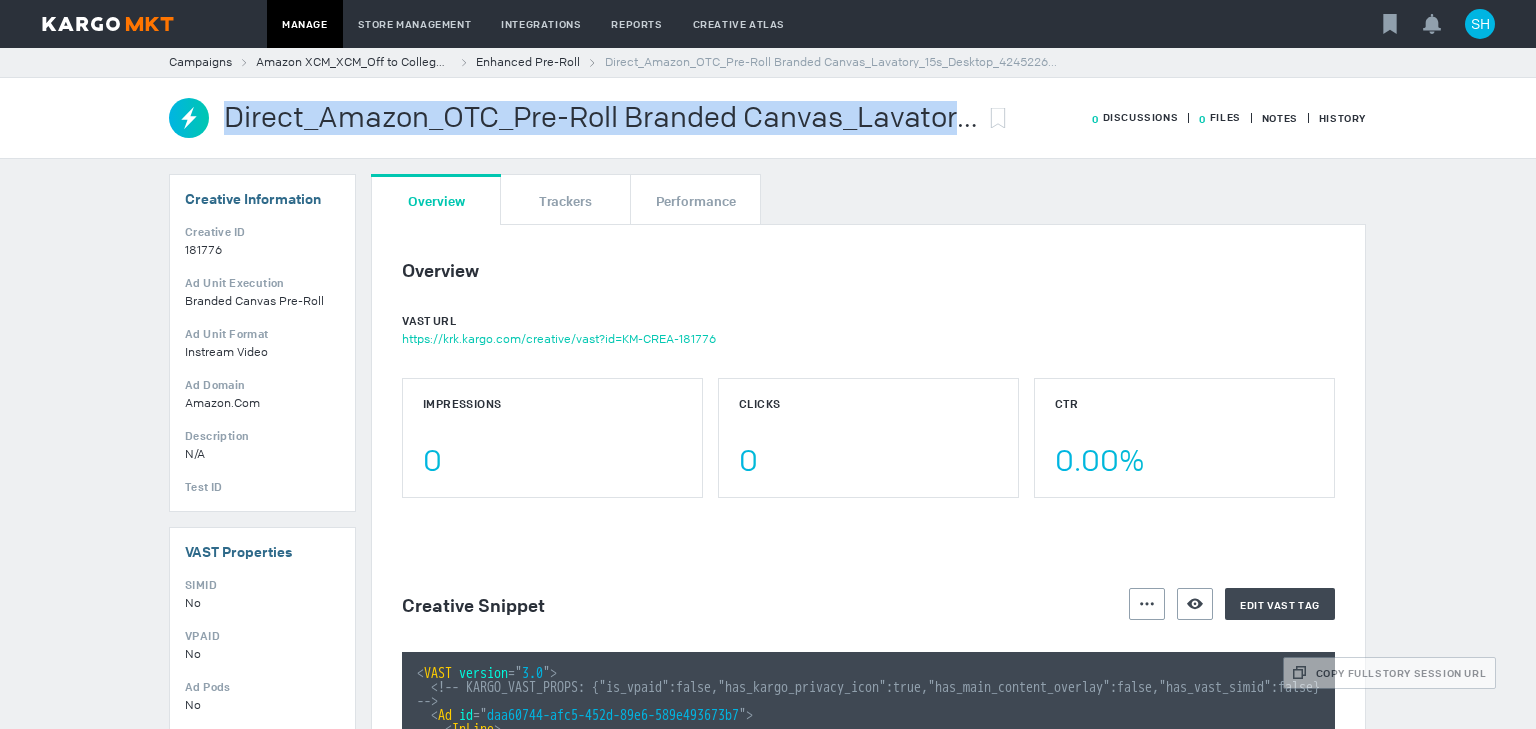 click on "Direct_Amazon_OTC_Pre-Roll Branded Canvas_Lavatory_15s_Desktop_424522638" at bounding box center [601, 118] 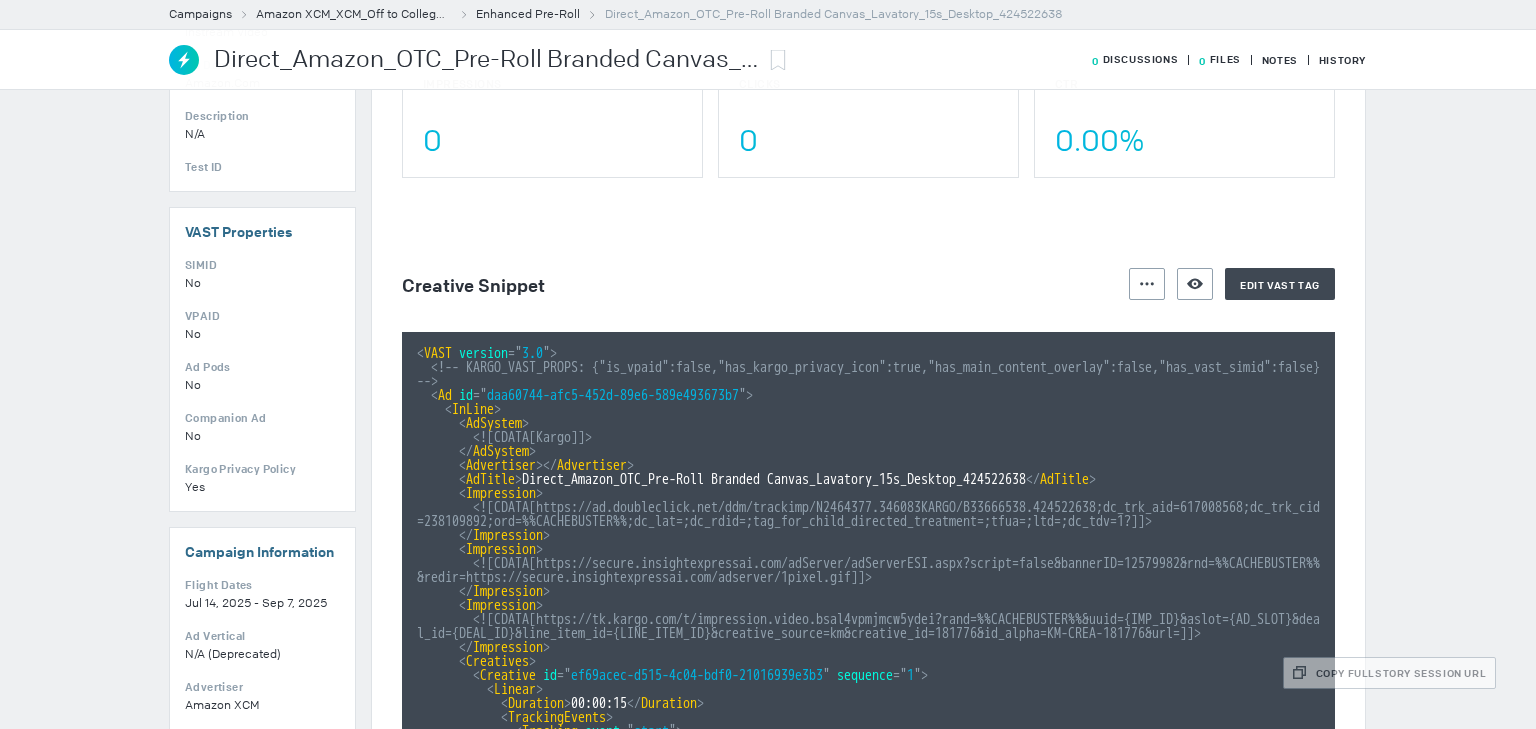 scroll, scrollTop: 0, scrollLeft: 0, axis: both 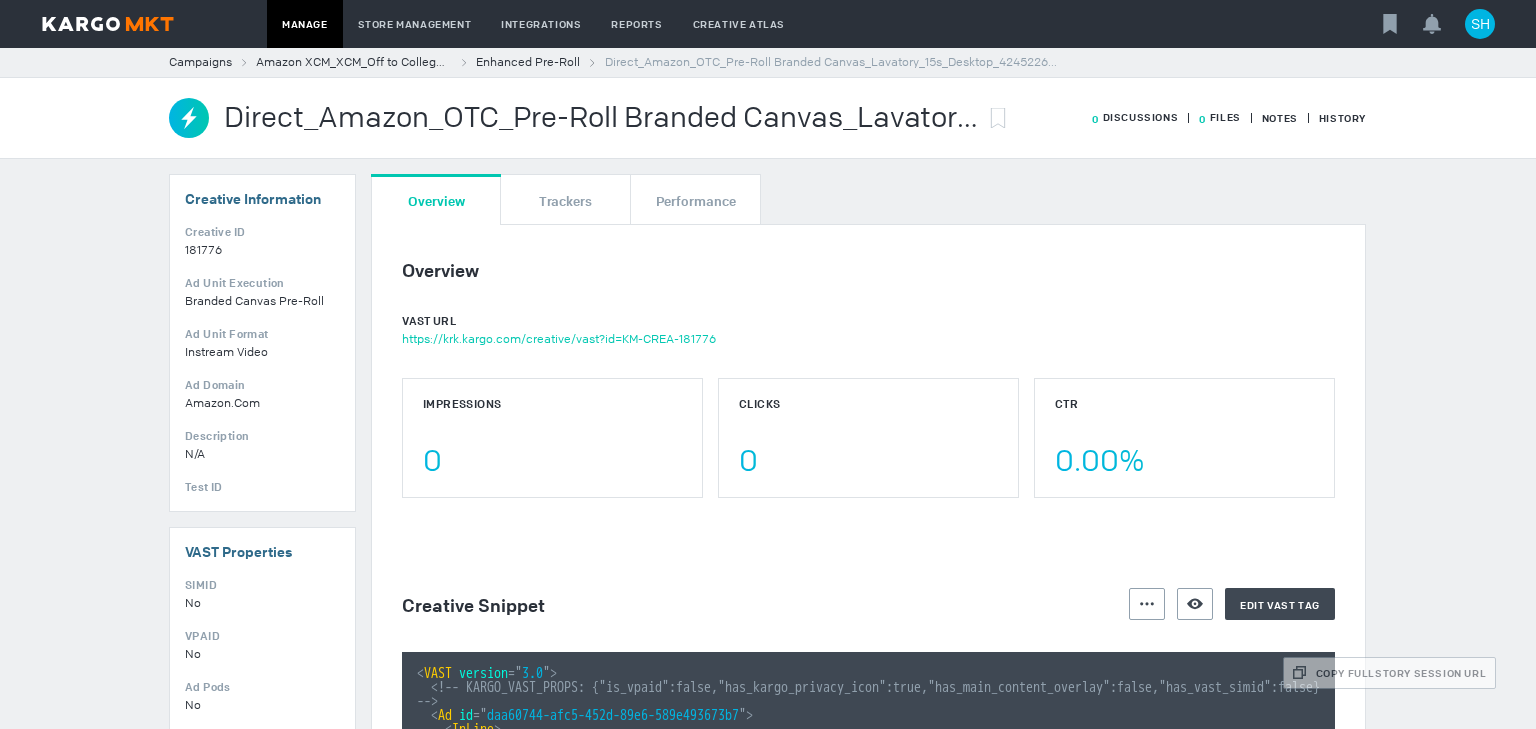 click on "VAST URL https://krk.kargo.com/creative/vast?id=KM-CREA-181776" at bounding box center [868, 330] 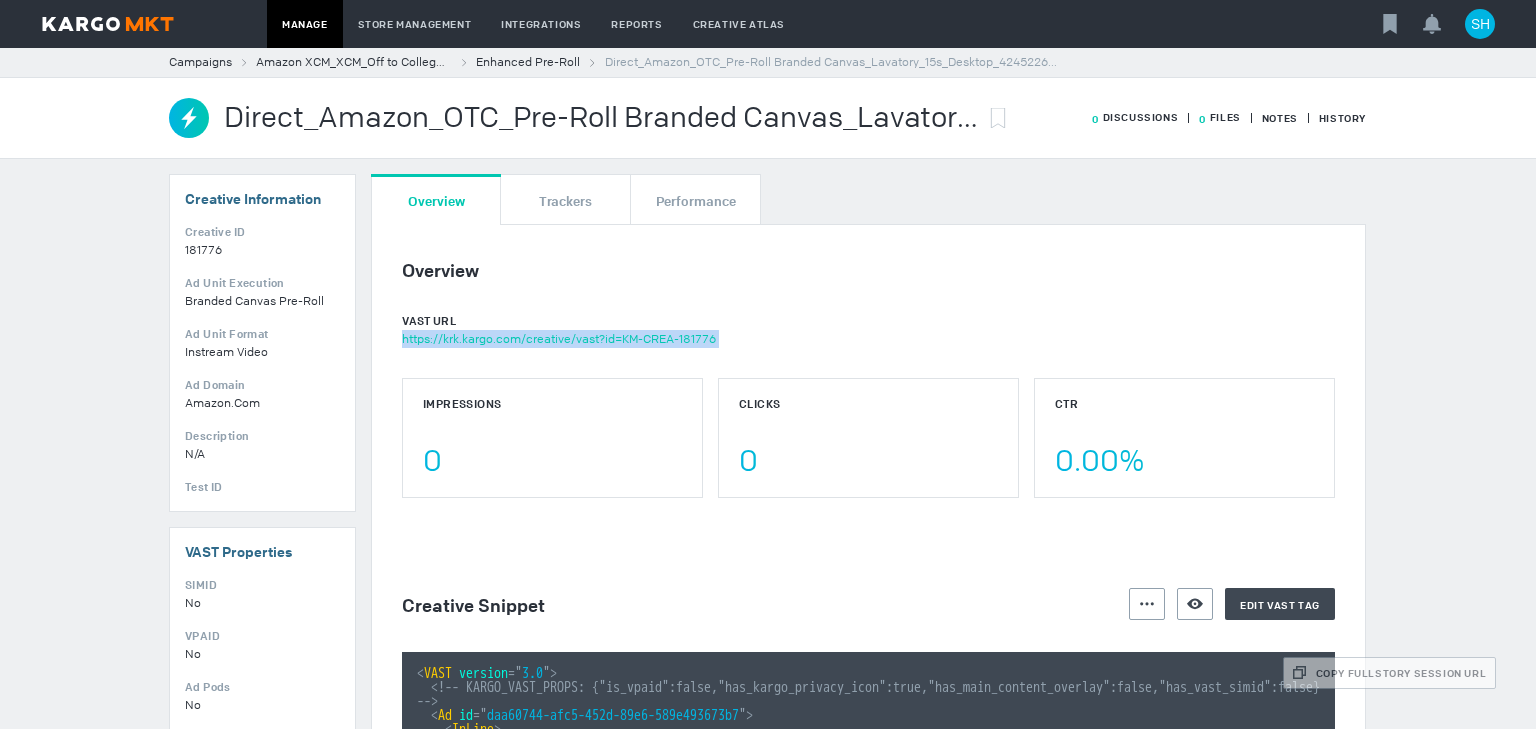 click on "VAST URL https://krk.kargo.com/creative/vast?id=KM-CREA-181776" at bounding box center [868, 330] 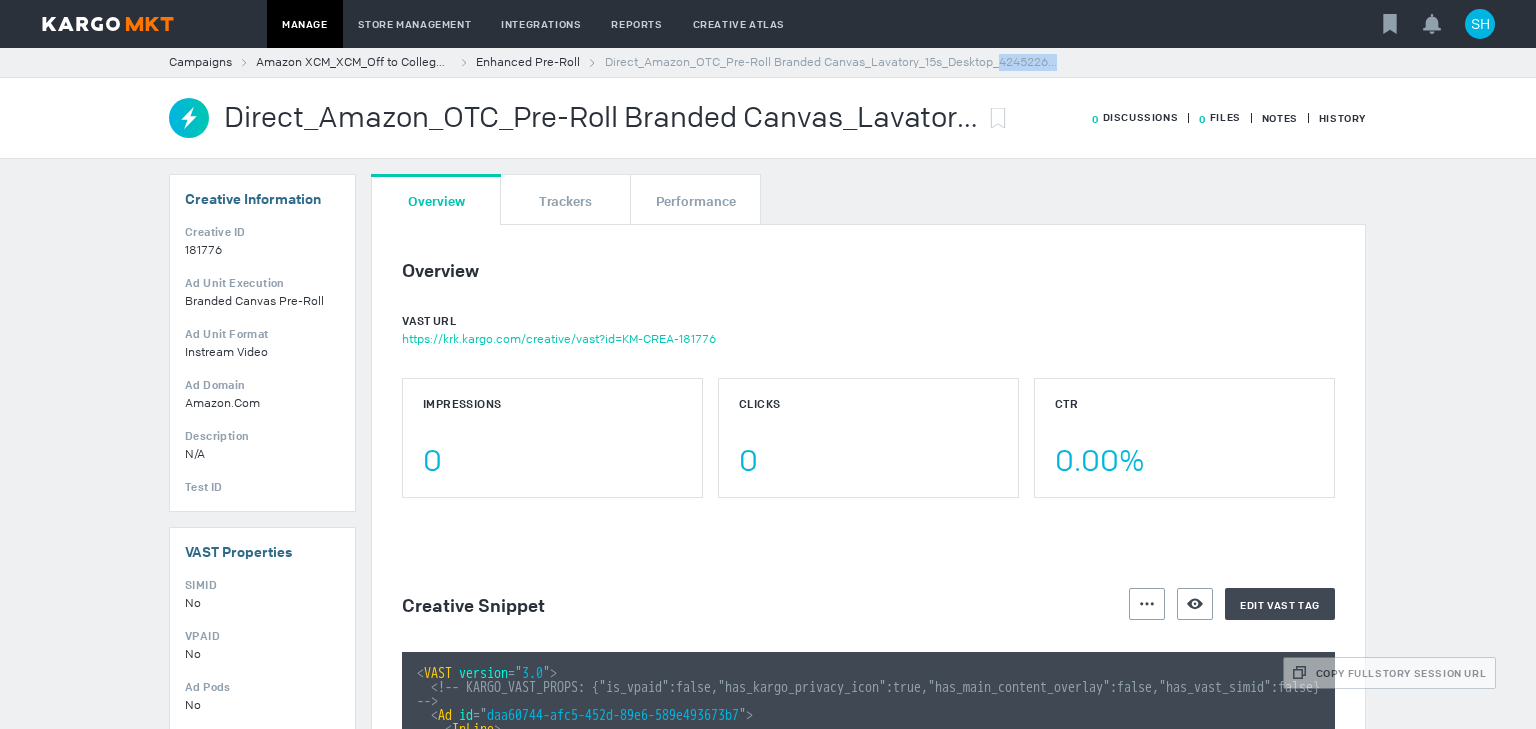 drag, startPoint x: 994, startPoint y: 58, endPoint x: 1152, endPoint y: 71, distance: 158.5339 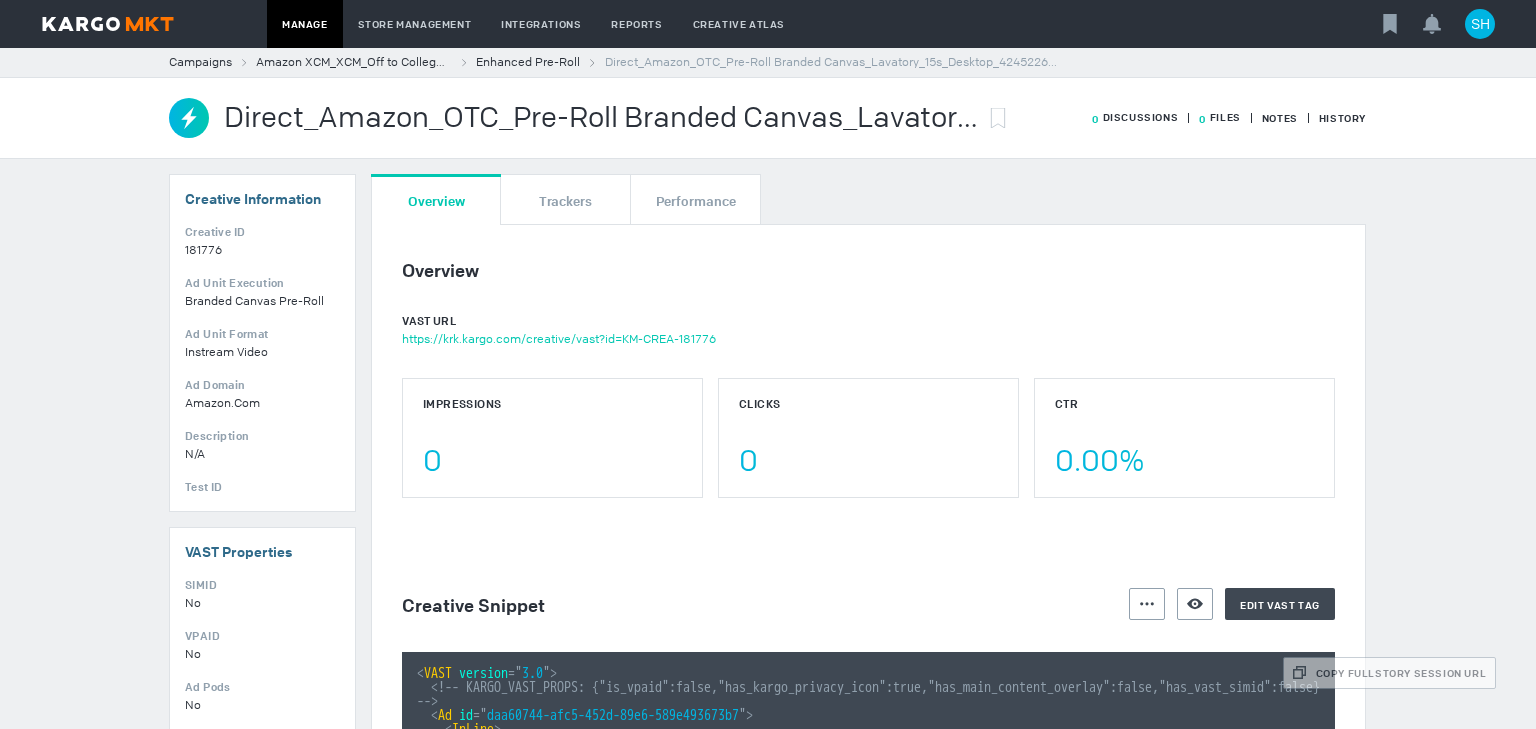 click on "Overview Trackers Performance" at bounding box center [868, 199] 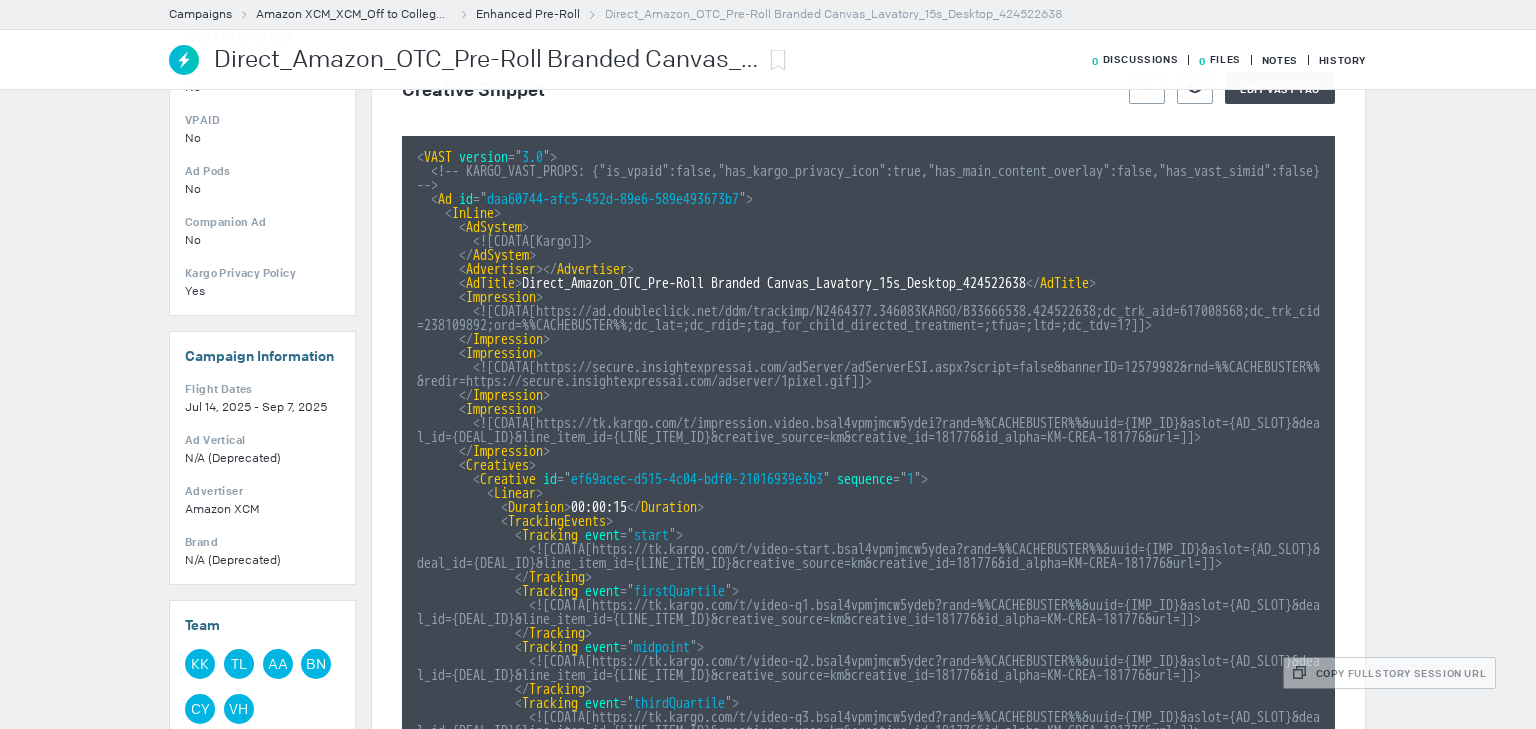 click on "< VAST   version = " 3.0 " >
<!-- KARGO_VAST_PROPS: {"is_vpaid":false,"has_kargo_privacy_icon":true,"has_main_content_overlay":false,"has_vast_simid":false} -->
< Ad   id = " daa60744-afc5-452d-89e6-589e493673b7 " >
< InLine >
< AdSystem >
<![CDATA[Kargo]]>
</ AdSystem >
< Advertiser > </ Advertiser >
< AdTitle >
Direct_Amazon_OTC_Pre-Roll Branded Canvas_Lavatory_15s_Desktop_424522638
</ AdTitle >
< Impression >
<![CDATA[https://ad.doubleclick.net/ddm/trackimp/N2464377.346083KARGO/B33666538.424522638;dc_trk_aid=617008568;dc_trk_cid=238109892;ord=%%CACHEBUSTER%%;dc_lat=;dc_rdid=;tag_for_child_directed_treatment=;tfua=;ltd=;dc_tdv=1?]]>
</ Impression >
< Impression >
<![CDATA[https://secure.insightexpressai.com/adServer/adServerESI.aspx?script=false&bannerID=12579982&rnd=%%CACHEBUSTER%%&redir=https://secure.insightexpressai.com/adserver/1pixel.gif]]>
</ Impression >
< Impression >" at bounding box center (868, 767) 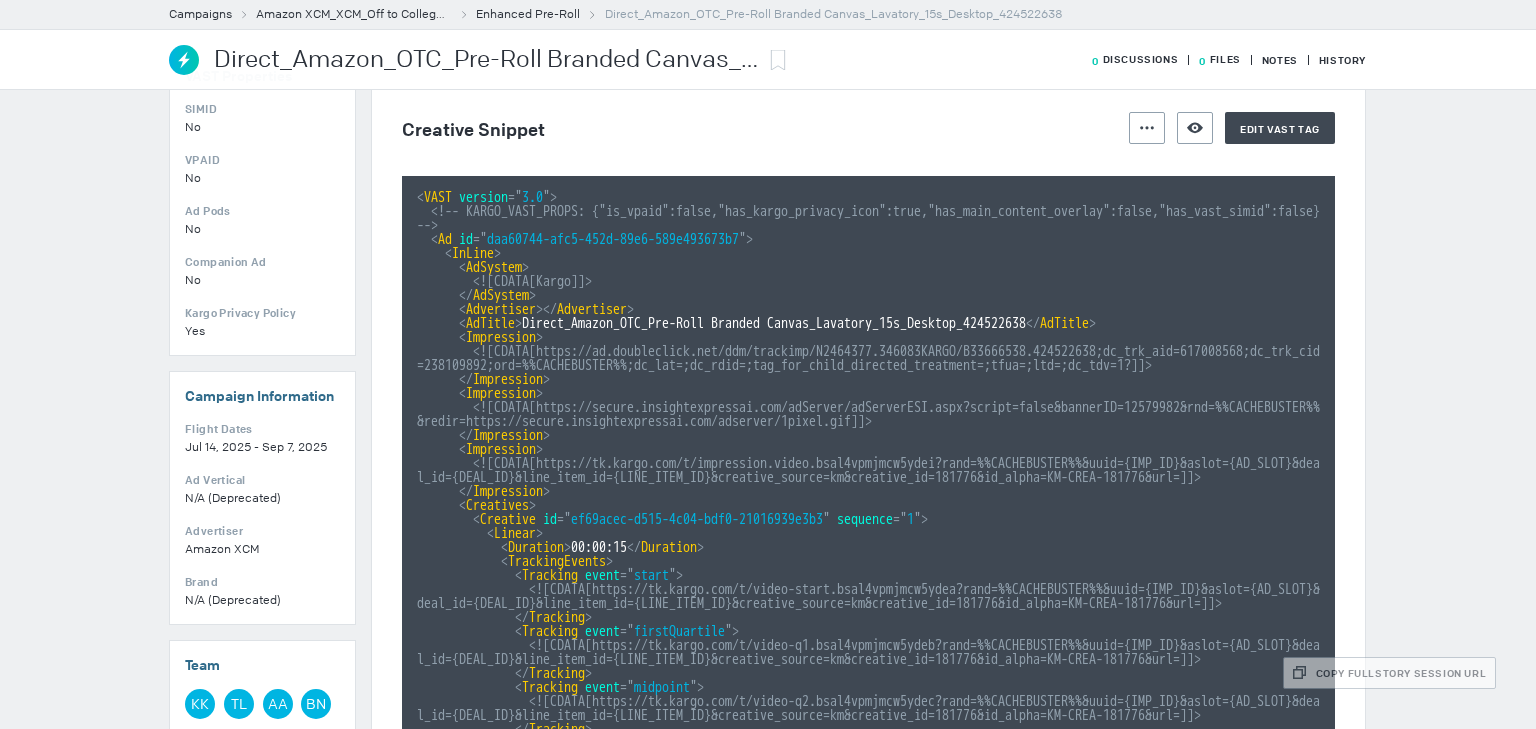 scroll, scrollTop: 0, scrollLeft: 0, axis: both 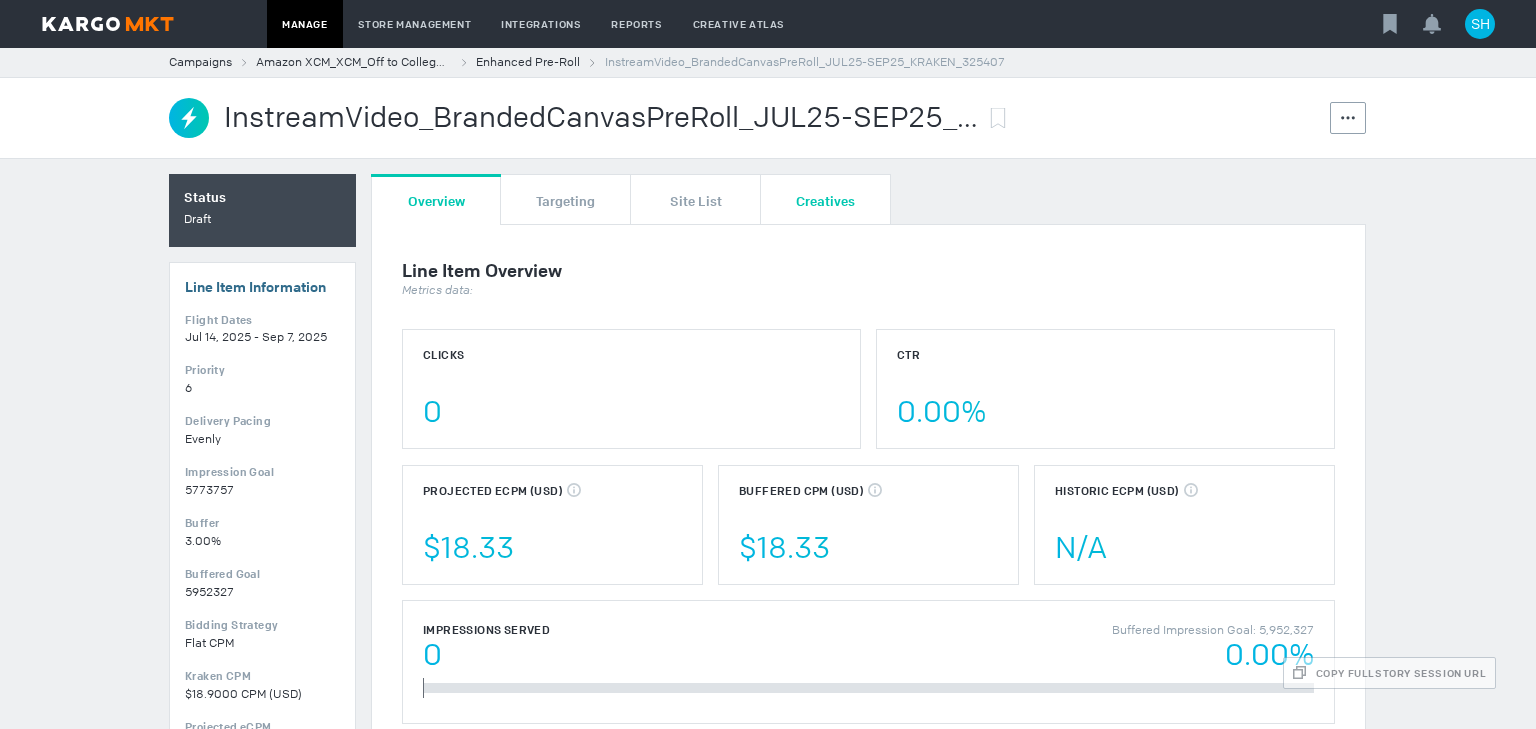 click on "Creatives" at bounding box center (825, 200) 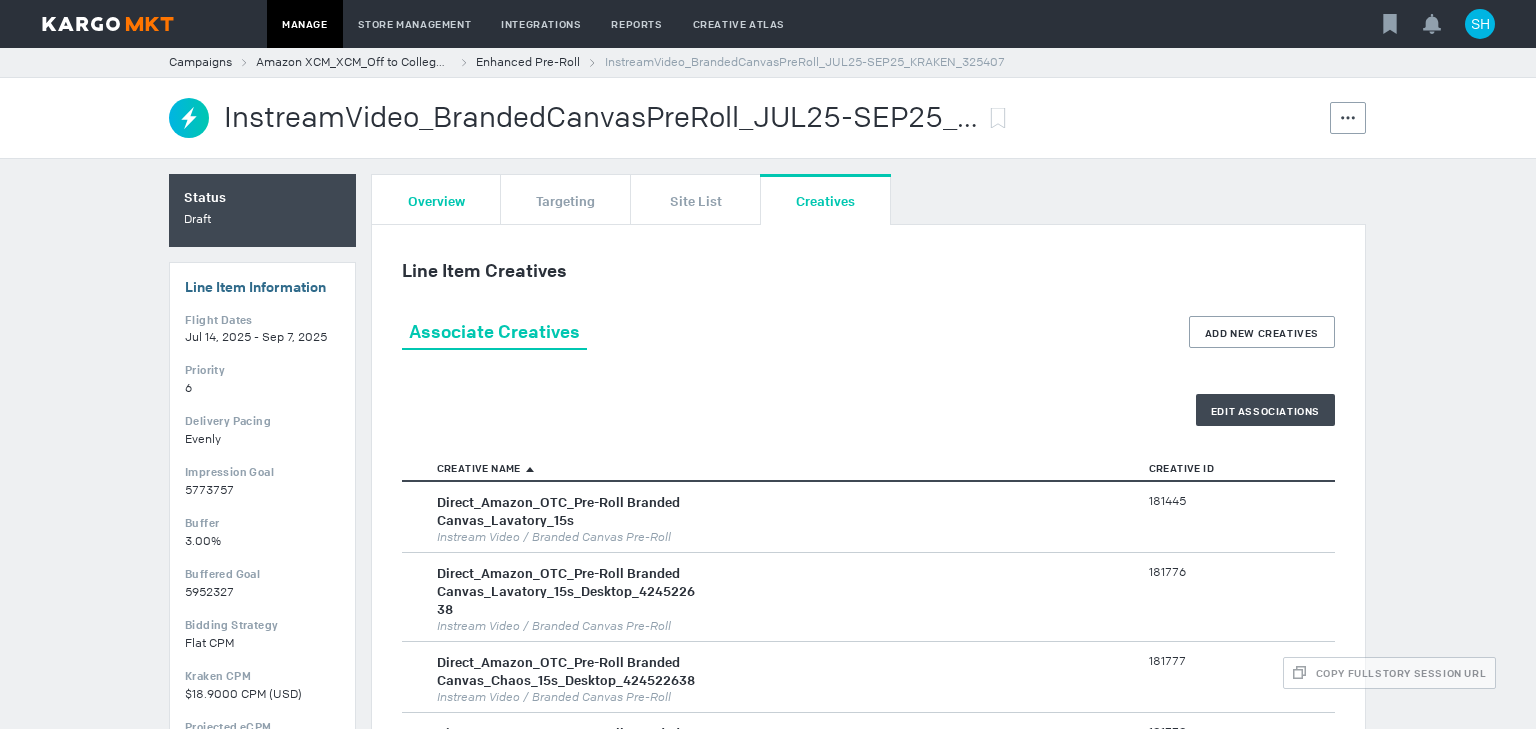 click on "Overview" at bounding box center [436, 200] 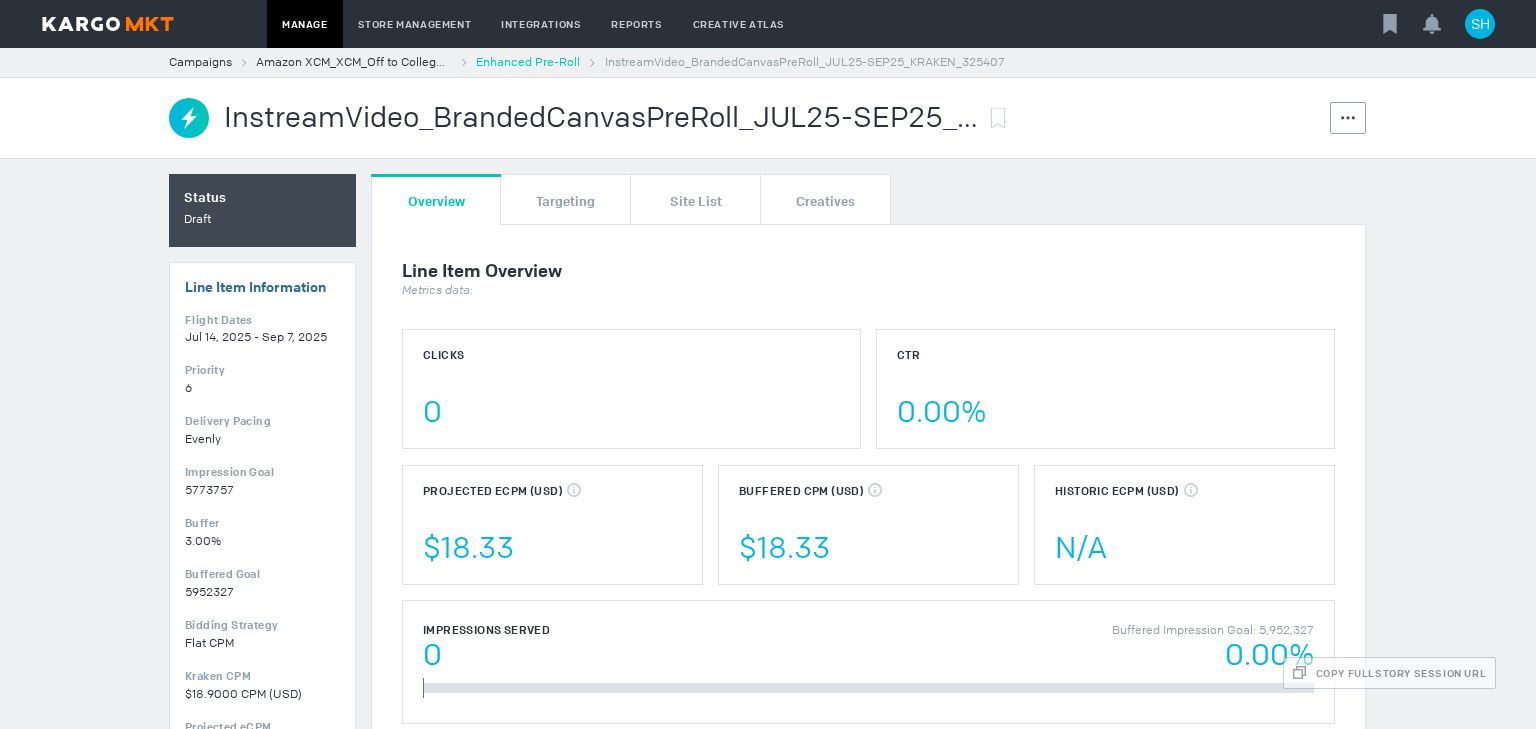 click on "Enhanced Pre-Roll" at bounding box center (528, 62) 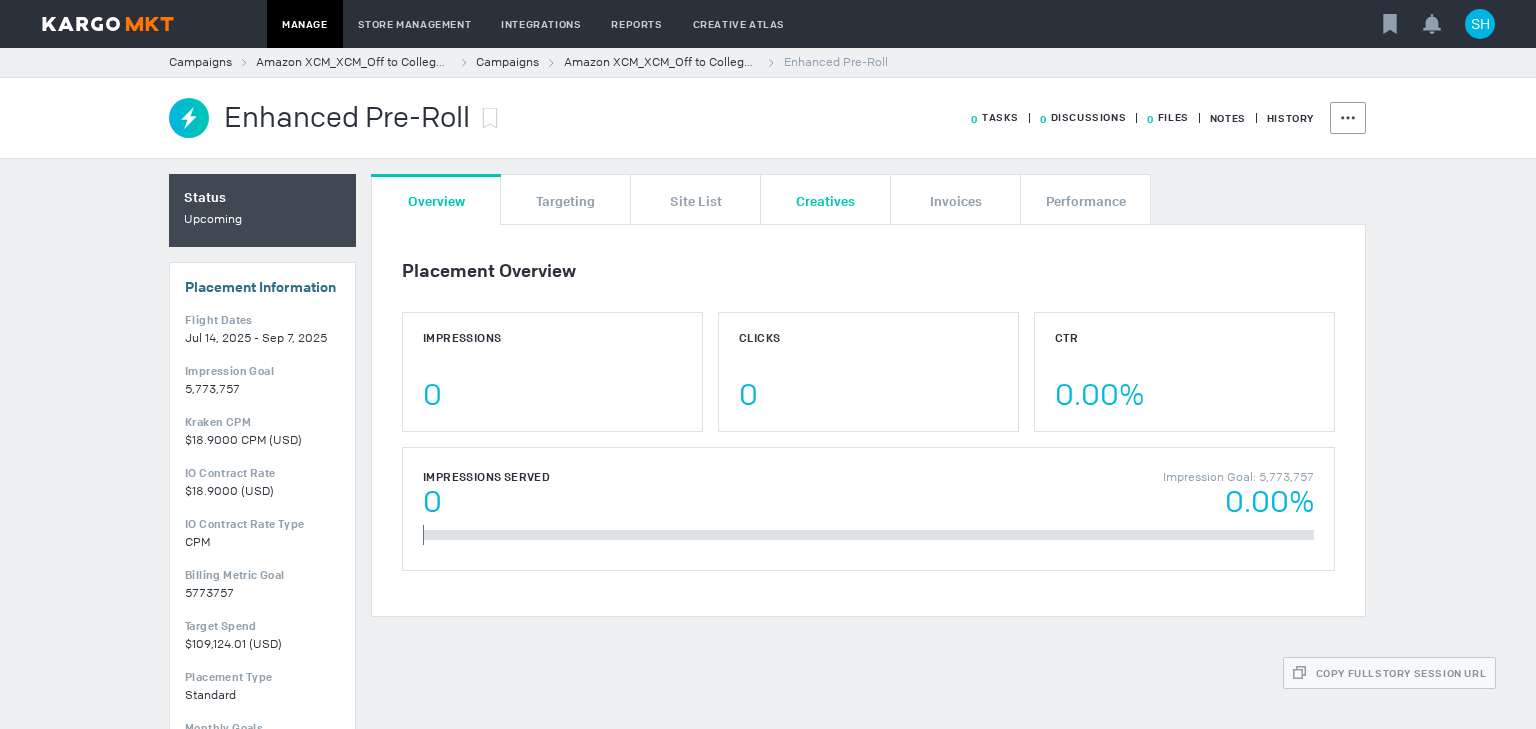 click on "Creatives" at bounding box center (825, 200) 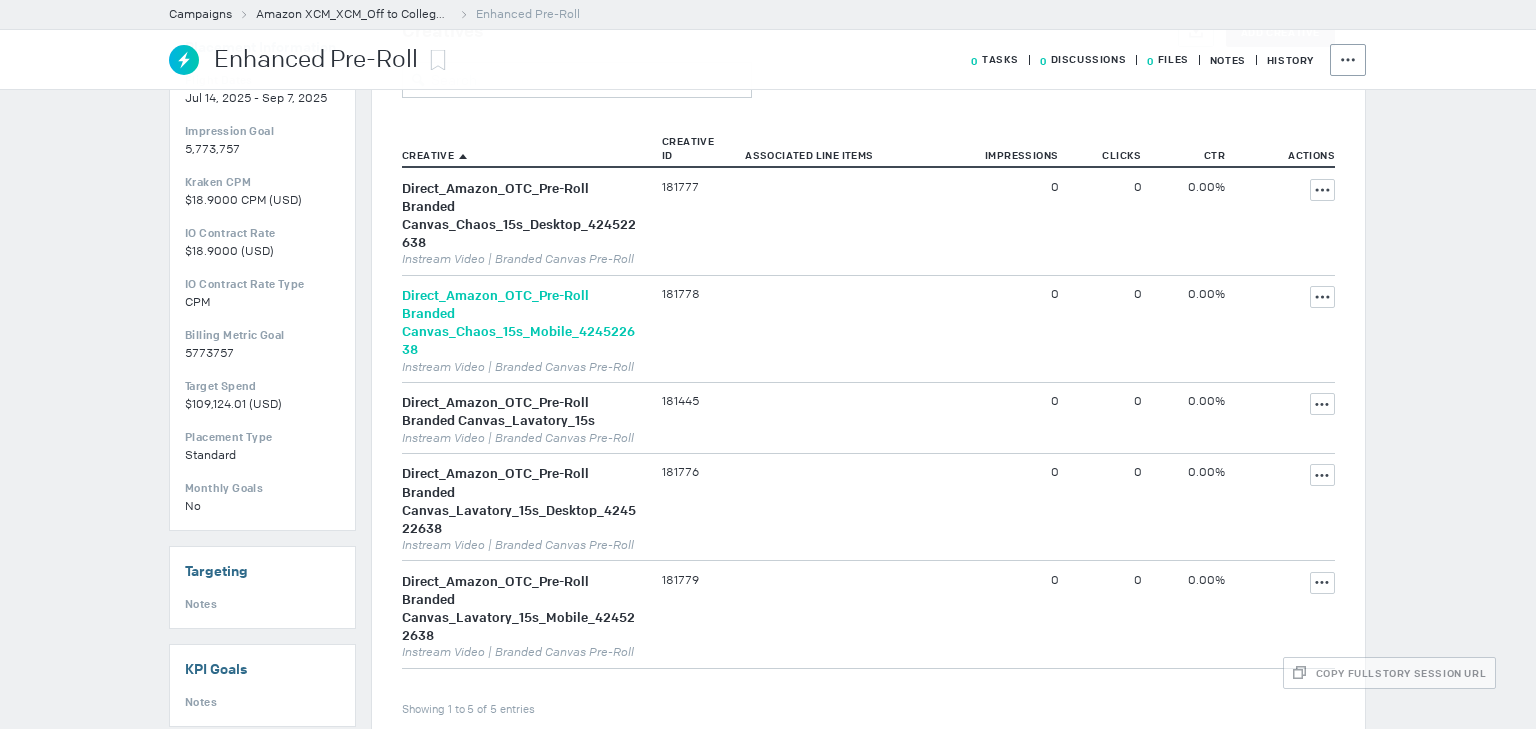 scroll, scrollTop: 320, scrollLeft: 0, axis: vertical 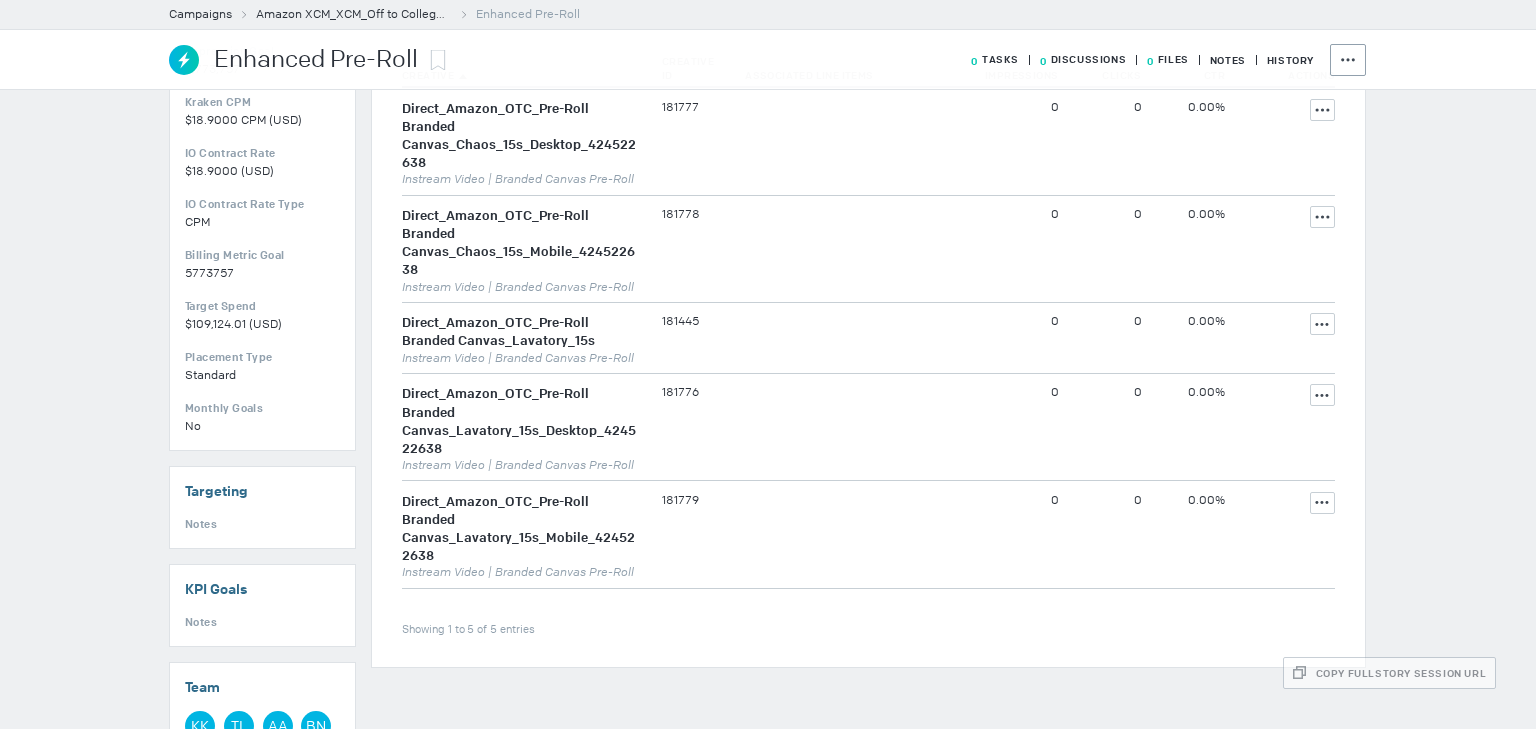 click on "Campaigns Amazon XCM_XCM_Off to College_7/14/2025-9/7/2025 Enhanced Pre-Roll Enhanced Pre-Roll 0 Tasks 0 Discussions 0 Files Notes History   Actions Campaigns Amazon XCM_XCM_Off to College_7/14/2025-9/7/2025 Enhanced Pre-Roll Enhanced Pre-Roll 0 Tasks 0 Discussions 0 Files Notes History   Actions Status Upcoming Placement Information Edit Flight Dates Jul 14, 2025 - Sep 7, 2025 Impression Goal 5,773,757  Kraken CPM $18.9000 CPM (USD) % Viewability CPM Equivalent $18.90 CPM IO Contract Rate $18.9000 (USD) IO Contract Rate Type CPM Billing Metric Goal 5773757 Target Spend $109,124.01 (USD) Placement Type Standard Monthly Goals No Targeting Edit Notes KPI Goals Edit Notes Team Edit KK   Kasey Kim  TL   Travis Lee  AA   Aakash Arya  BN   Brandon Nye  CY   Cindy Yang  VH   Victoria Hall  0 line items failed to push Line Item Error This Placement has 0 issues Please review and resolve them as soon as possible You have 0 tasks due Overview Targeting Site List Creatives Invoices Performance Creatives Export       CTR" at bounding box center (768, 68) 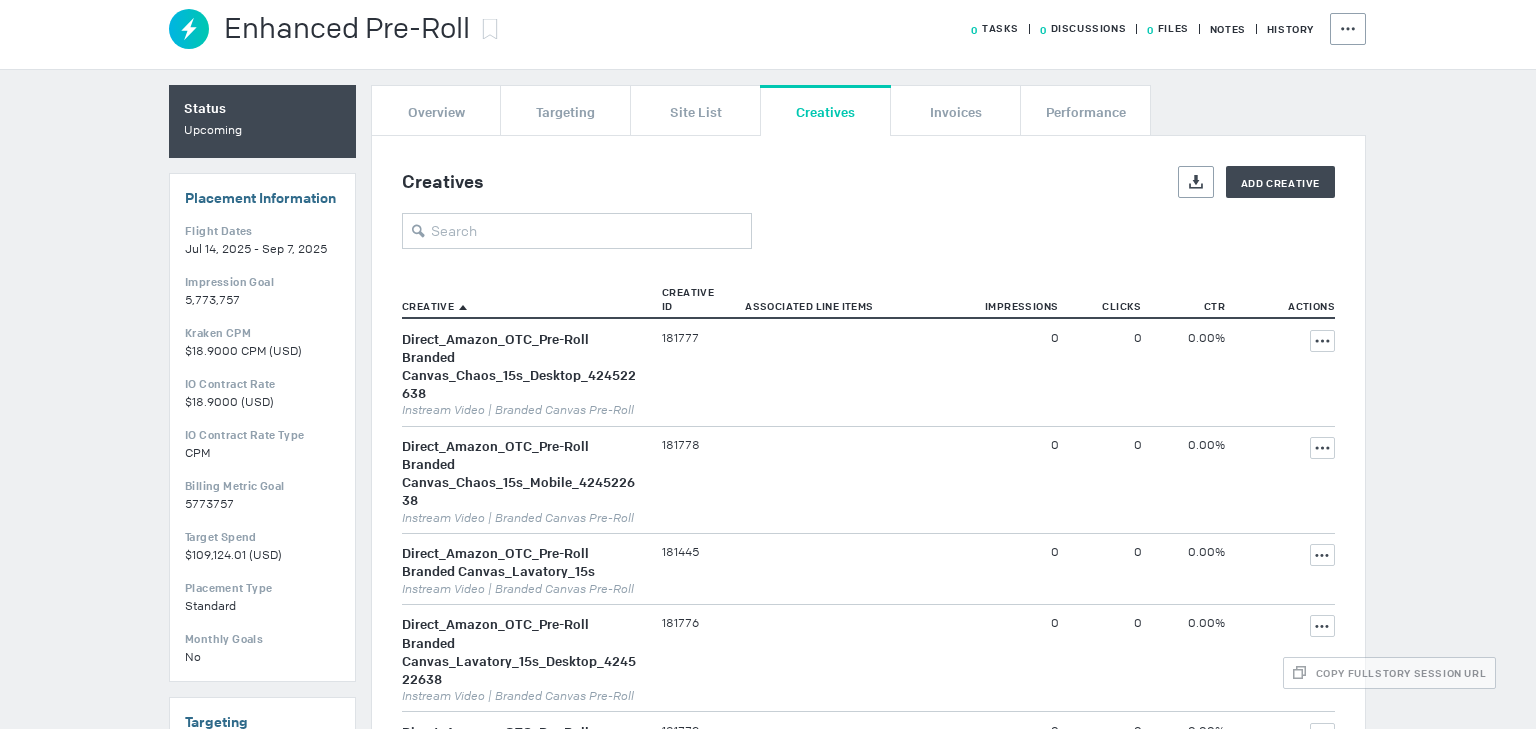 scroll, scrollTop: 80, scrollLeft: 0, axis: vertical 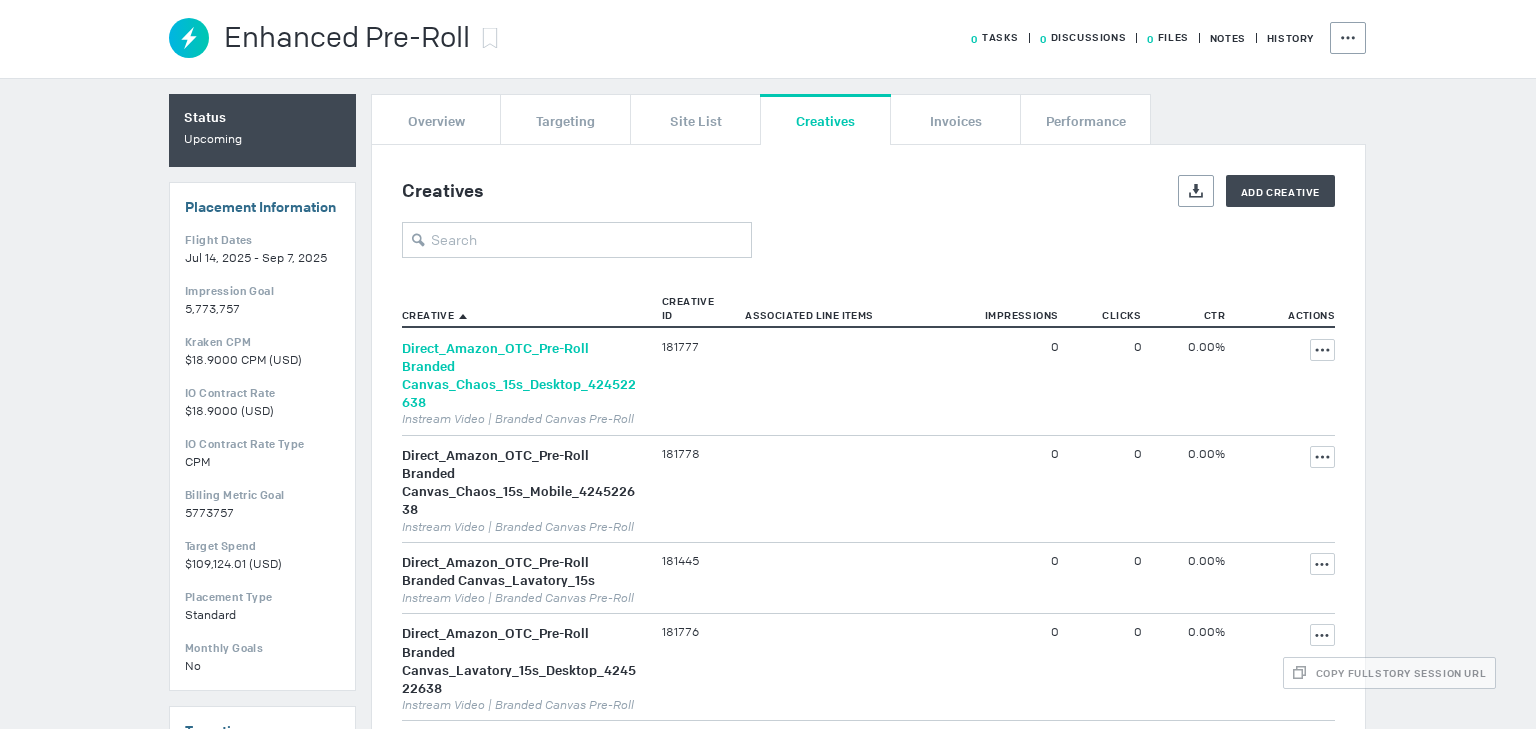 click on "Direct_Amazon_OTC_Pre-Roll Branded Canvas_Chaos_15s_Desktop_424522638" at bounding box center [519, 375] 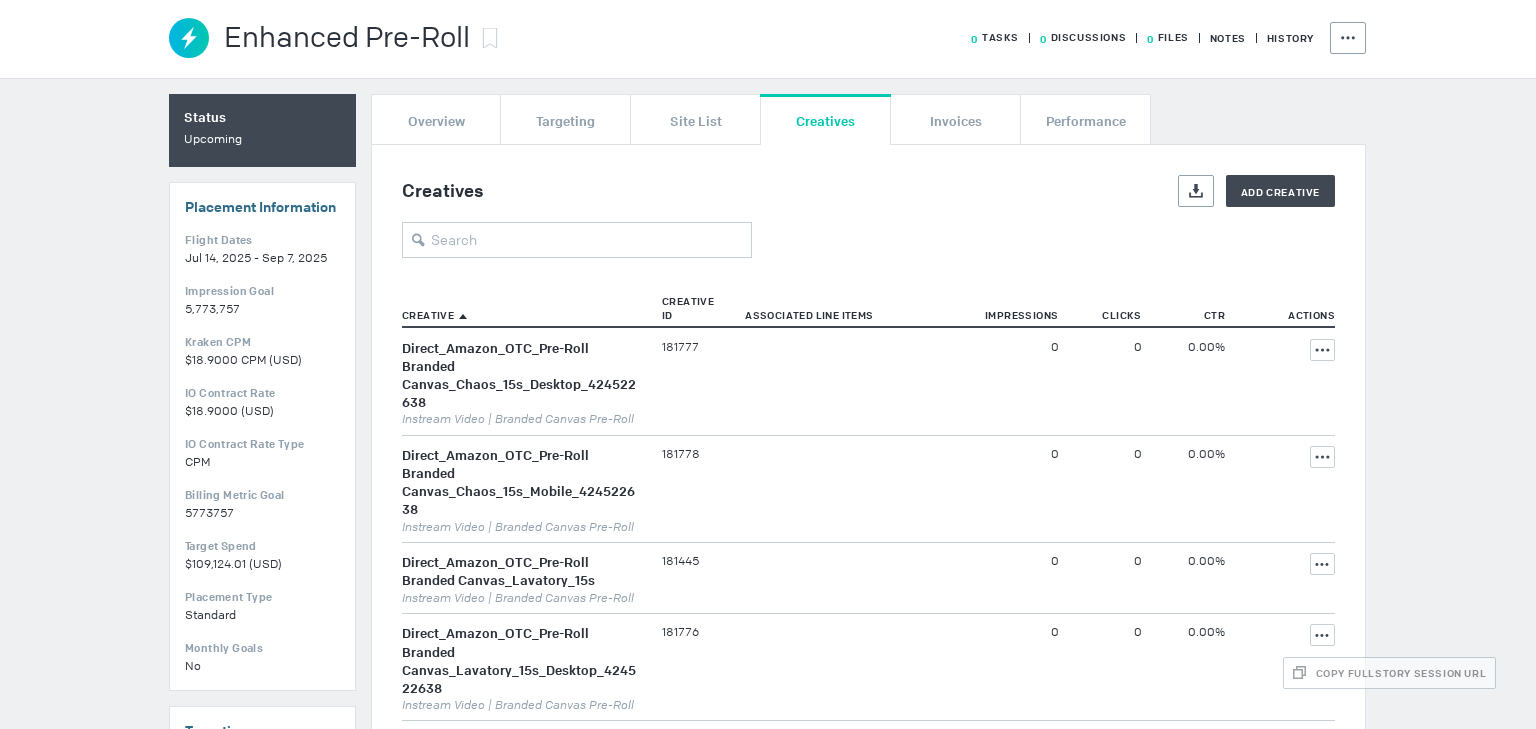 click on "Status Upcoming Placement Information Edit Flight Dates Jul 14, 2025 - Sep 7, 2025 Impression Goal 5,773,757  Kraken CPM $18.9000 CPM (USD) % Viewability CPM Equivalent $18.90 CPM IO Contract Rate $18.9000 (USD) IO Contract Rate Type CPM Billing Metric Goal 5773757 Target Spend $109,124.01 (USD) Placement Type Standard Monthly Goals No Targeting Edit Notes KPI Goals Edit Notes Team Edit KK   Kasey Kim  TL   Travis Lee  AA   Aakash Arya  BN   Brandon Nye  CY   Cindy Yang  VH   Victoria Hall  0 line items failed to push Line Item Error This Placement has 0 issues Please review and resolve them as soon as possible You have 0 tasks due Overview Targeting Site List Creatives Invoices Performance Creatives Export   Add Creative     Creative Creative ID Associated Line Items Impressions Clicks CTR Actions Showing 1 to 5 of 5 entries Direct_Amazon_OTC_Pre-Roll Branded Canvas_Chaos_15s_Desktop_424522638 Instream Video | Branded Canvas Pre-Roll 181777 0 0 0.00%   Actions Instream Video | Branded Canvas Pre-Roll 181778" at bounding box center (768, 38) 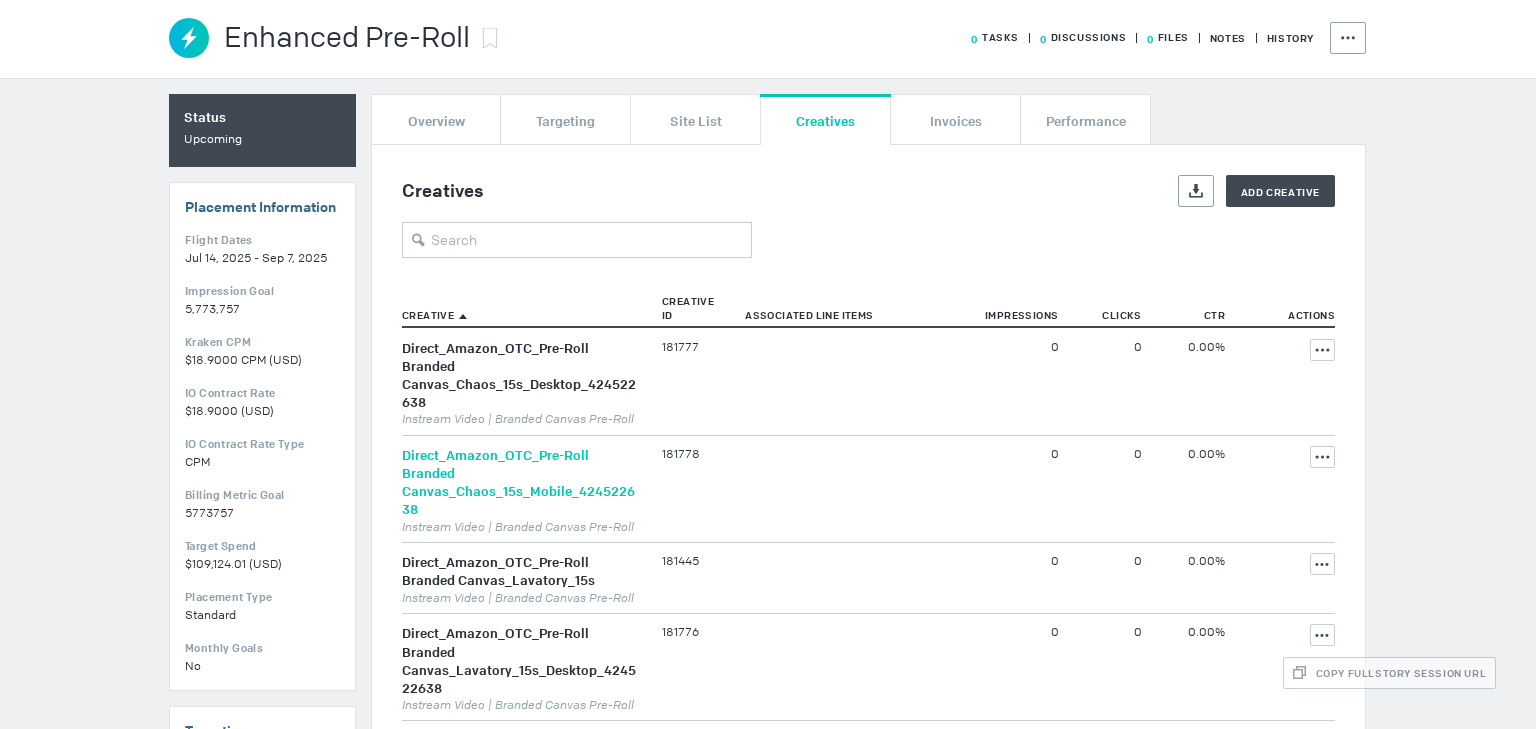 click on "Direct_Amazon_OTC_Pre-Roll Branded Canvas_Chaos_15s_Mobile_424522638" at bounding box center [518, 482] 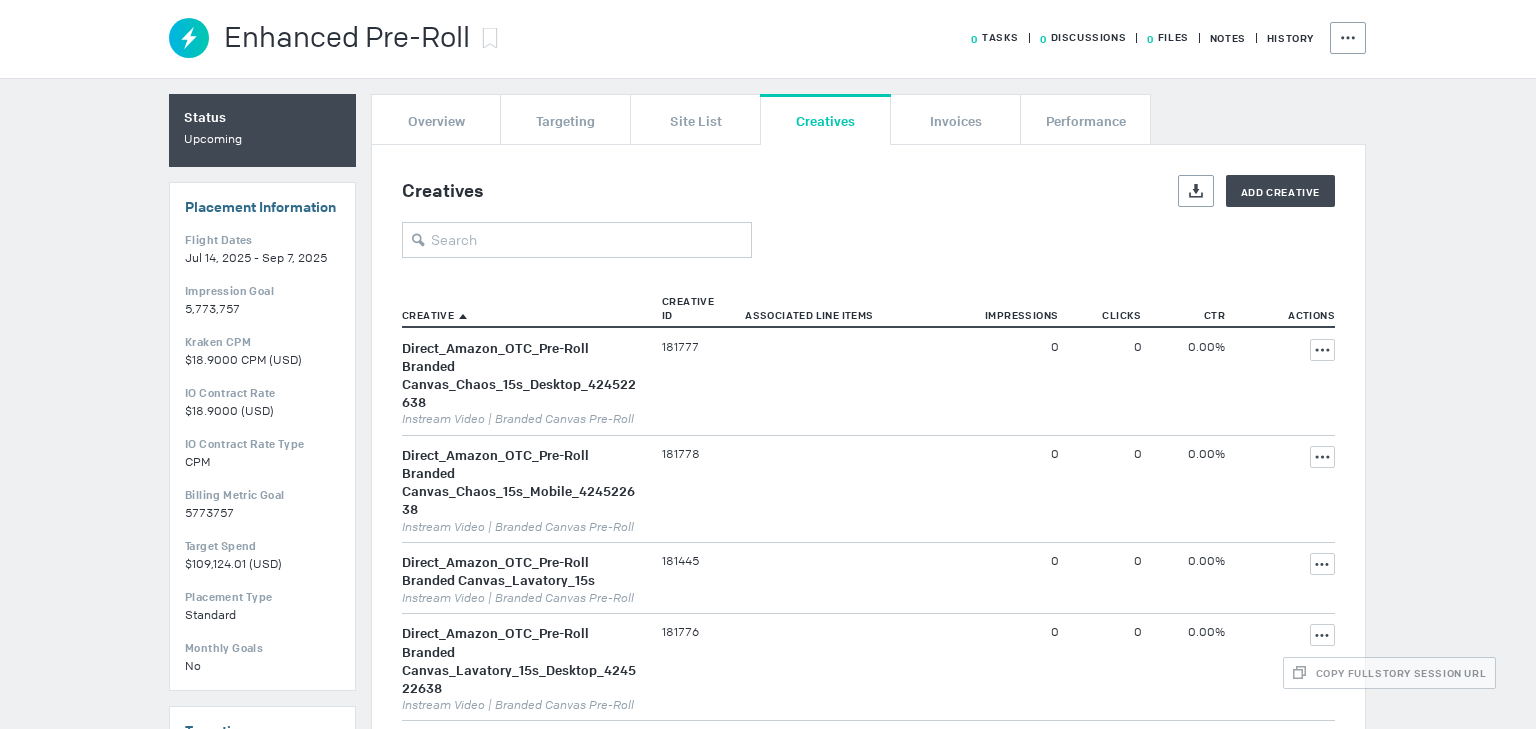 click on "Campaigns Amazon XCM_XCM_Off to College_7/14/2025-9/7/2025 Enhanced Pre-Roll Enhanced Pre-Roll 0 Tasks 0 Discussions 0 Files Notes History   Actions Campaigns Amazon XCM_XCM_Off to College_7/14/2025-9/7/2025 Enhanced Pre-Roll Enhanced Pre-Roll 0 Tasks 0 Discussions 0 Files Notes History   Actions Status Upcoming Placement Information Edit Flight Dates Jul 14, 2025 - Sep 7, 2025 Impression Goal 5,773,757  Kraken CPM $18.9000 CPM (USD) % Viewability CPM Equivalent $18.90 CPM IO Contract Rate $18.9000 (USD) IO Contract Rate Type CPM Billing Metric Goal 5773757 Target Spend $109,124.01 (USD) Placement Type Standard Monthly Goals No Targeting Edit Notes KPI Goals Edit Notes Team Edit KK   Kasey Kim  TL   Travis Lee  AA   Aakash Arya  BN   Brandon Nye  CY   Cindy Yang  VH   Victoria Hall  0 line items failed to push Line Item Error This Placement has 0 issues Please review and resolve them as soon as possible You have 0 tasks due Overview Targeting Site List Creatives Invoices Performance Creatives Export       CTR" at bounding box center (768, 308) 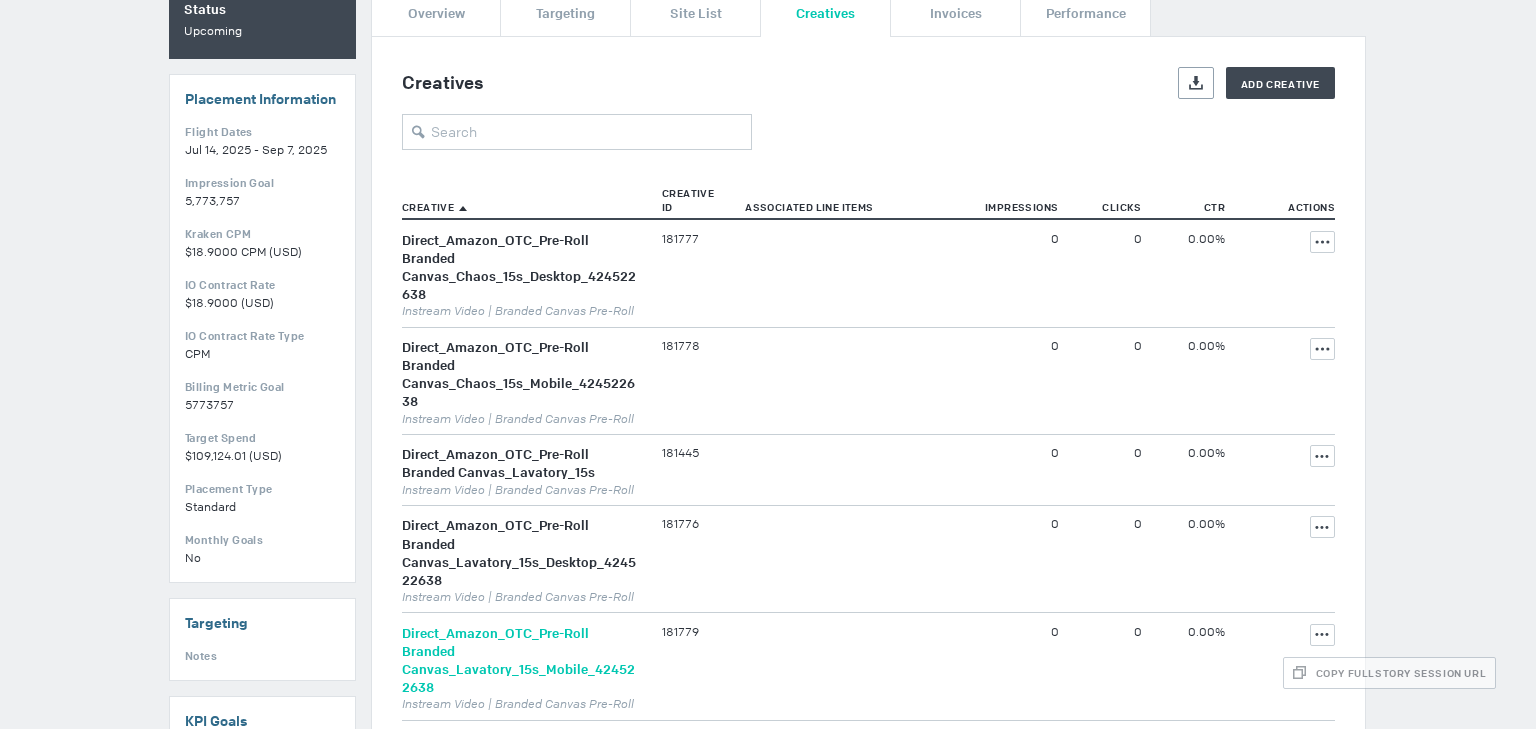 scroll, scrollTop: 240, scrollLeft: 0, axis: vertical 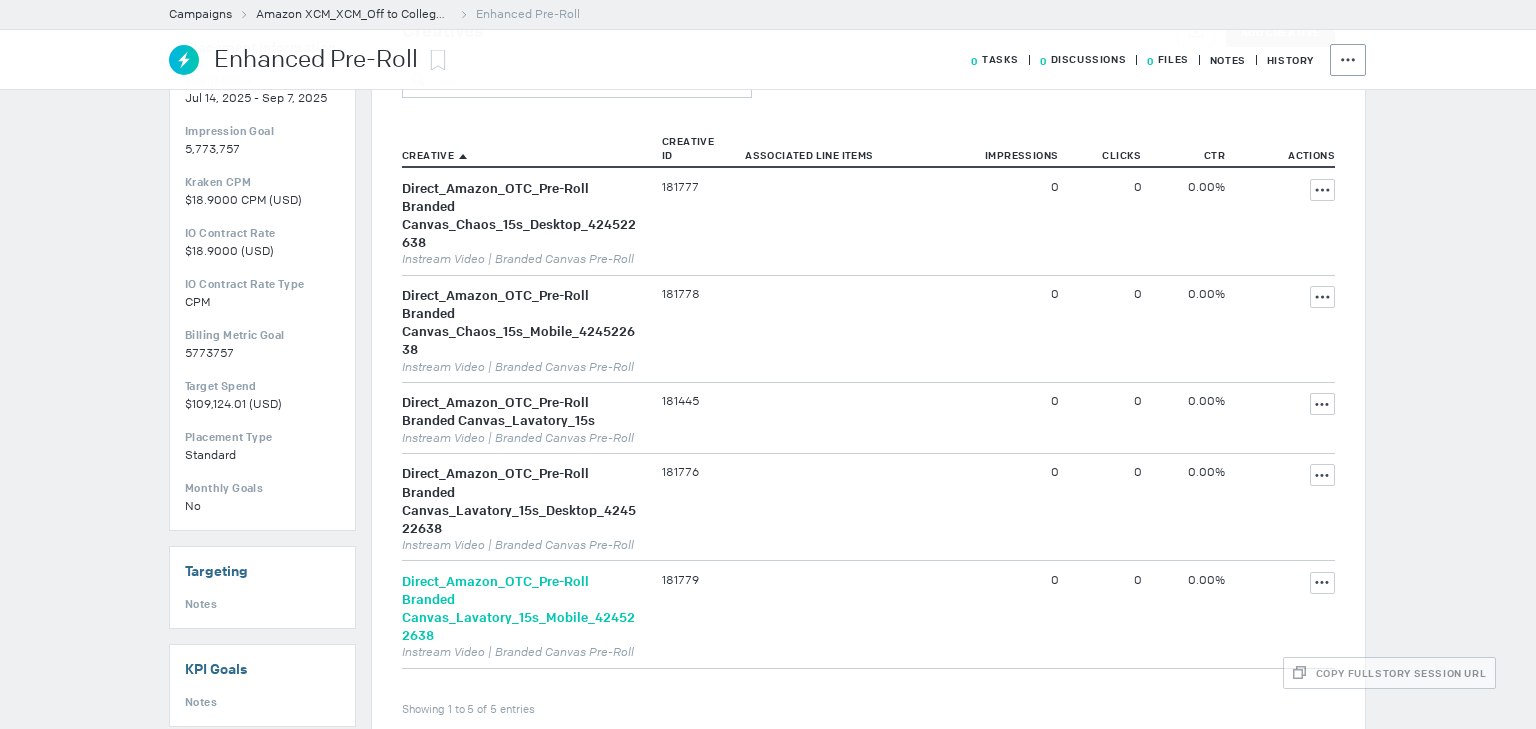 click on "Direct_Amazon_OTC_Pre-Roll Branded Canvas_Lavatory_15s_Mobile_424522638" at bounding box center [518, 608] 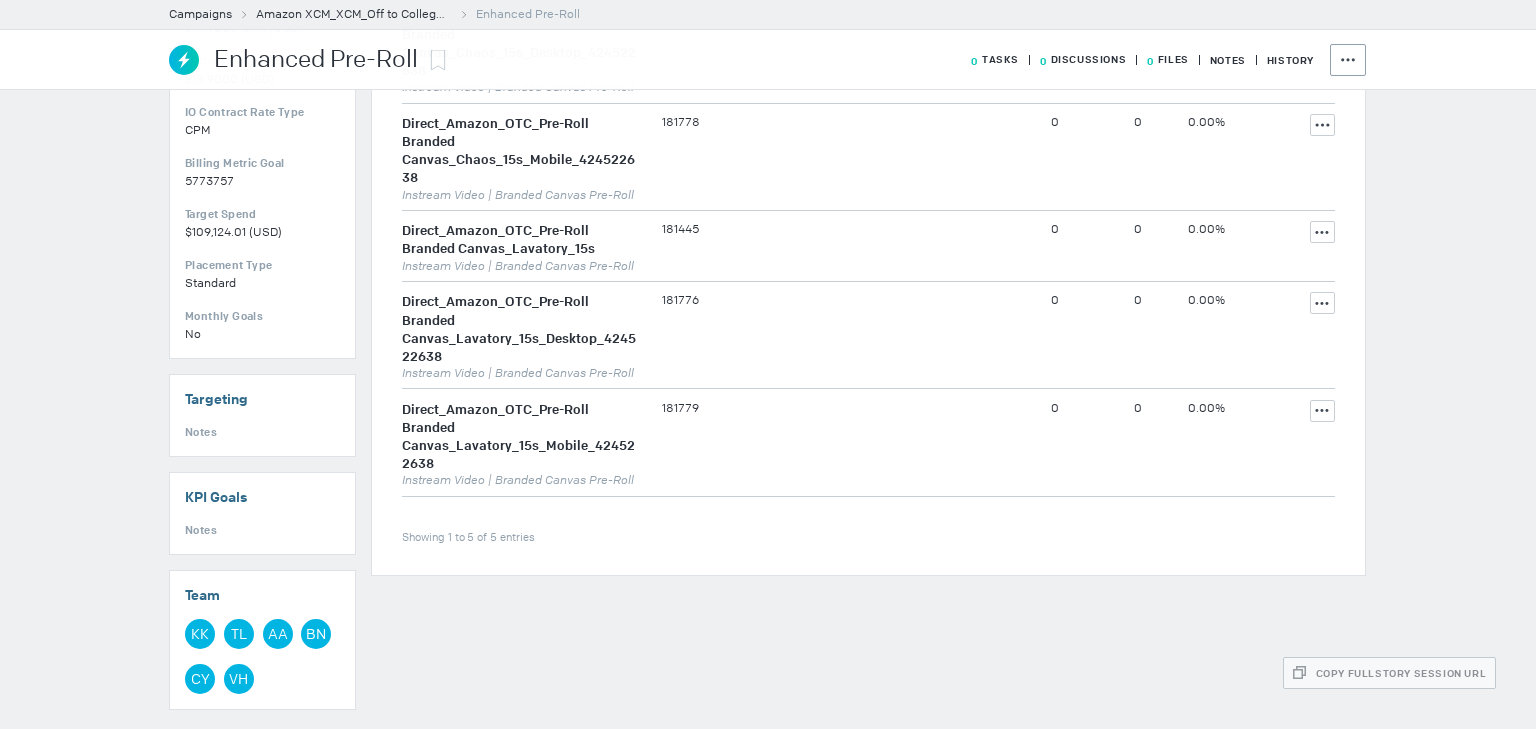 scroll, scrollTop: 421, scrollLeft: 0, axis: vertical 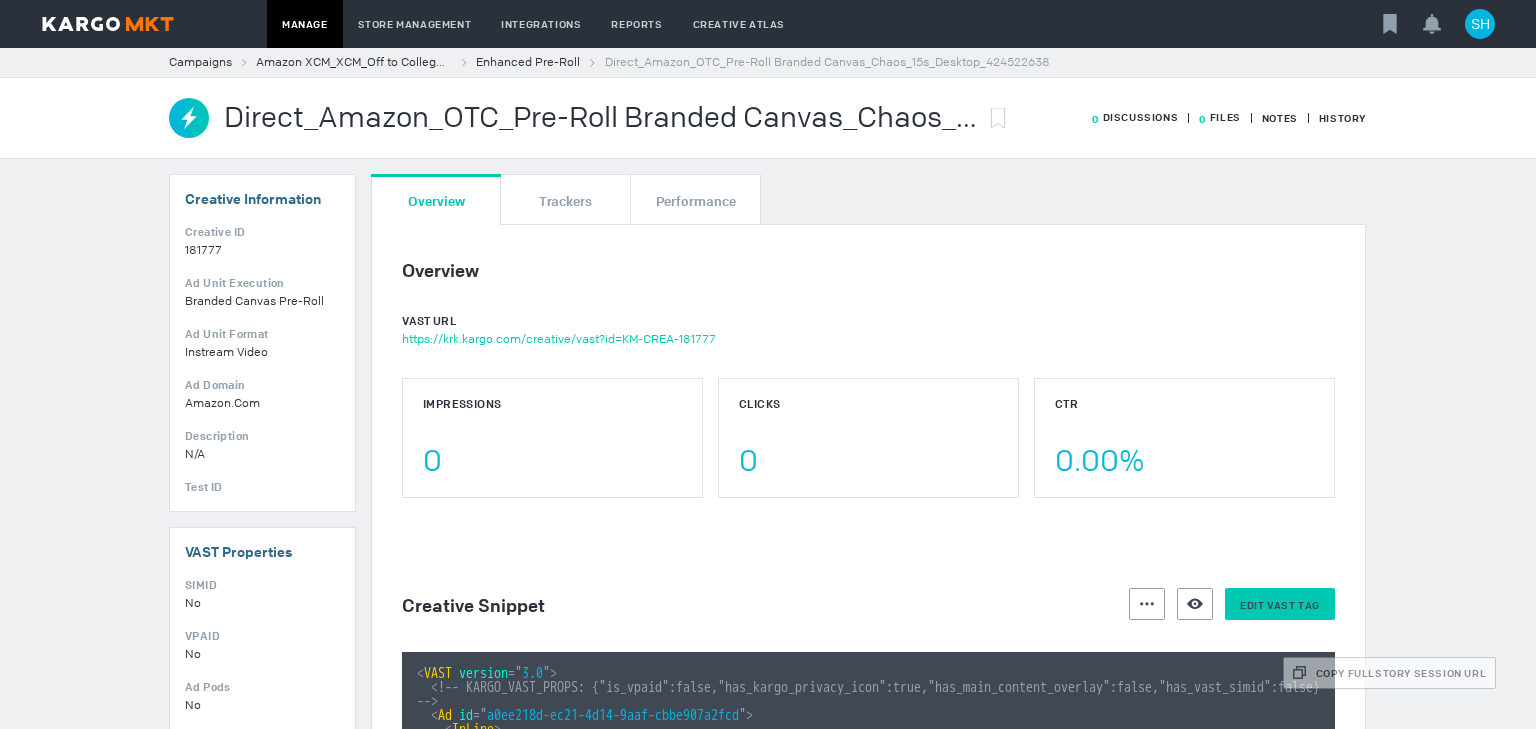 drag, startPoint x: 1299, startPoint y: 604, endPoint x: 1257, endPoint y: 604, distance: 42 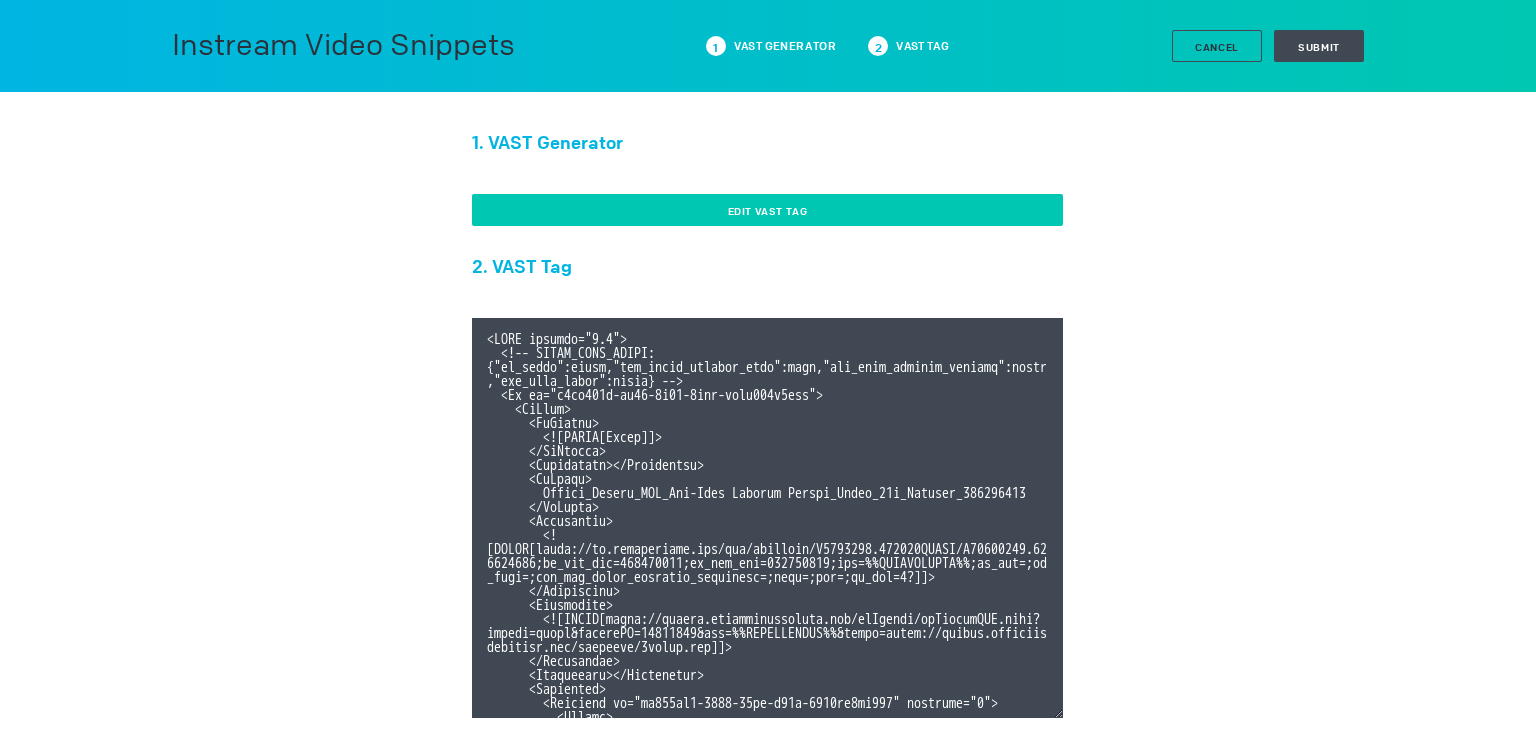 click on "Edit VAST Tag" at bounding box center (767, 210) 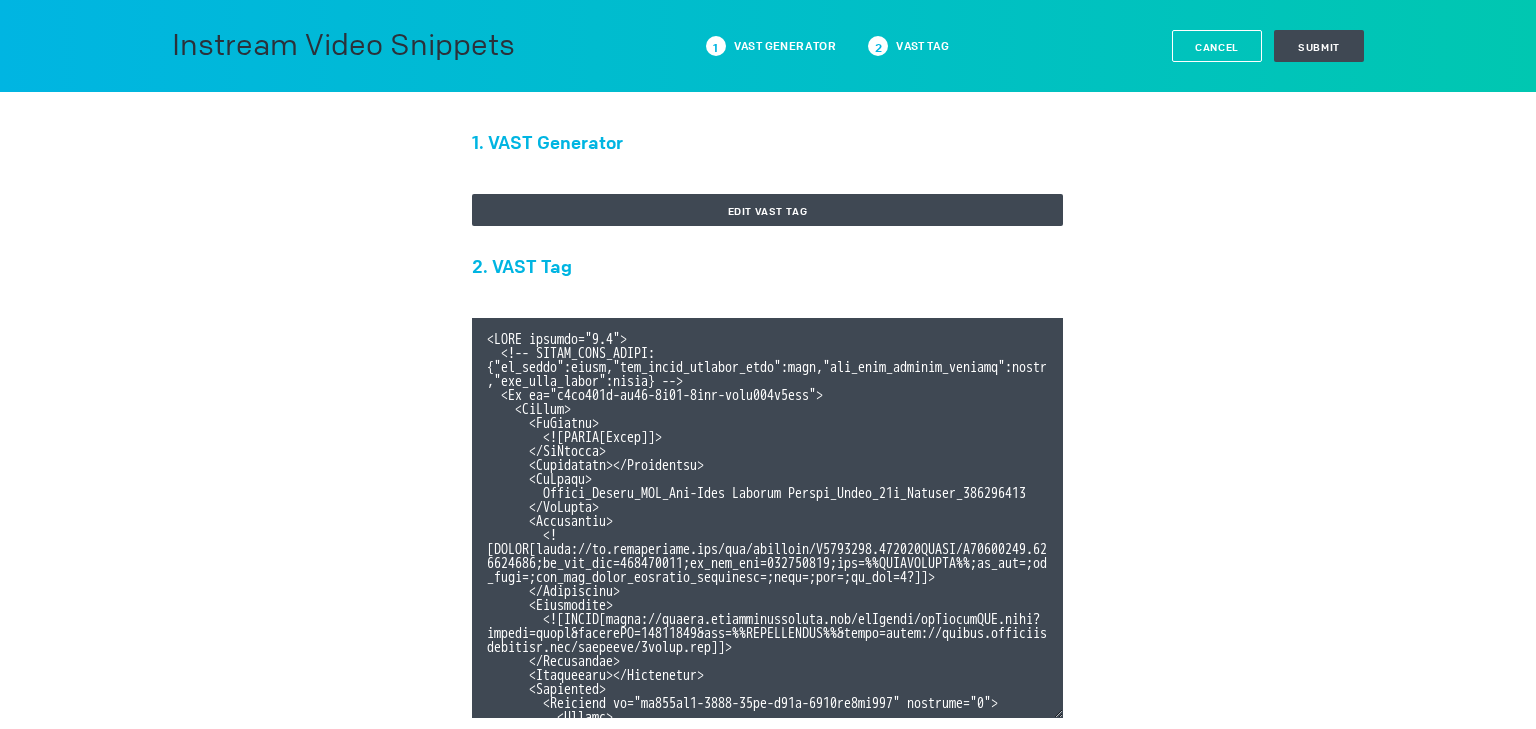 click on "Cancel" at bounding box center [1217, 46] 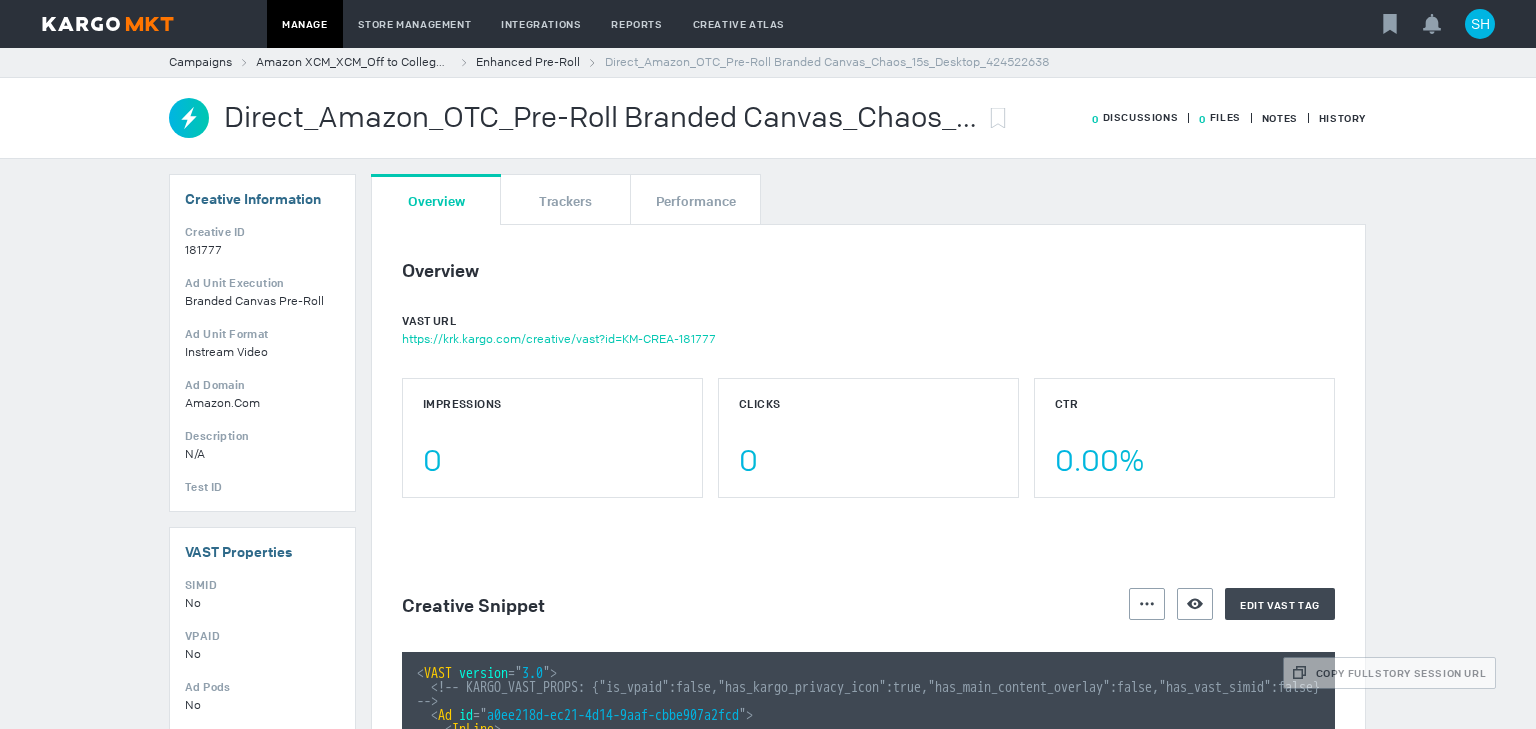 click on "VAST URL https://krk.kargo.com/creative/vast?id=KM-CREA-181777" at bounding box center [868, 330] 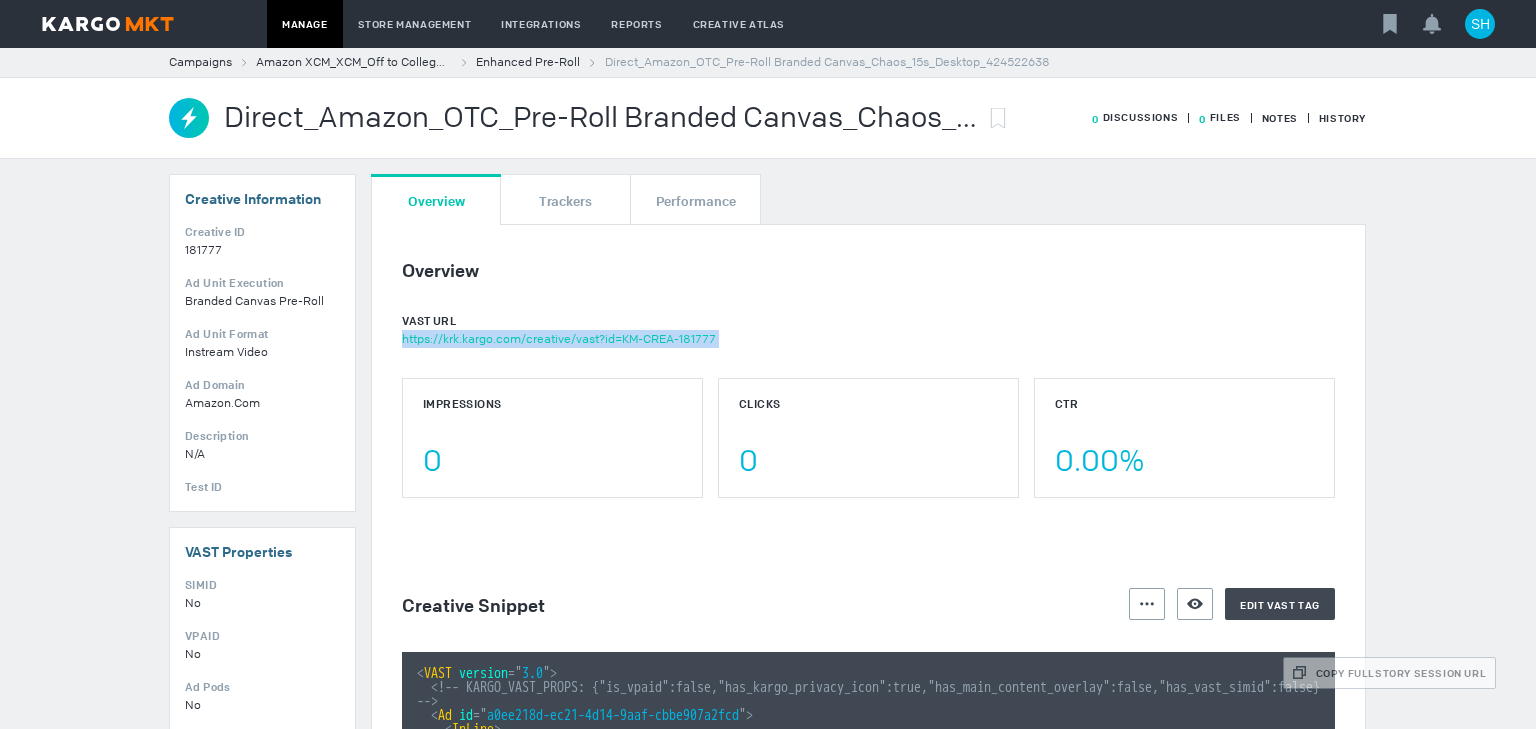 click on "VAST URL https://krk.kargo.com/creative/vast?id=KM-CREA-181777" at bounding box center (868, 330) 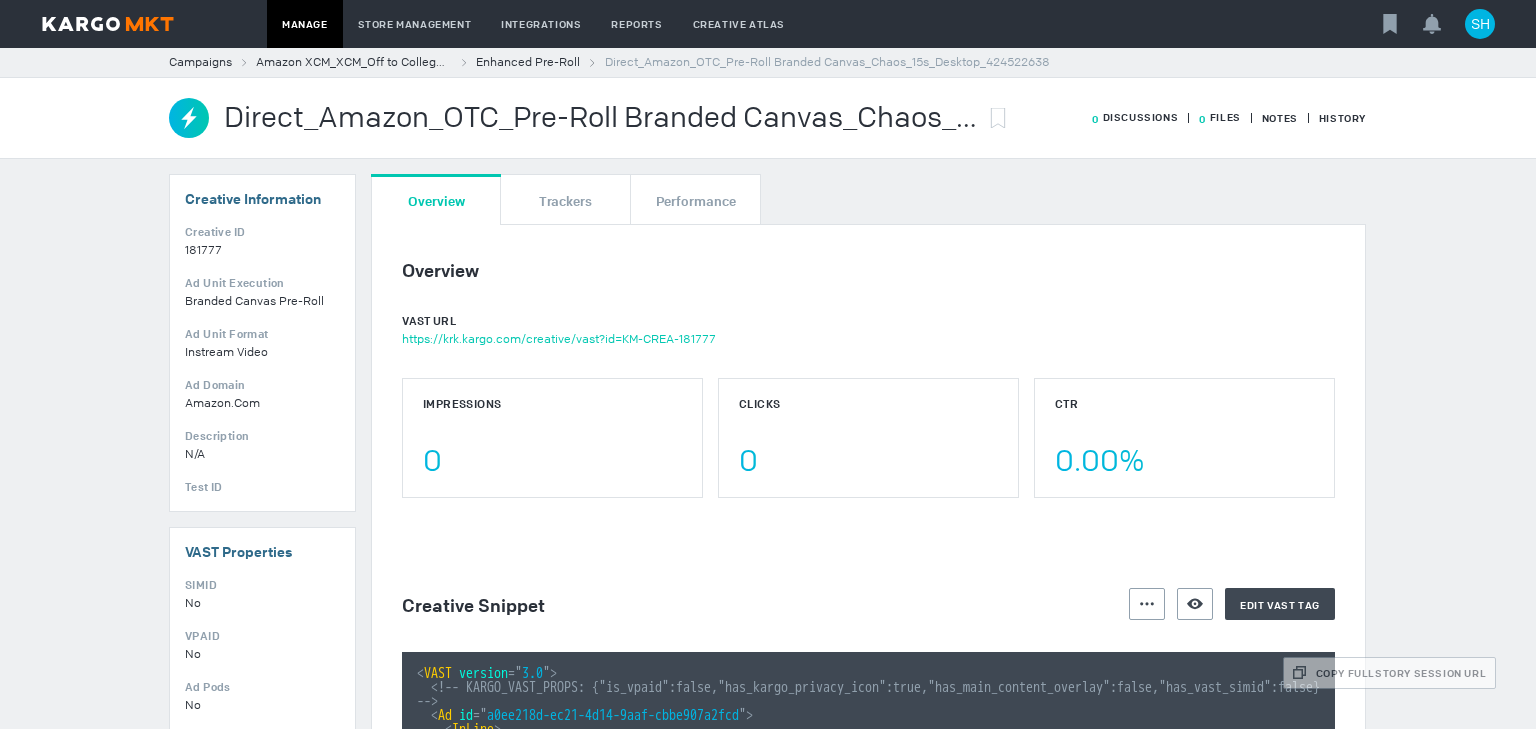 click on "Direct_Amazon_OTC_Pre-Roll Branded Canvas_Chaos_15s_Desktop_424522638" at bounding box center (601, 118) 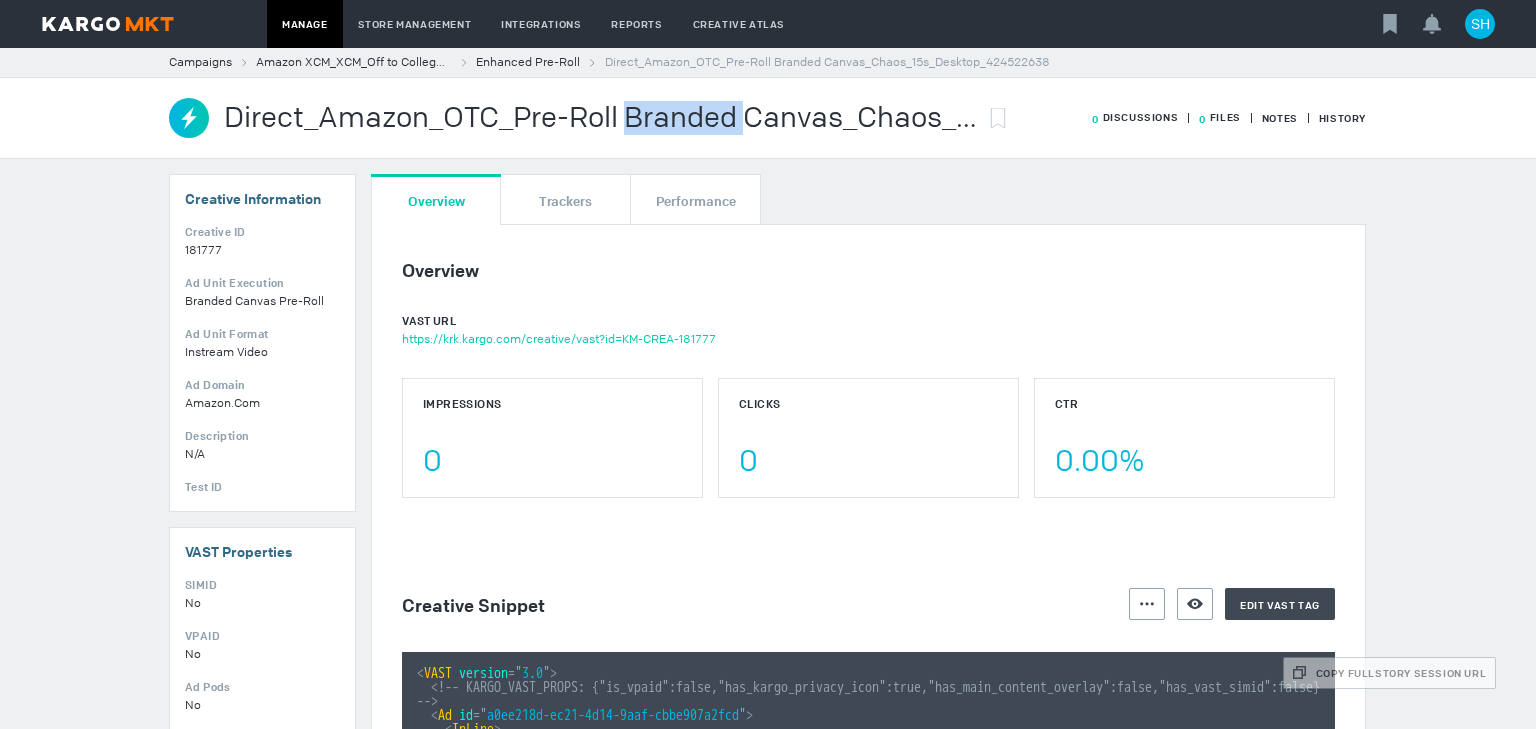 click on "Direct_Amazon_OTC_Pre-Roll Branded Canvas_Chaos_15s_Desktop_424522638" at bounding box center (601, 118) 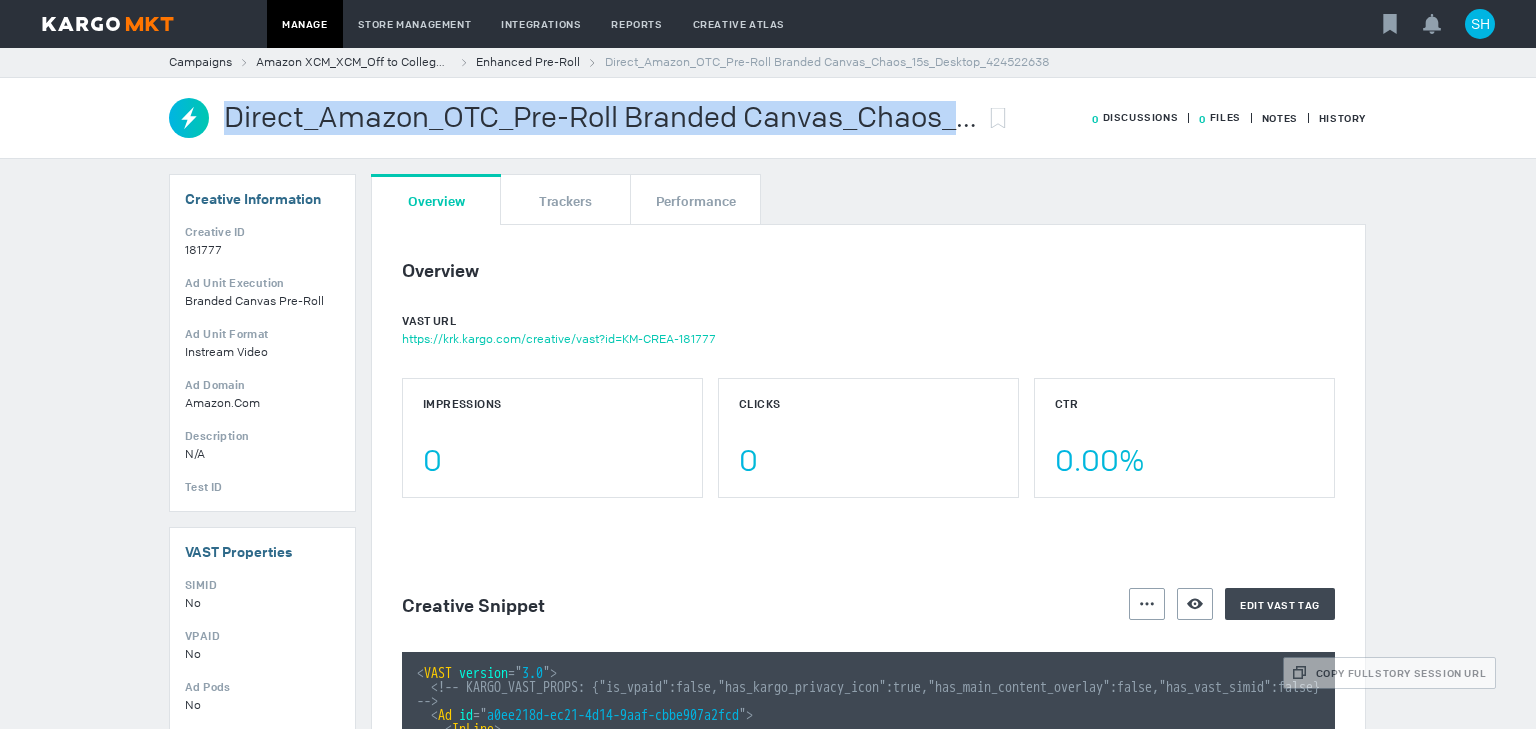 click on "Direct_Amazon_OTC_Pre-Roll Branded Canvas_Chaos_15s_Desktop_424522638" at bounding box center [601, 118] 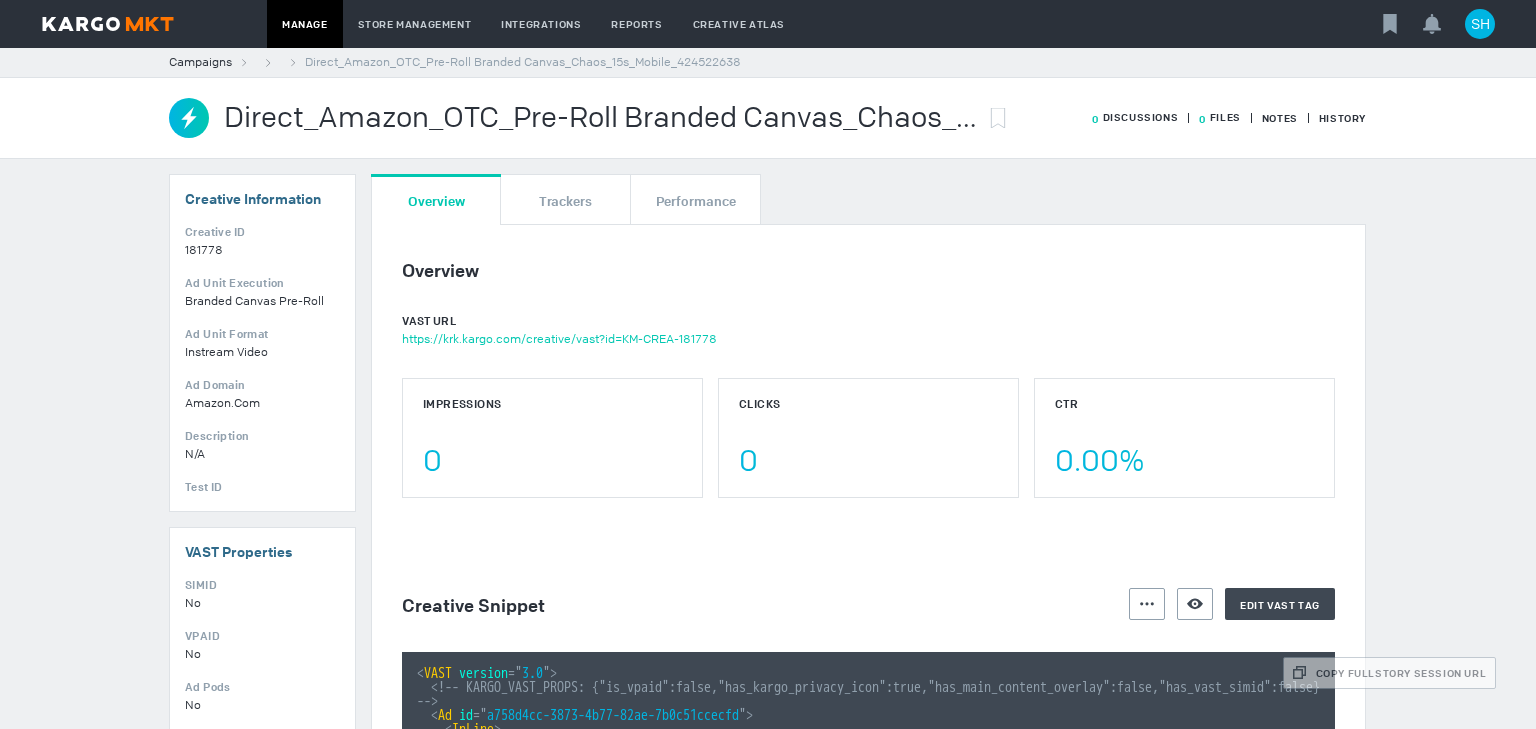 scroll, scrollTop: 0, scrollLeft: 0, axis: both 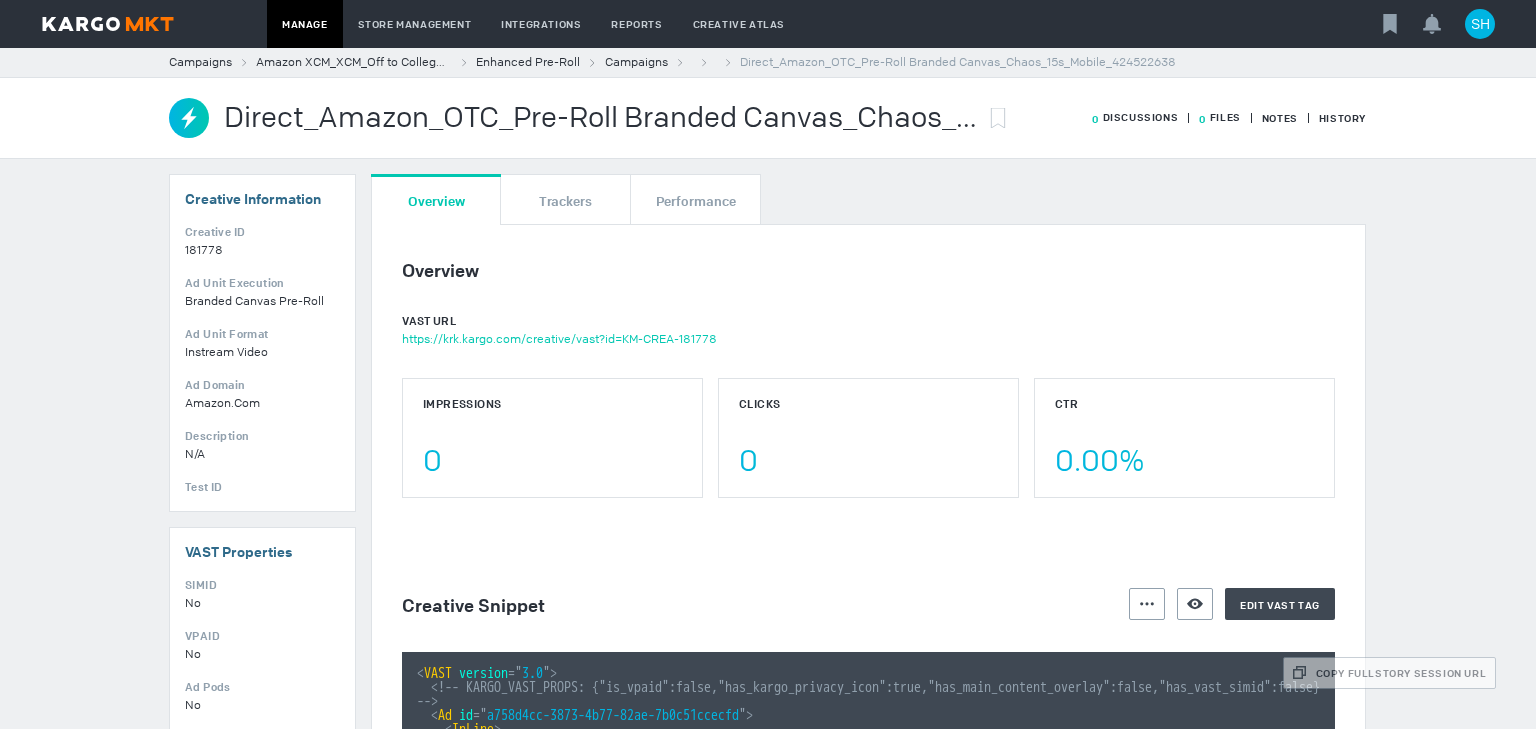 click on "Direct_Amazon_OTC_Pre-Roll Branded Canvas_Chaos_15s_Mobile_424522638" at bounding box center (601, 118) 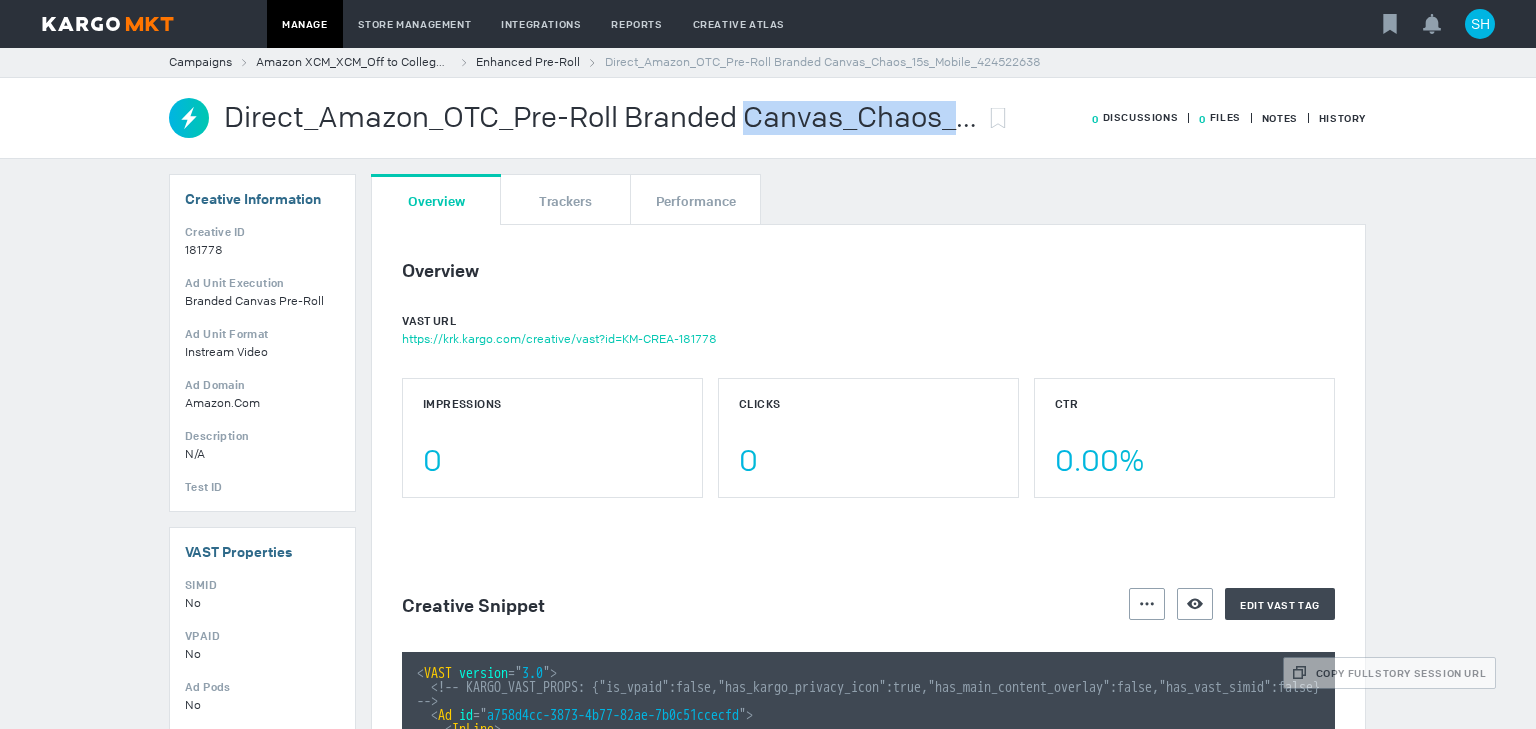 click on "Direct_Amazon_OTC_Pre-Roll Branded Canvas_Chaos_15s_Mobile_424522638" at bounding box center (601, 118) 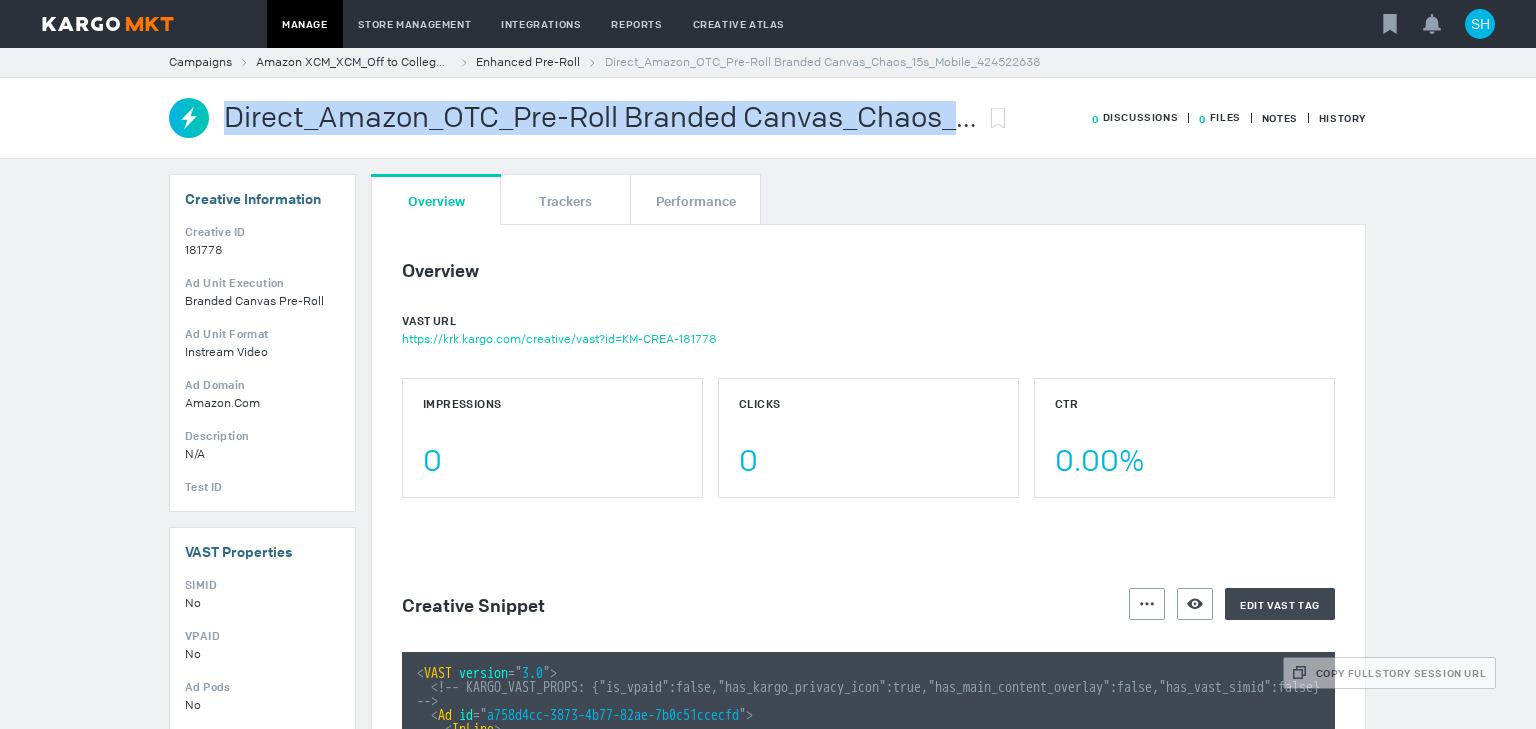 click on "Direct_Amazon_OTC_Pre-Roll Branded Canvas_Chaos_15s_Mobile_424522638" at bounding box center (601, 118) 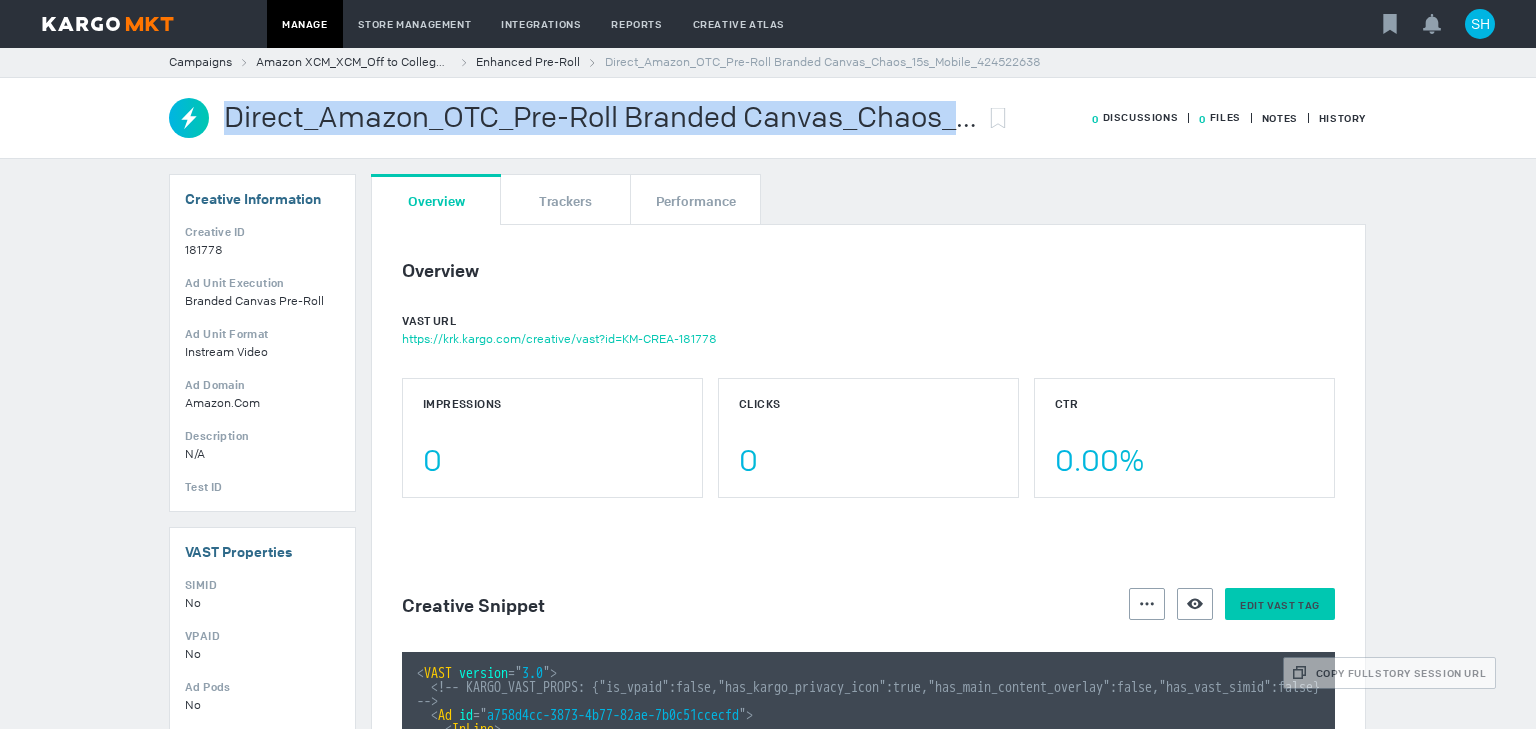 click on "Edit VAST tag" at bounding box center [1280, 605] 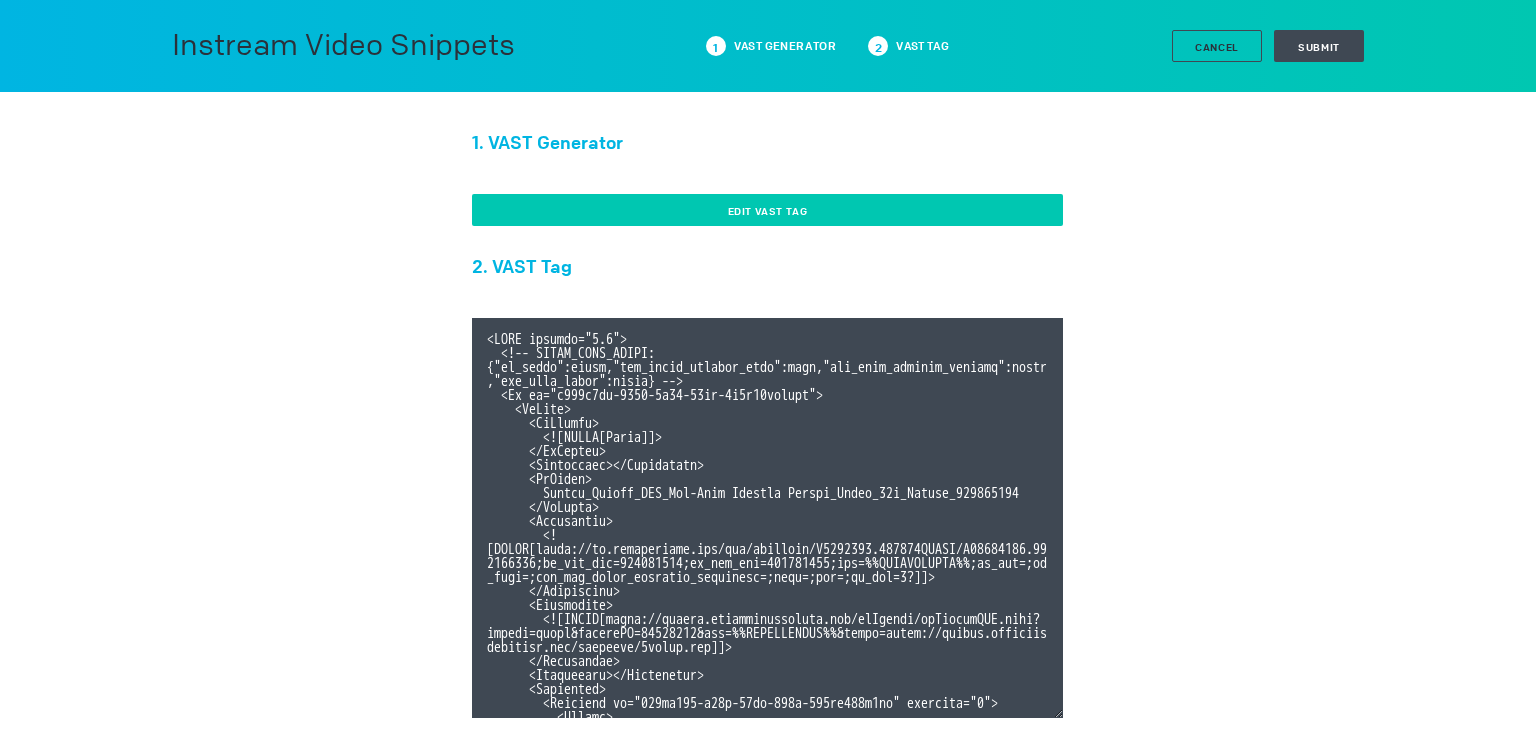 click on "Edit VAST Tag" at bounding box center [767, 210] 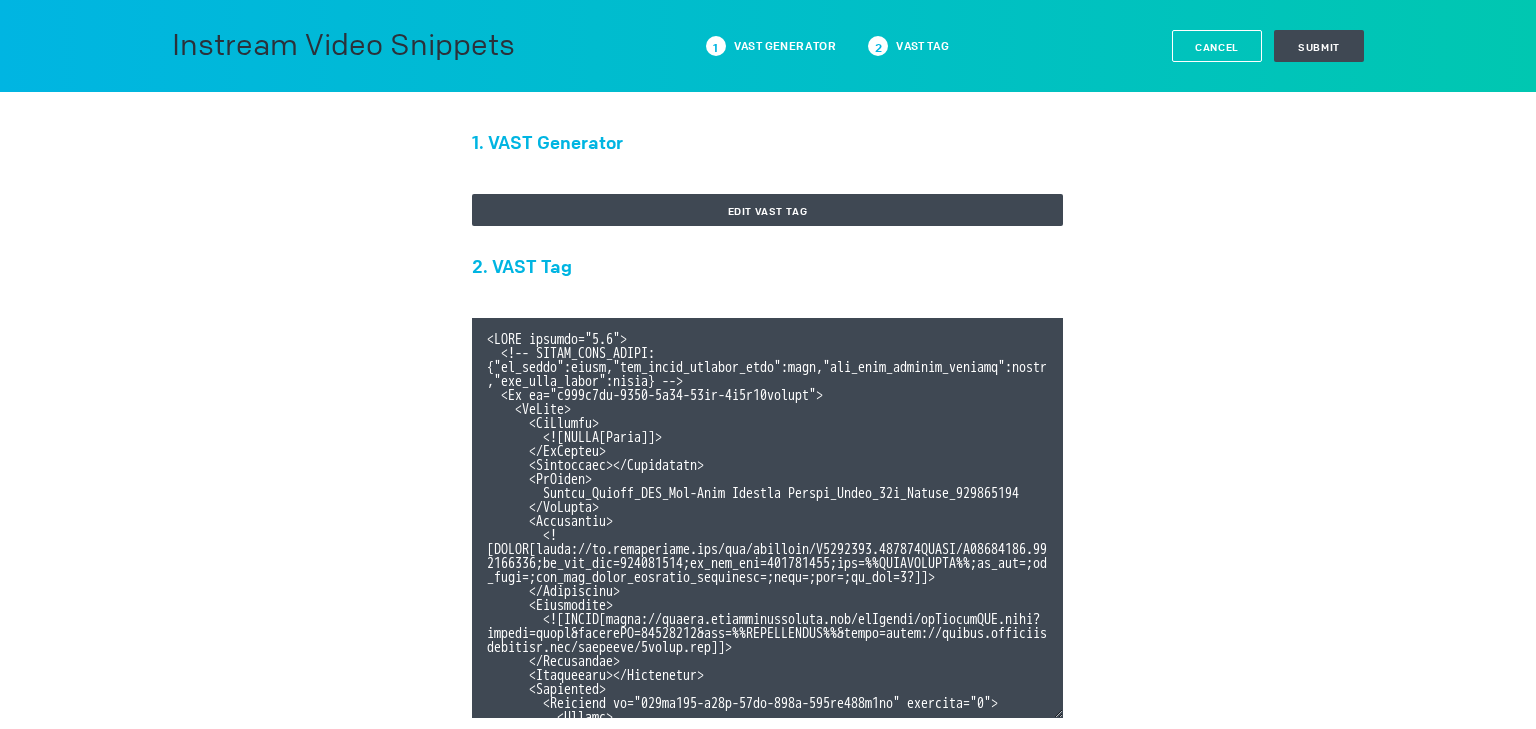 click on "Cancel" at bounding box center (1217, 47) 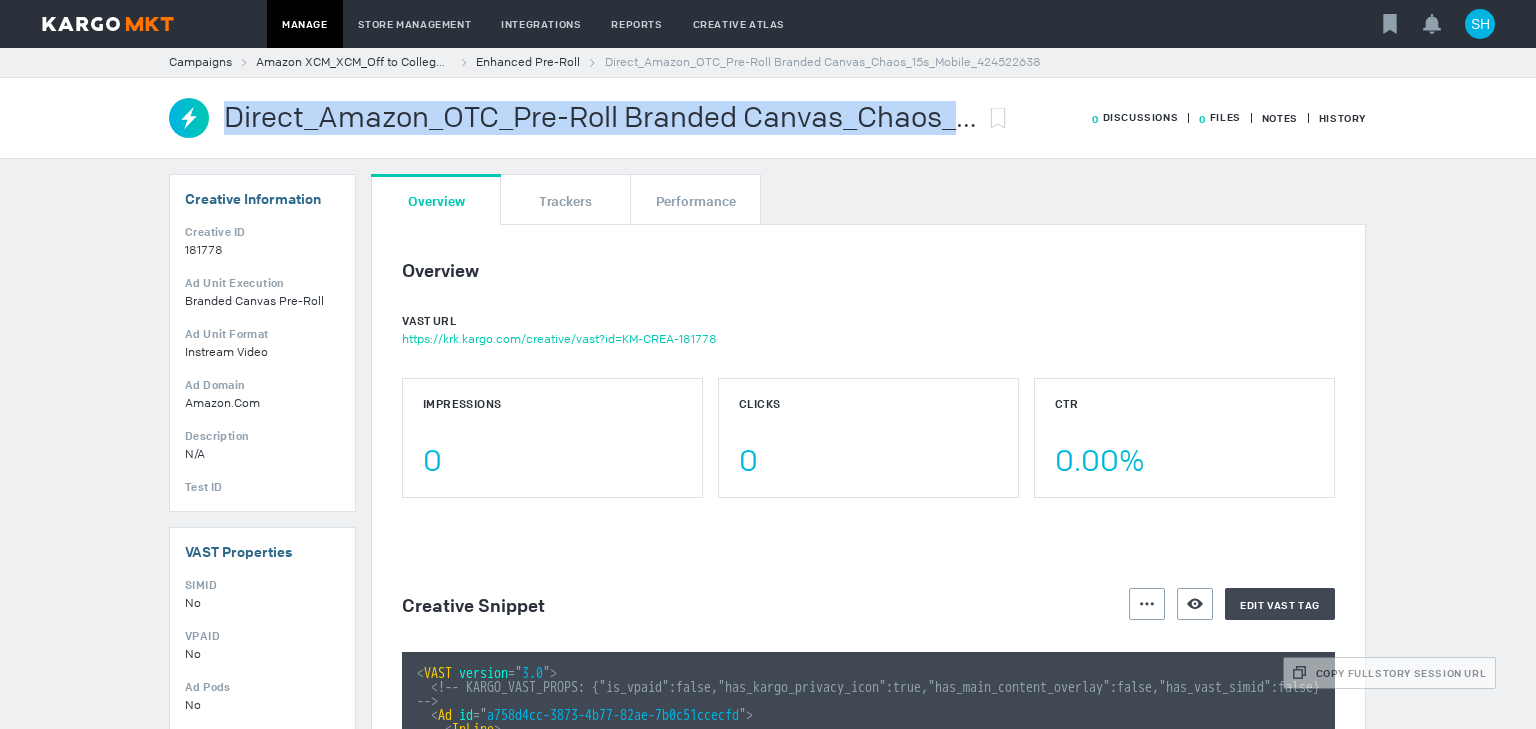 click on "Direct_Amazon_OTC_Pre-Roll Branded Canvas_Chaos_15s_Mobile_424522638" at bounding box center [601, 118] 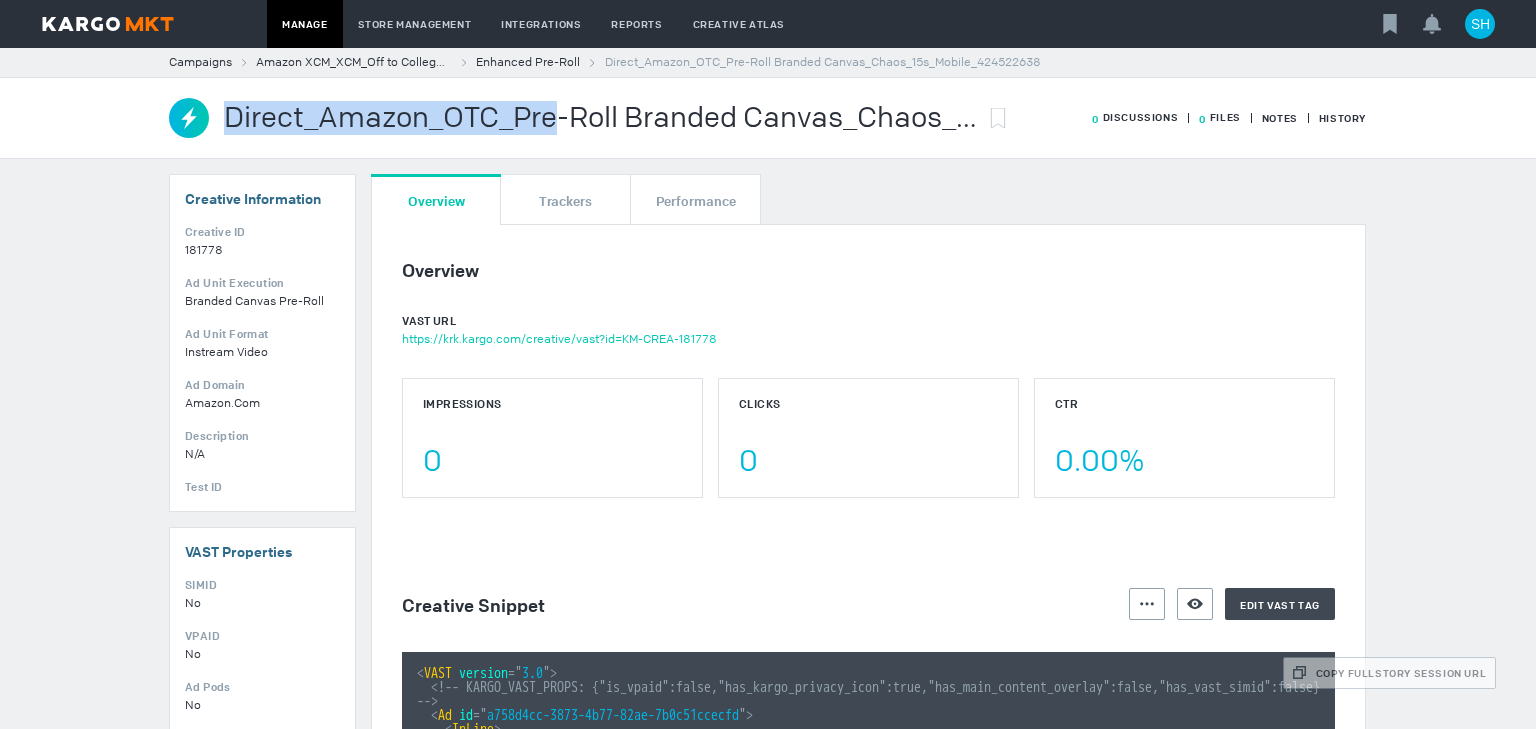 click on "Direct_Amazon_OTC_Pre-Roll Branded Canvas_Chaos_15s_Mobile_424522638" at bounding box center (601, 118) 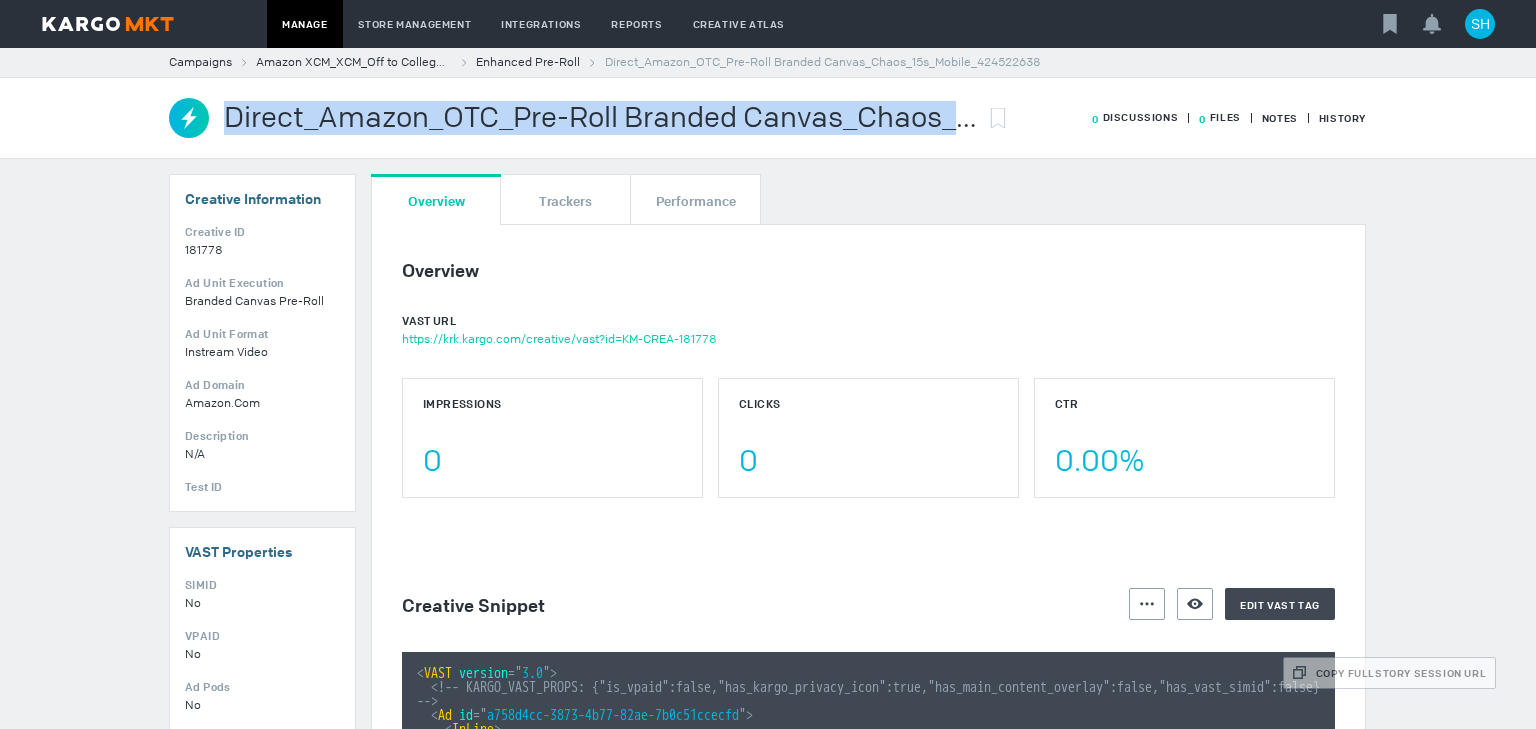 click on "Direct_Amazon_OTC_Pre-Roll Branded Canvas_Chaos_15s_Mobile_424522638" at bounding box center [601, 118] 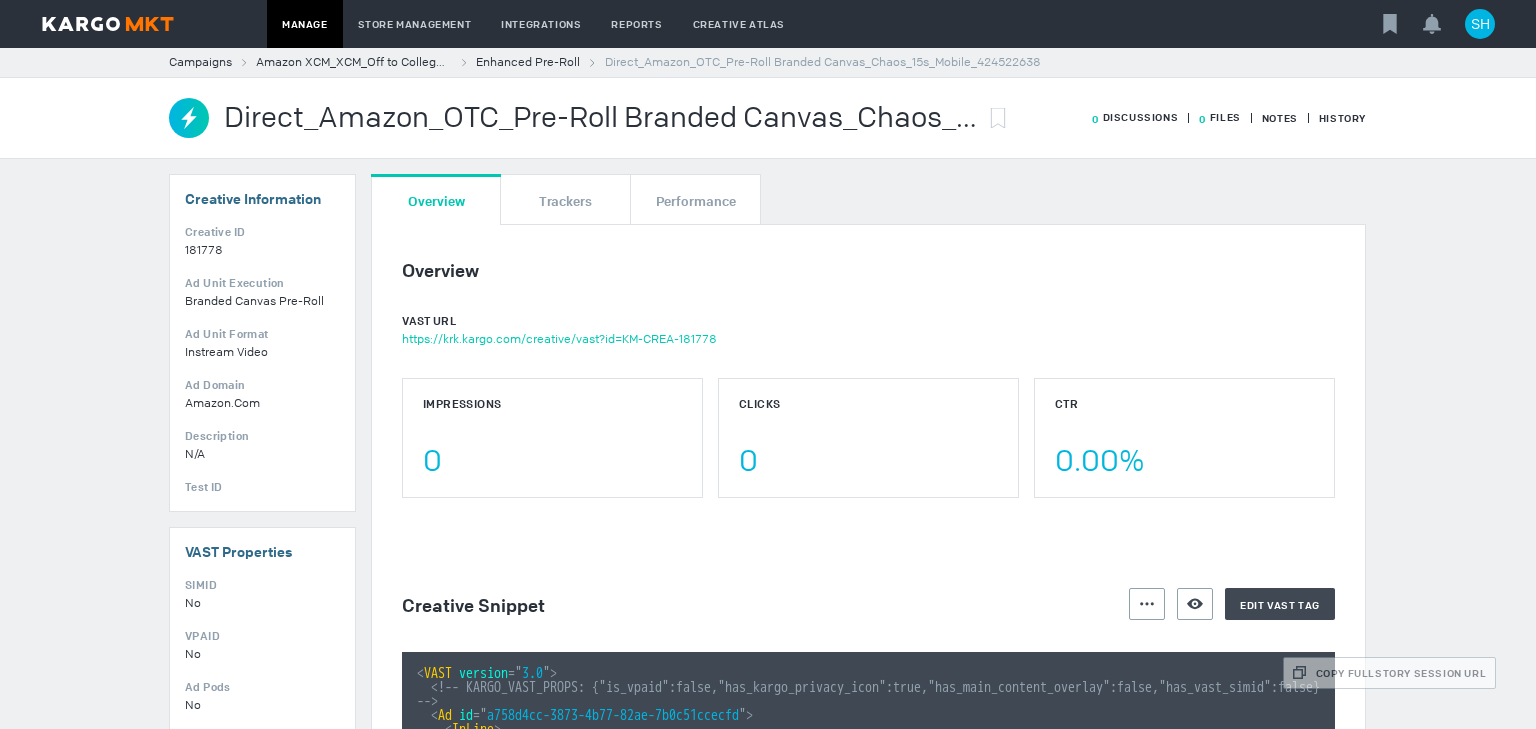 click on "Overview Trackers Performance" at bounding box center [868, 199] 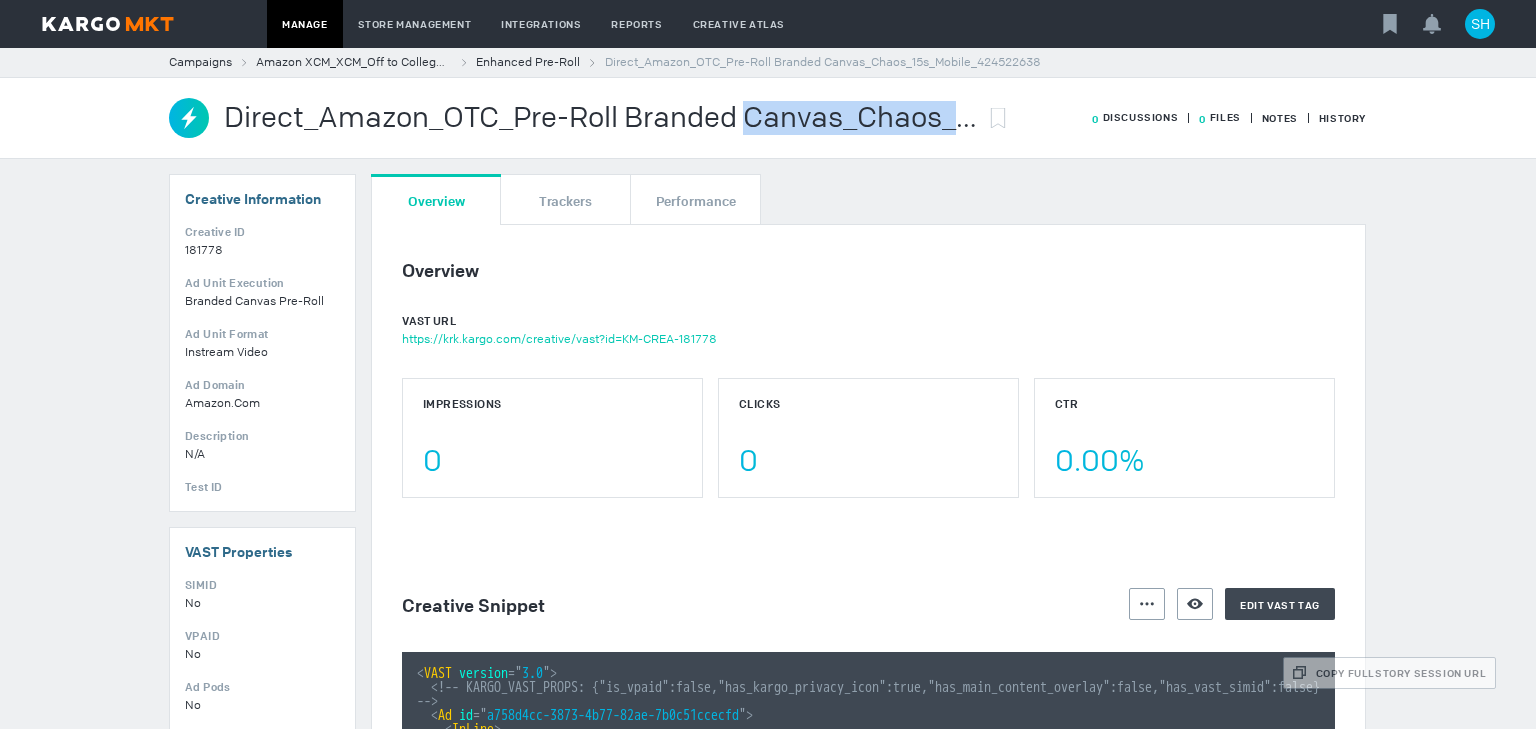 click on "Direct_Amazon_OTC_Pre-Roll Branded Canvas_Chaos_15s_Mobile_424522638" at bounding box center (601, 118) 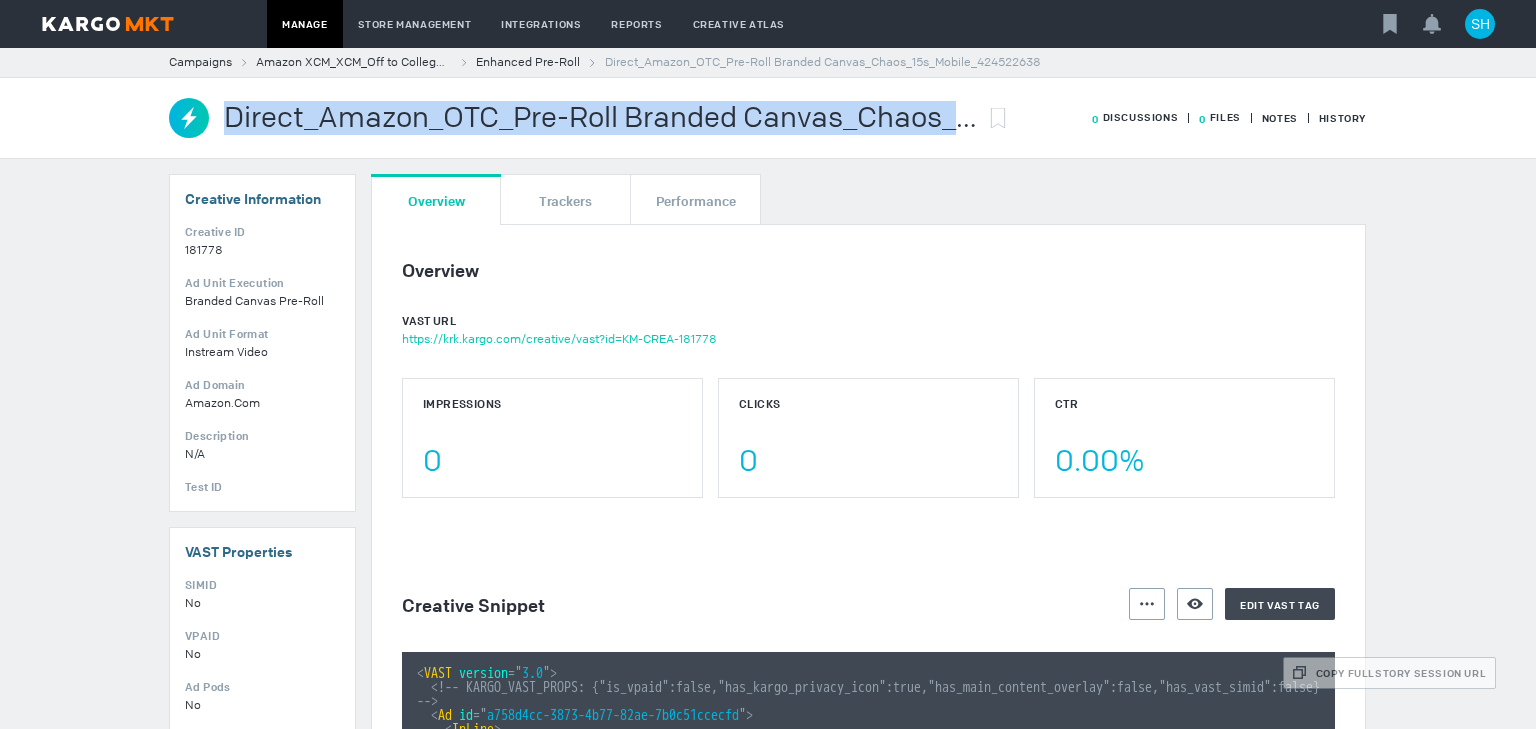 click on "Direct_Amazon_OTC_Pre-Roll Branded Canvas_Chaos_15s_Mobile_424522638" at bounding box center (601, 118) 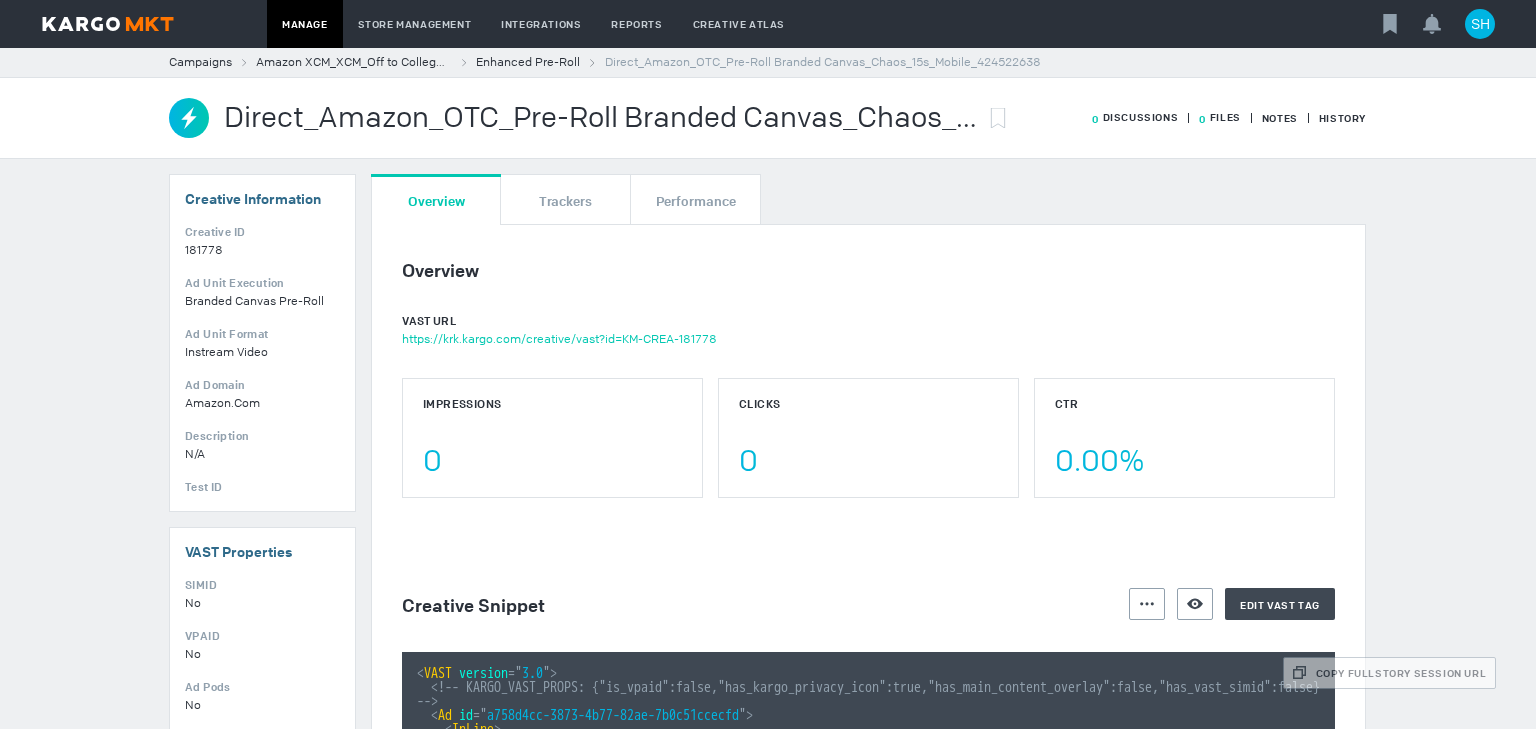 click on "VAST URL https://krk.kargo.com/creative/vast?id=KM-CREA-181778" at bounding box center (868, 330) 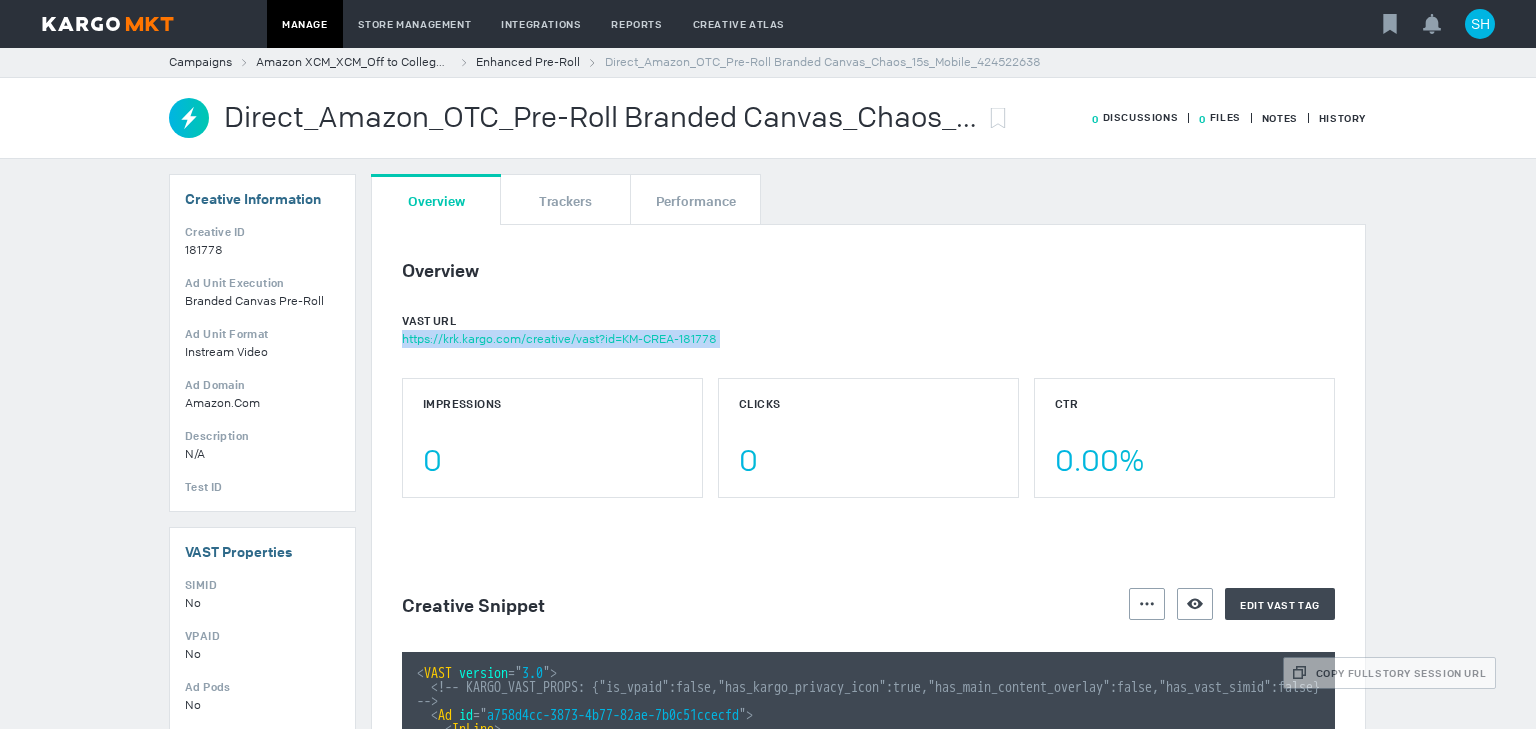 click on "VAST URL https://krk.kargo.com/creative/vast?id=KM-CREA-181778" at bounding box center [868, 330] 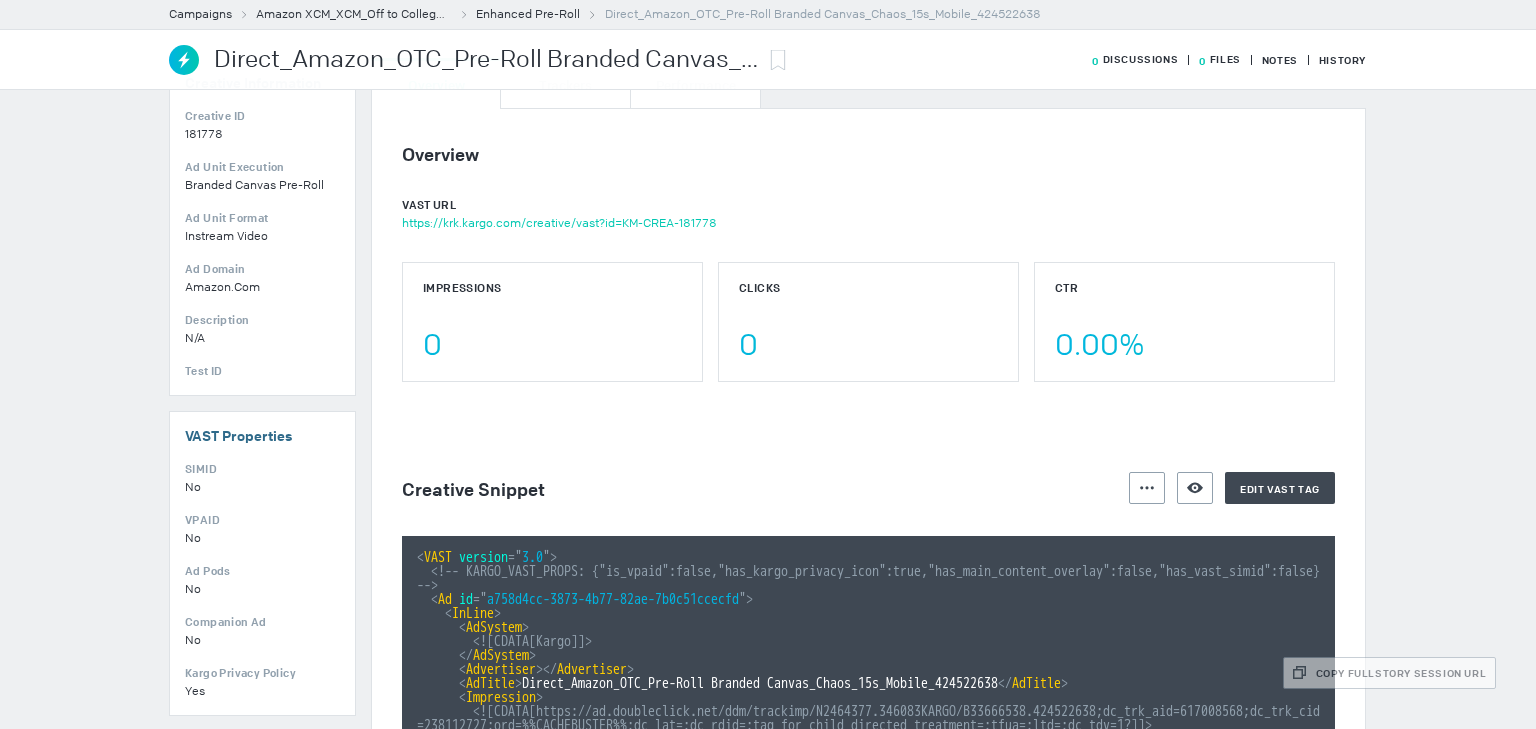 scroll, scrollTop: 103, scrollLeft: 0, axis: vertical 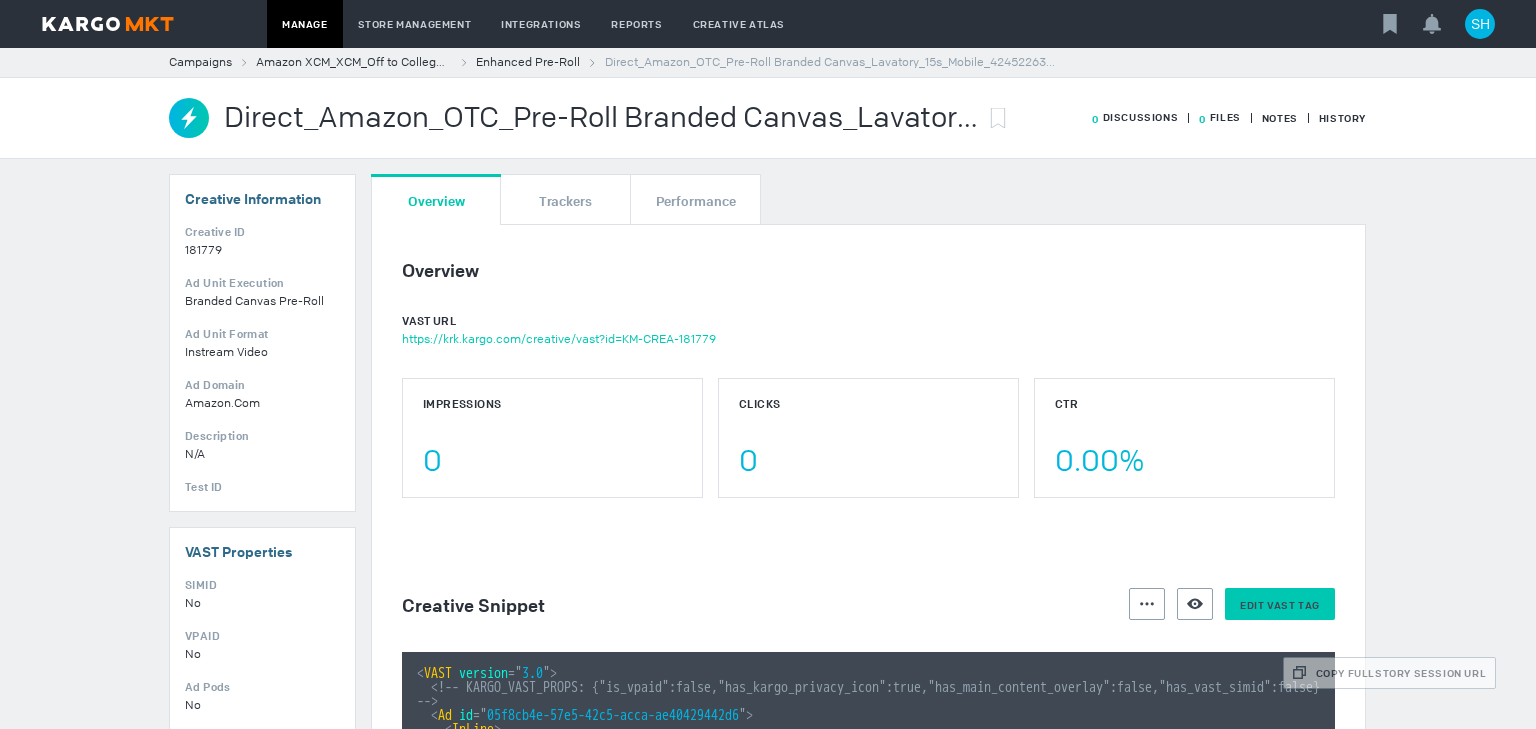 click on "Edit VAST tag" at bounding box center [1280, 605] 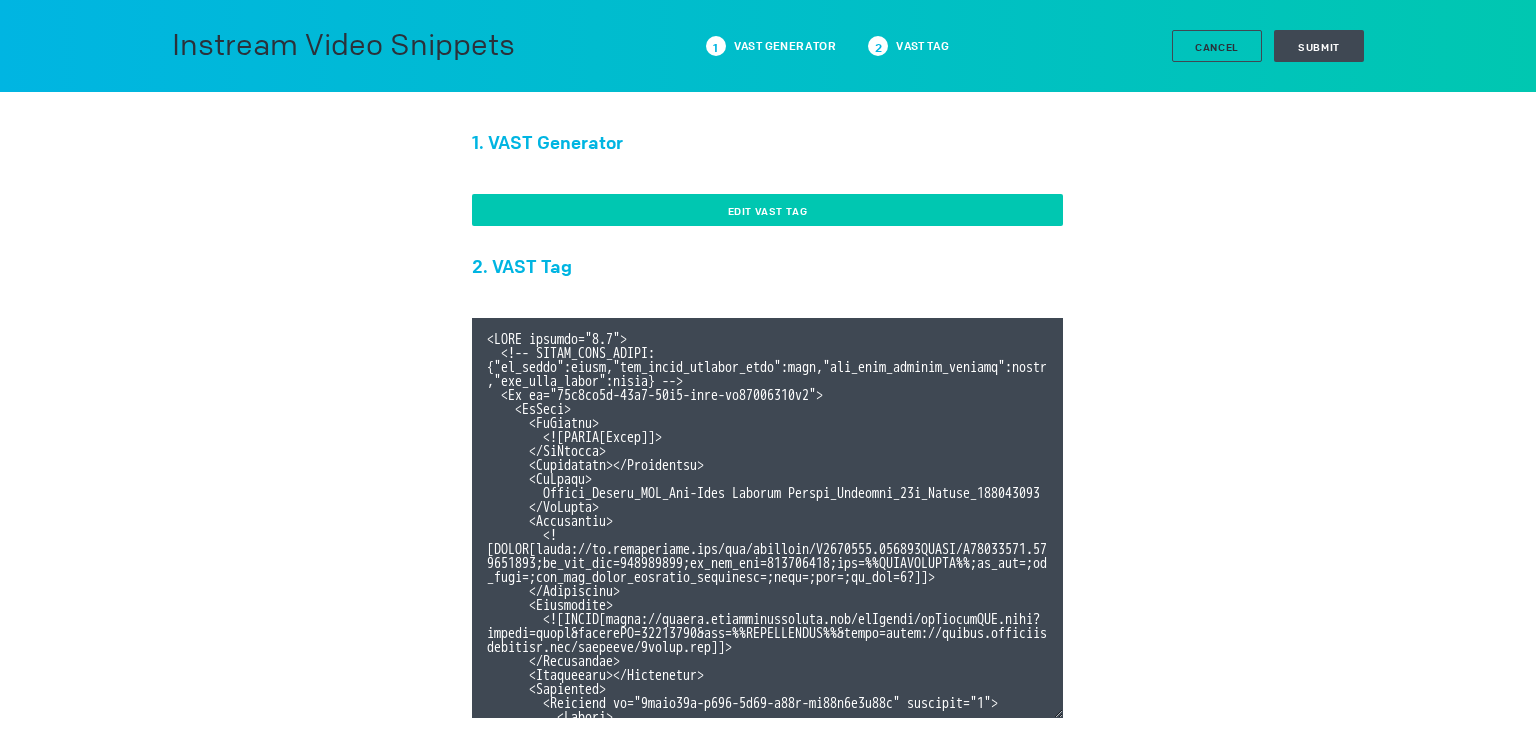 click on "Edit VAST Tag" at bounding box center (767, 210) 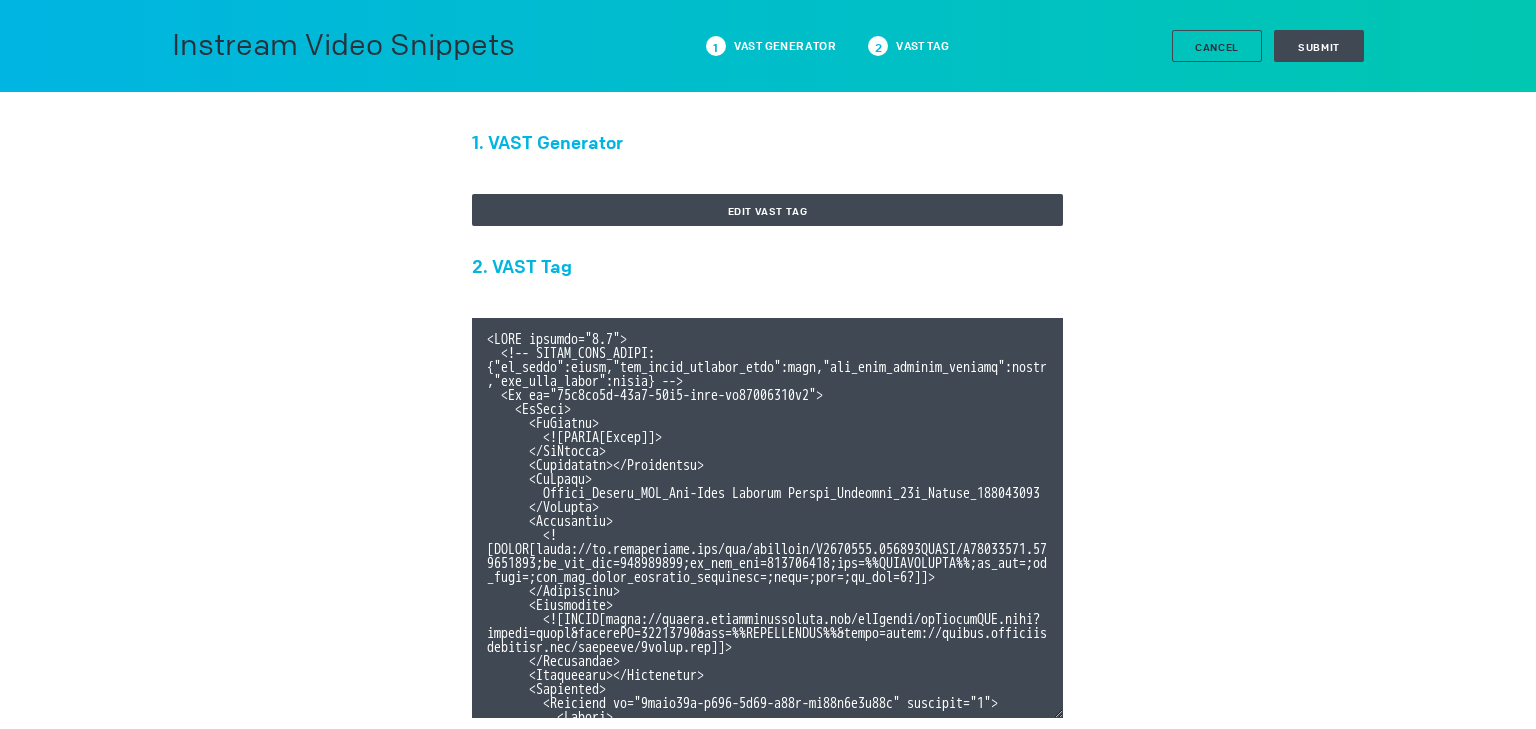 click on "1. VAST Generator Edit VAST Tag 2. VAST Tag VPAID WRAPPED URL (Optional: will override the above VAST snippet)" at bounding box center [768, 610] 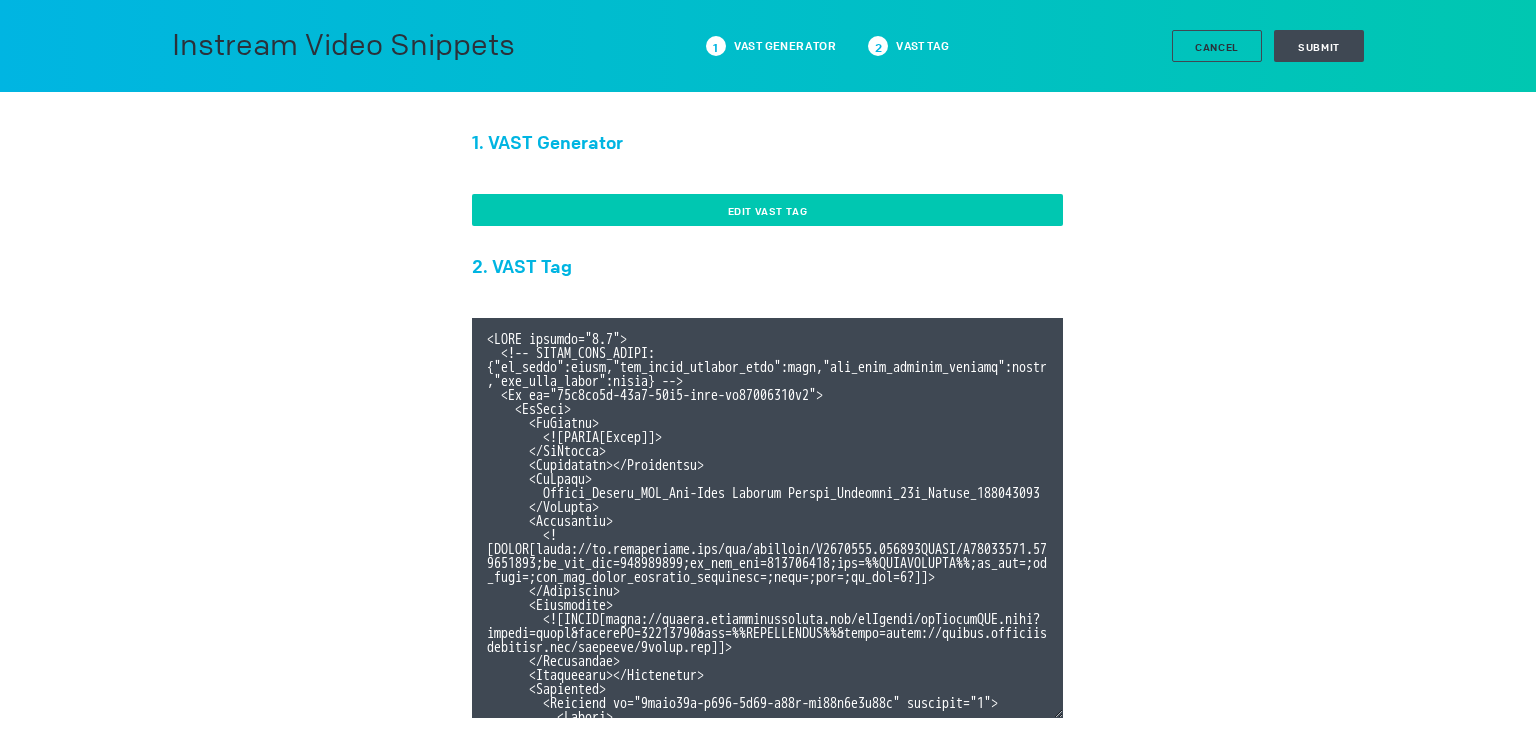 click on "Edit VAST Tag" at bounding box center [767, 210] 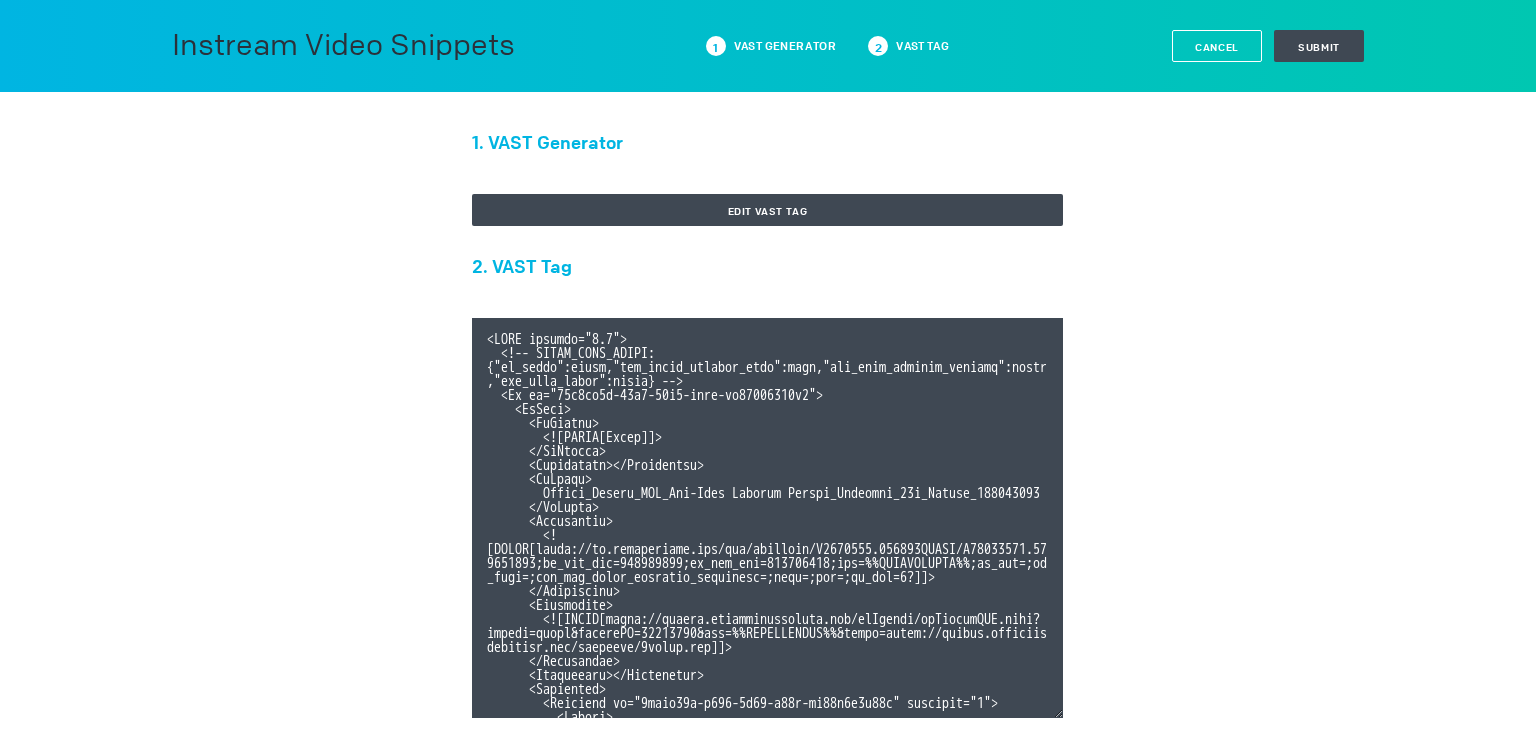 click on "Cancel" at bounding box center (1217, 47) 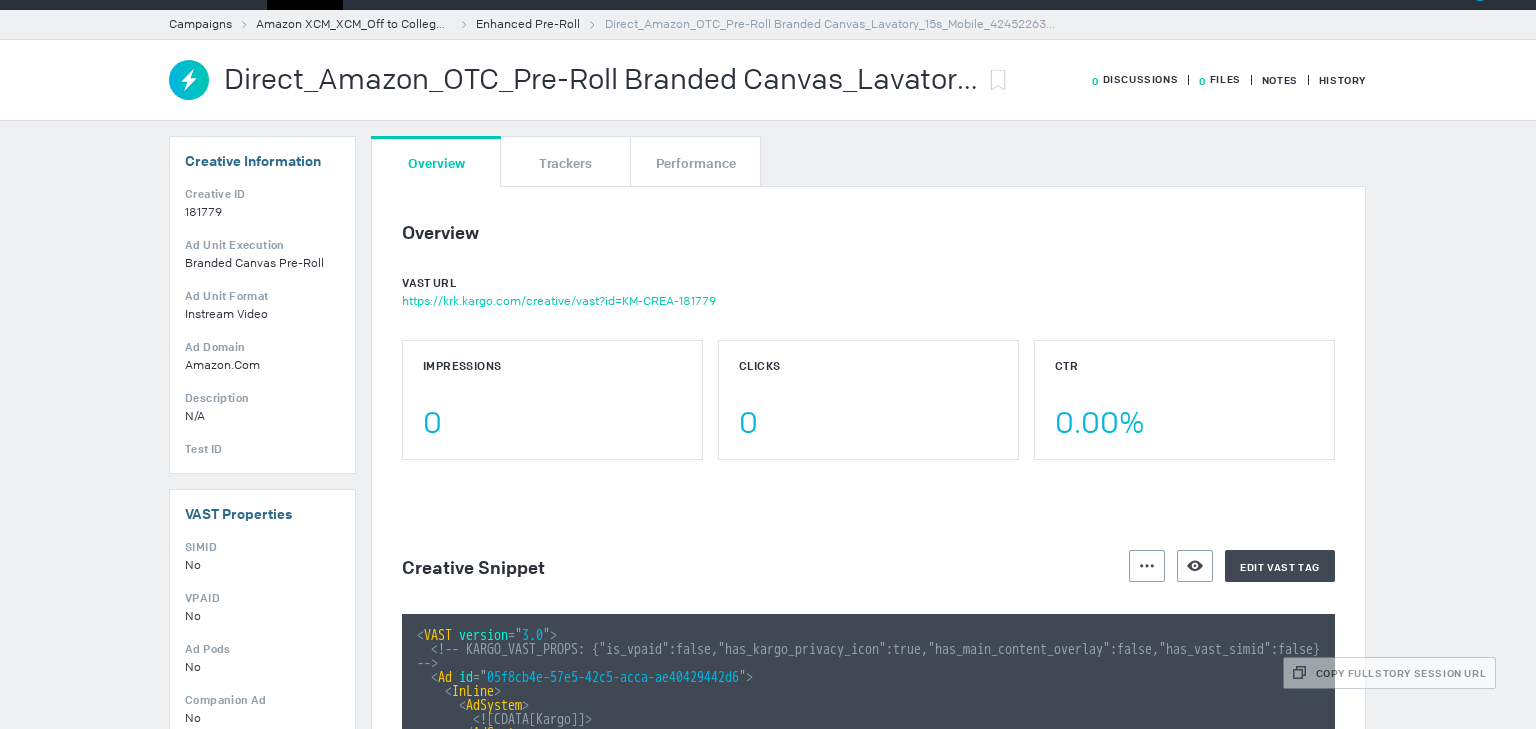 scroll, scrollTop: 36, scrollLeft: 0, axis: vertical 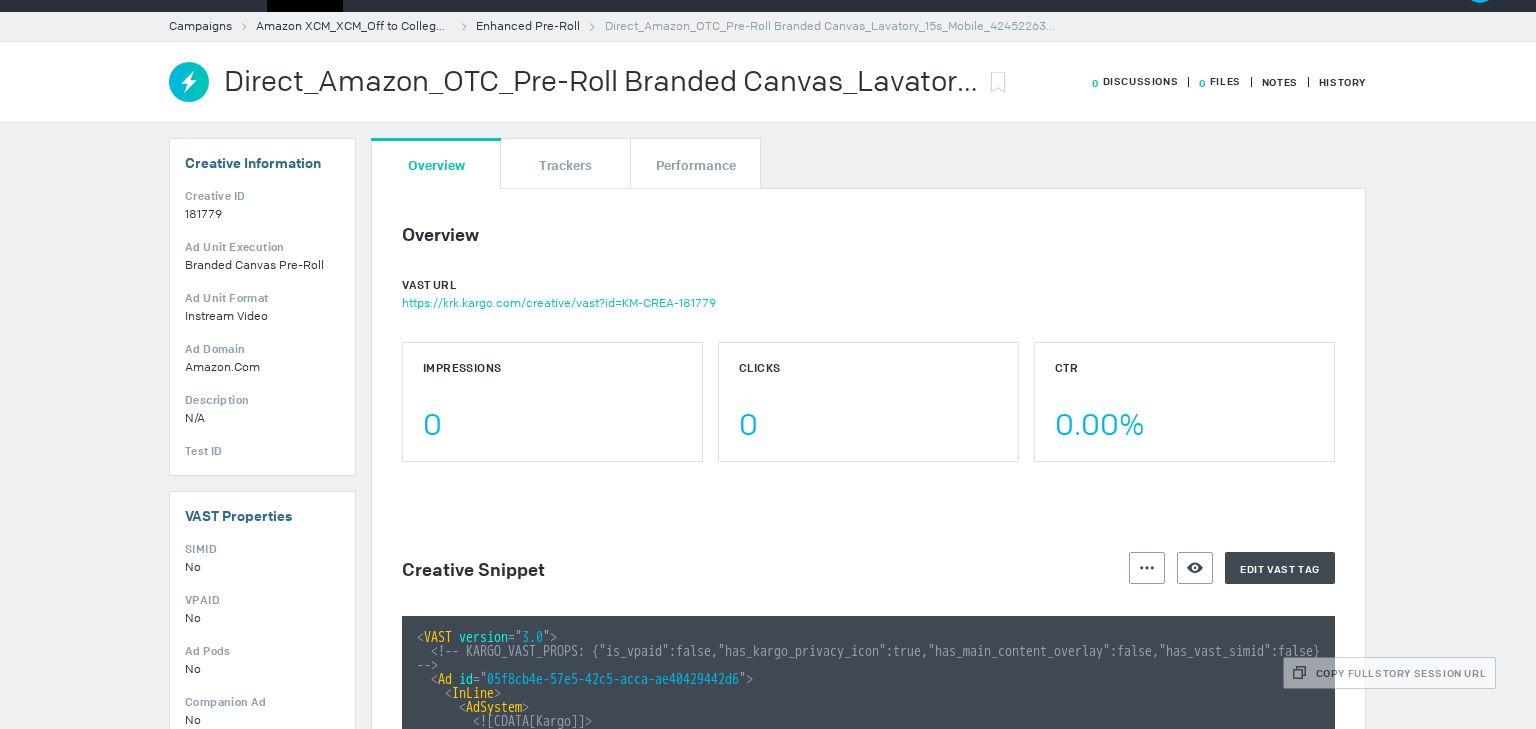 click on "VAST URL https://krk.kargo.com/creative/vast?id=KM-CREA-181779" at bounding box center (868, 294) 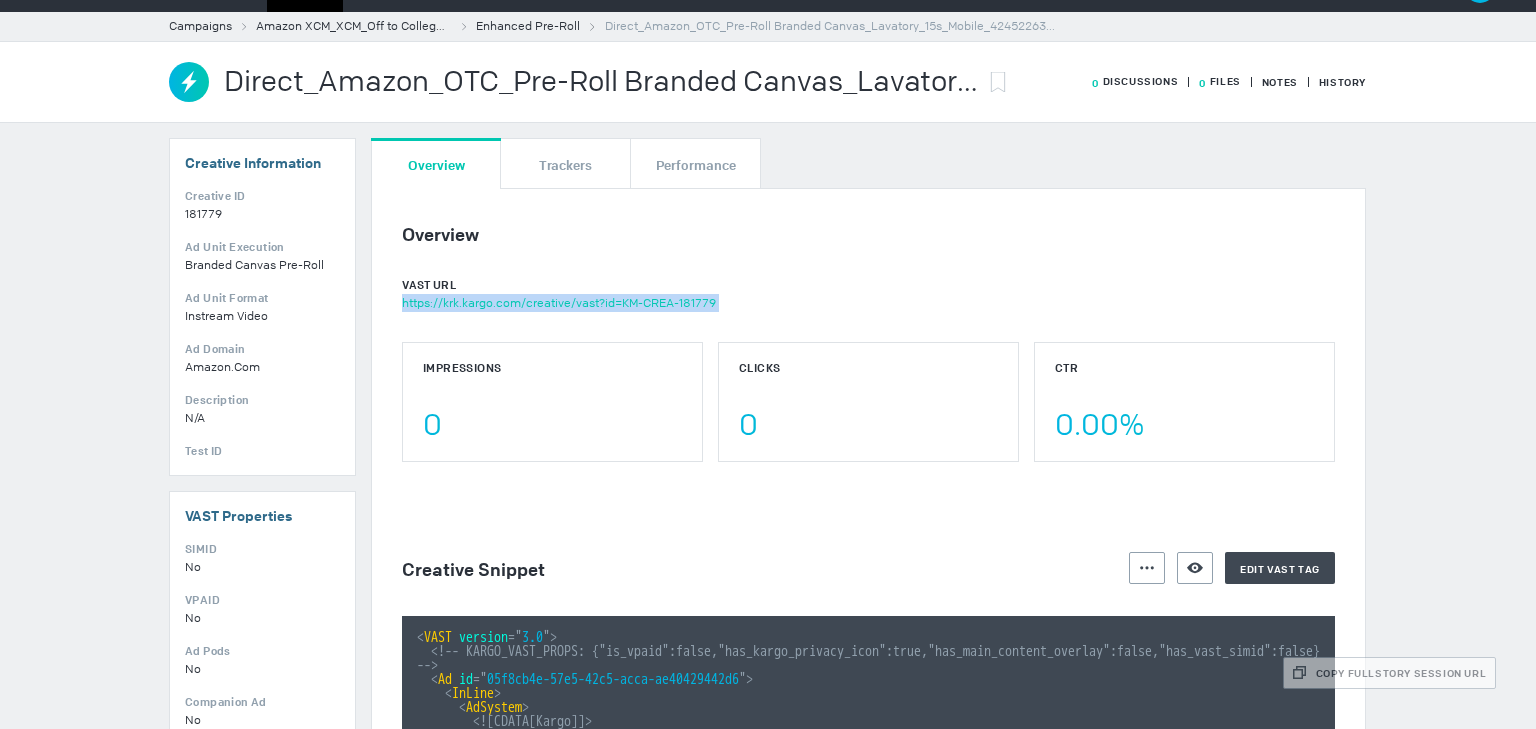 click on "VAST URL https://krk.kargo.com/creative/vast?id=KM-CREA-181779" at bounding box center [868, 294] 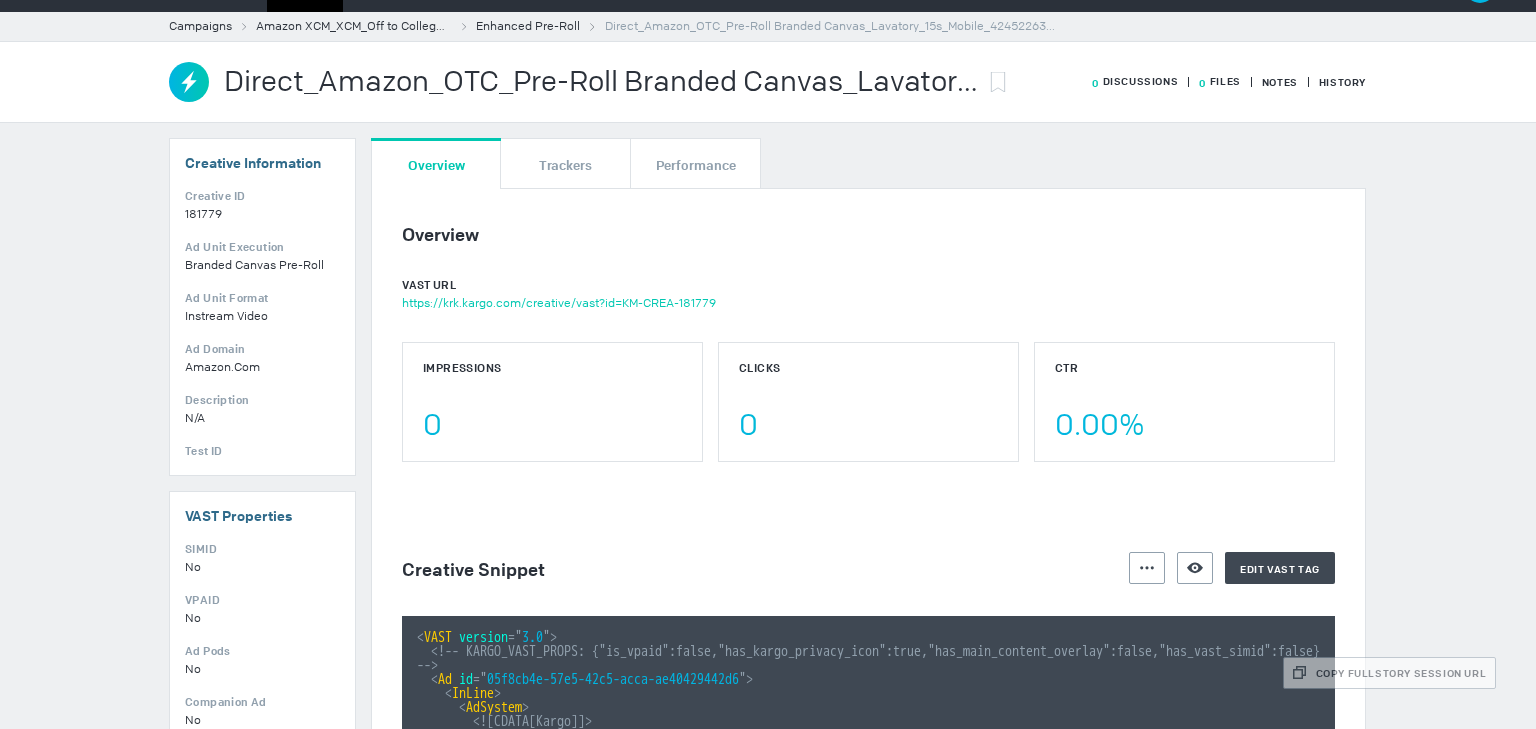 click on "Direct_Amazon_OTC_Pre-Roll Branded Canvas_Lavatory_15s_Mobile_424522638" at bounding box center [601, 82] 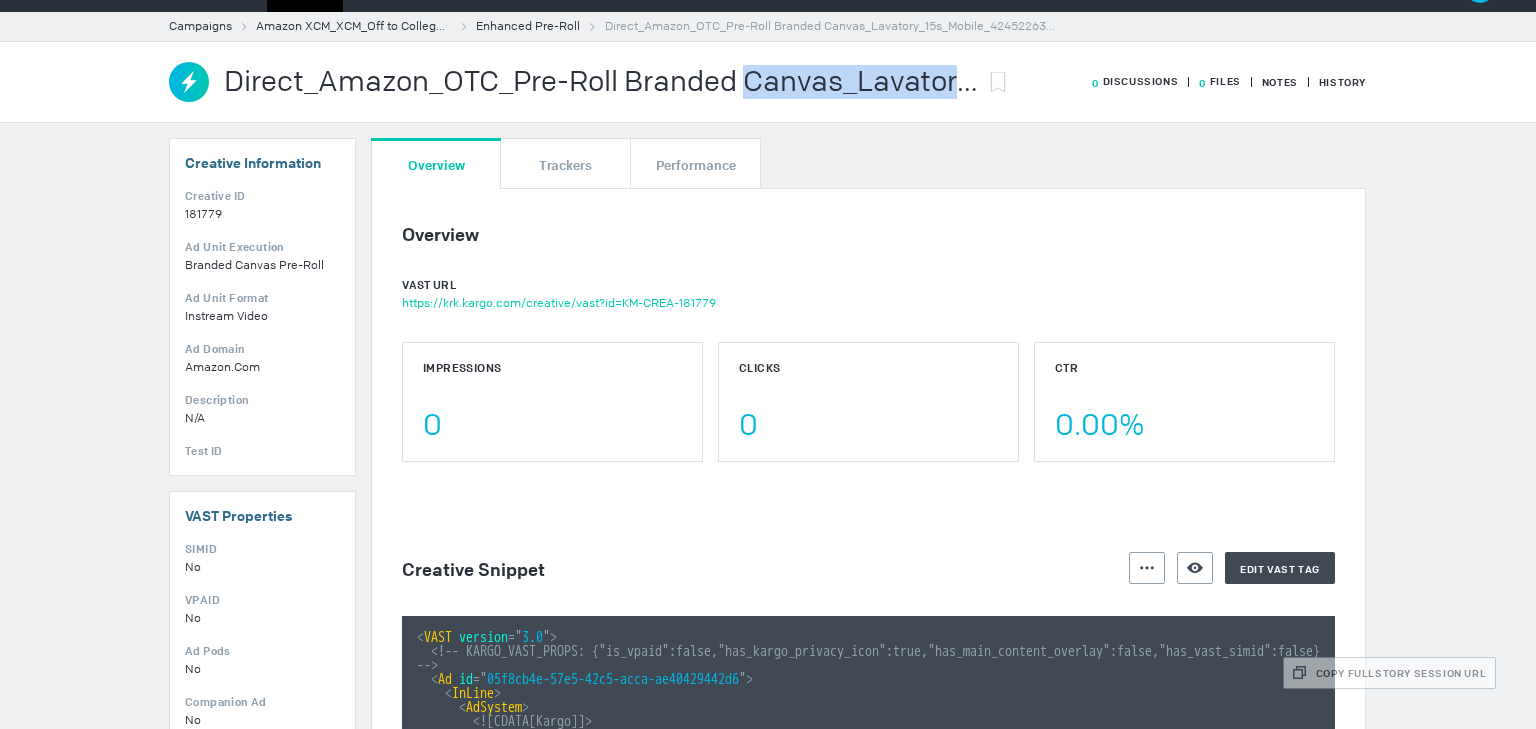 click on "Direct_Amazon_OTC_Pre-Roll Branded Canvas_Lavatory_15s_Mobile_424522638" at bounding box center [601, 82] 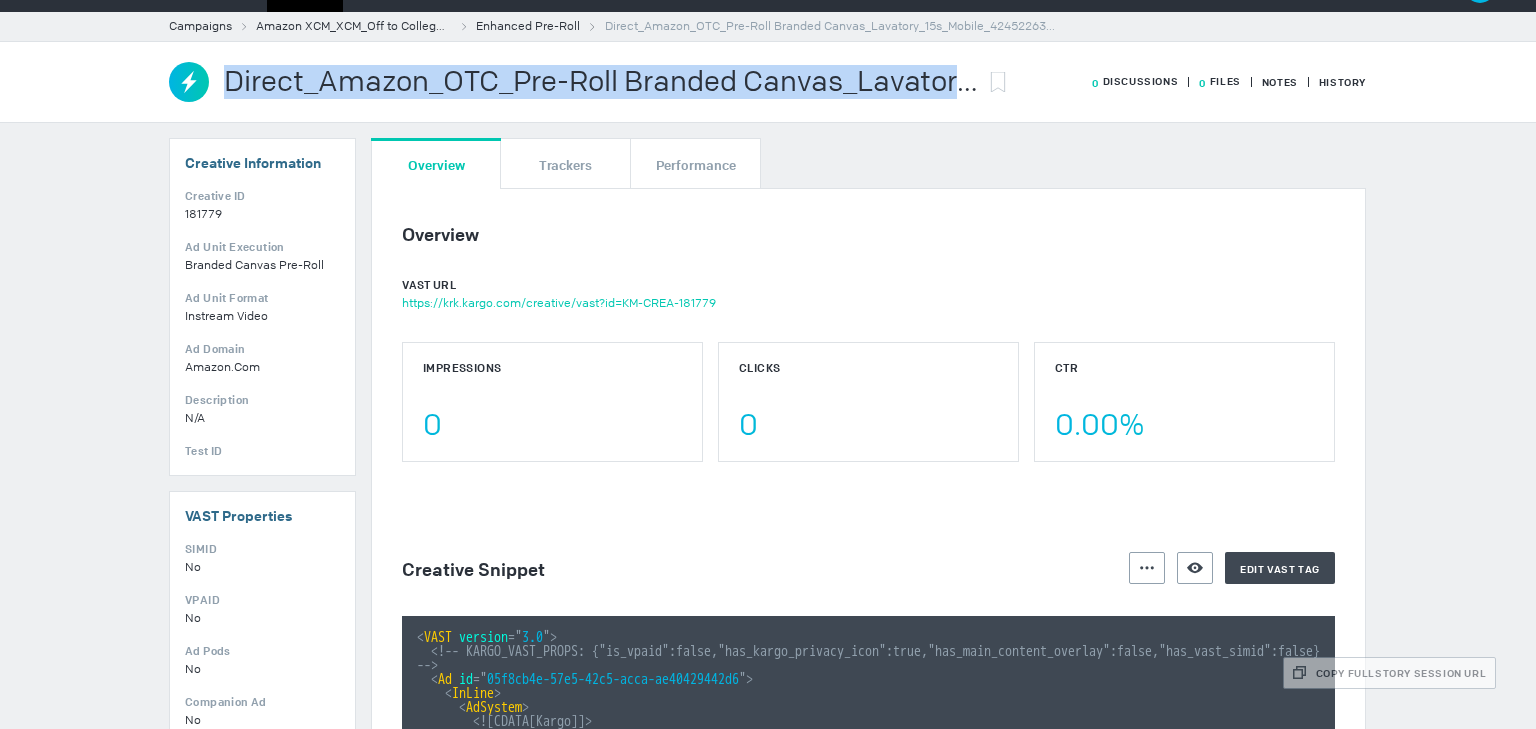 click on "Direct_Amazon_OTC_Pre-Roll Branded Canvas_Lavatory_15s_Mobile_424522638" at bounding box center (601, 82) 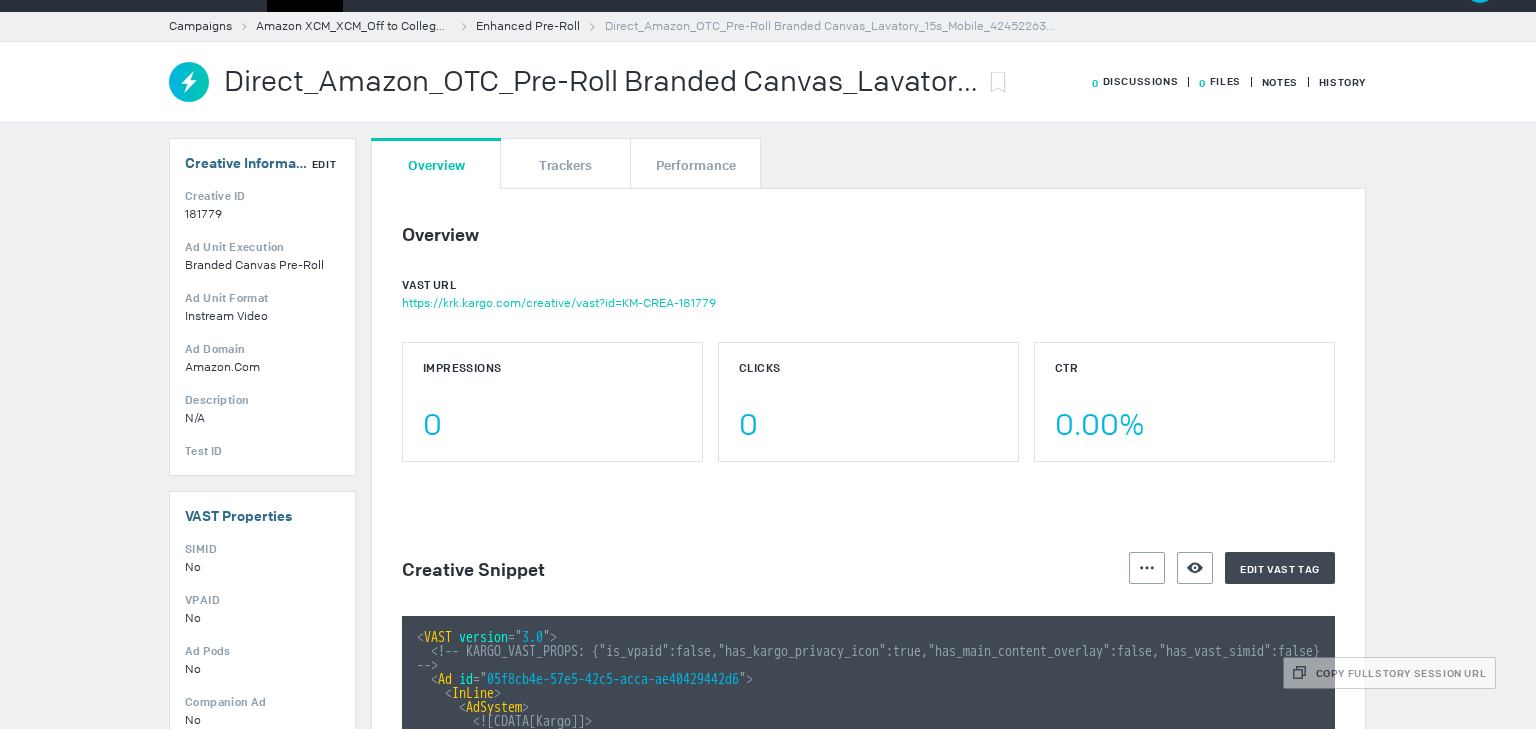 click on "Instream Video" at bounding box center (203, 214) 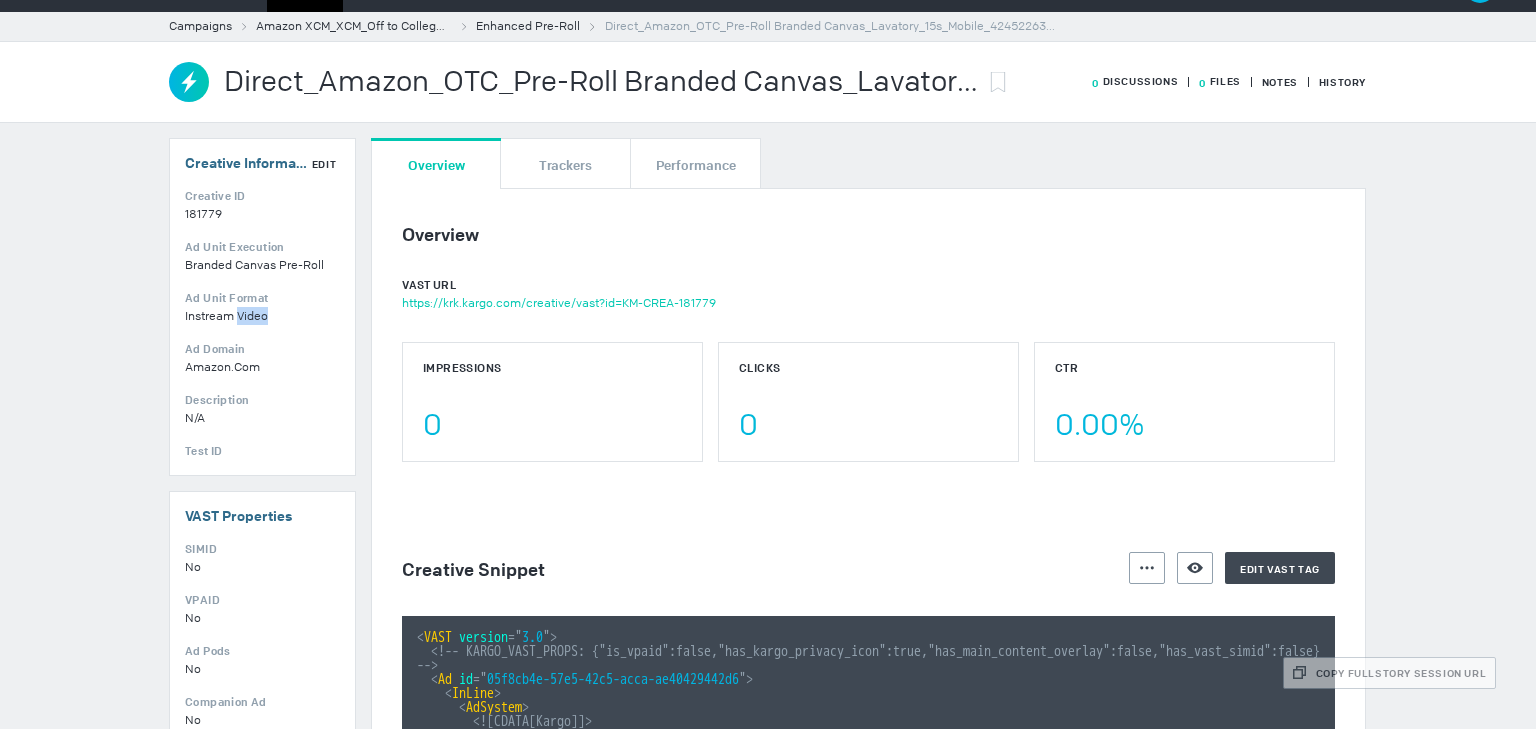 click on "Instream Video" at bounding box center [203, 214] 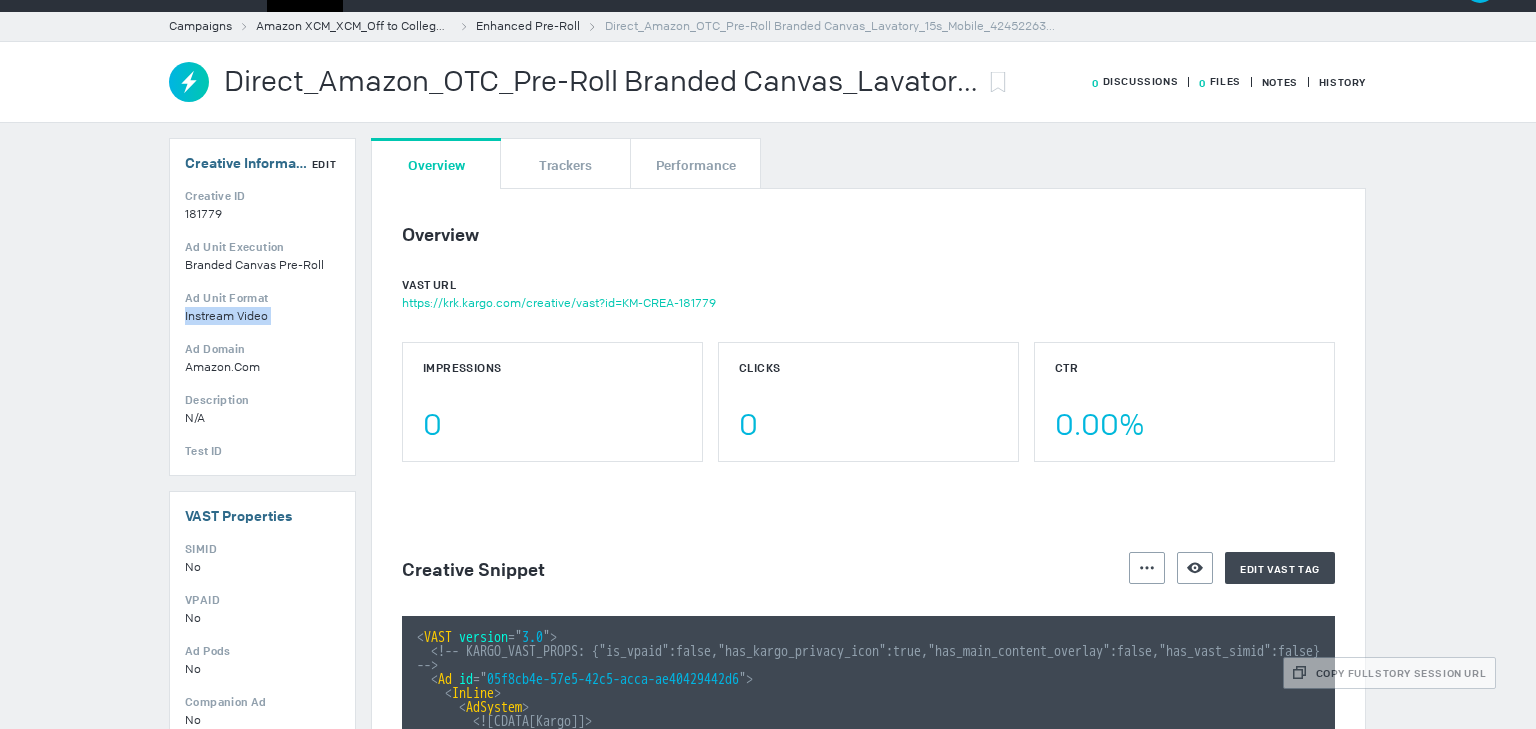 click on "Instream Video" at bounding box center (203, 214) 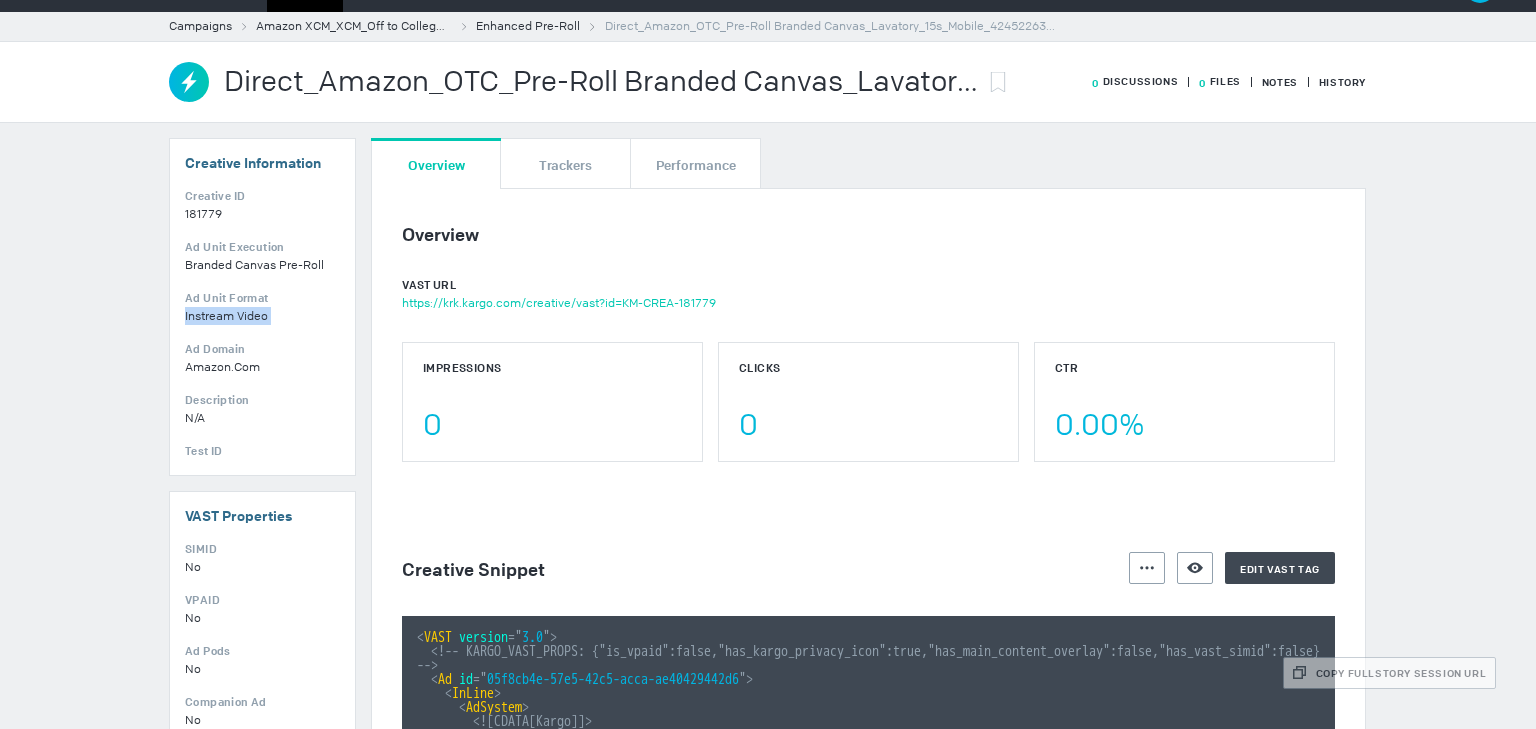 copy on "Instream Video" 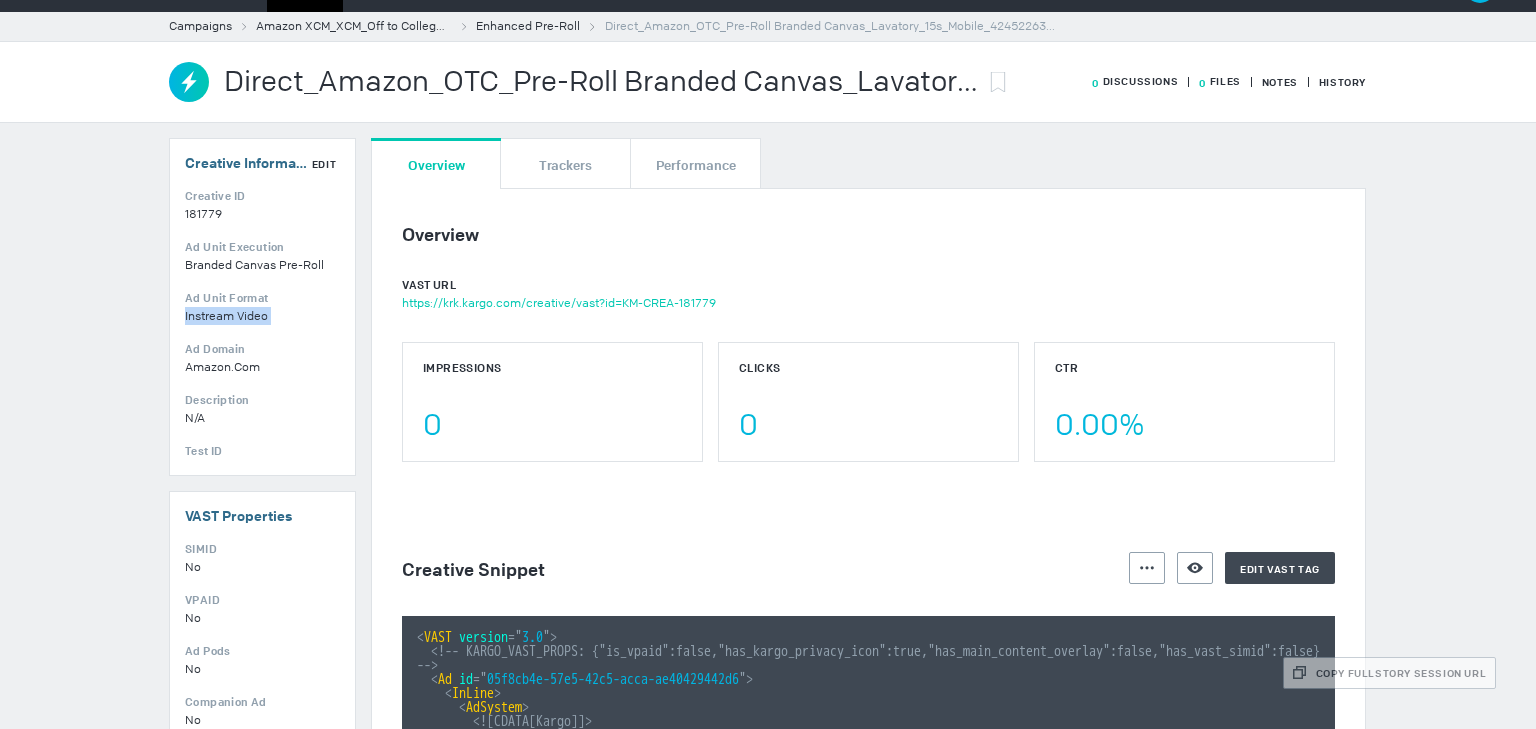 click on "Branded Canvas Pre-Roll" at bounding box center [262, 265] 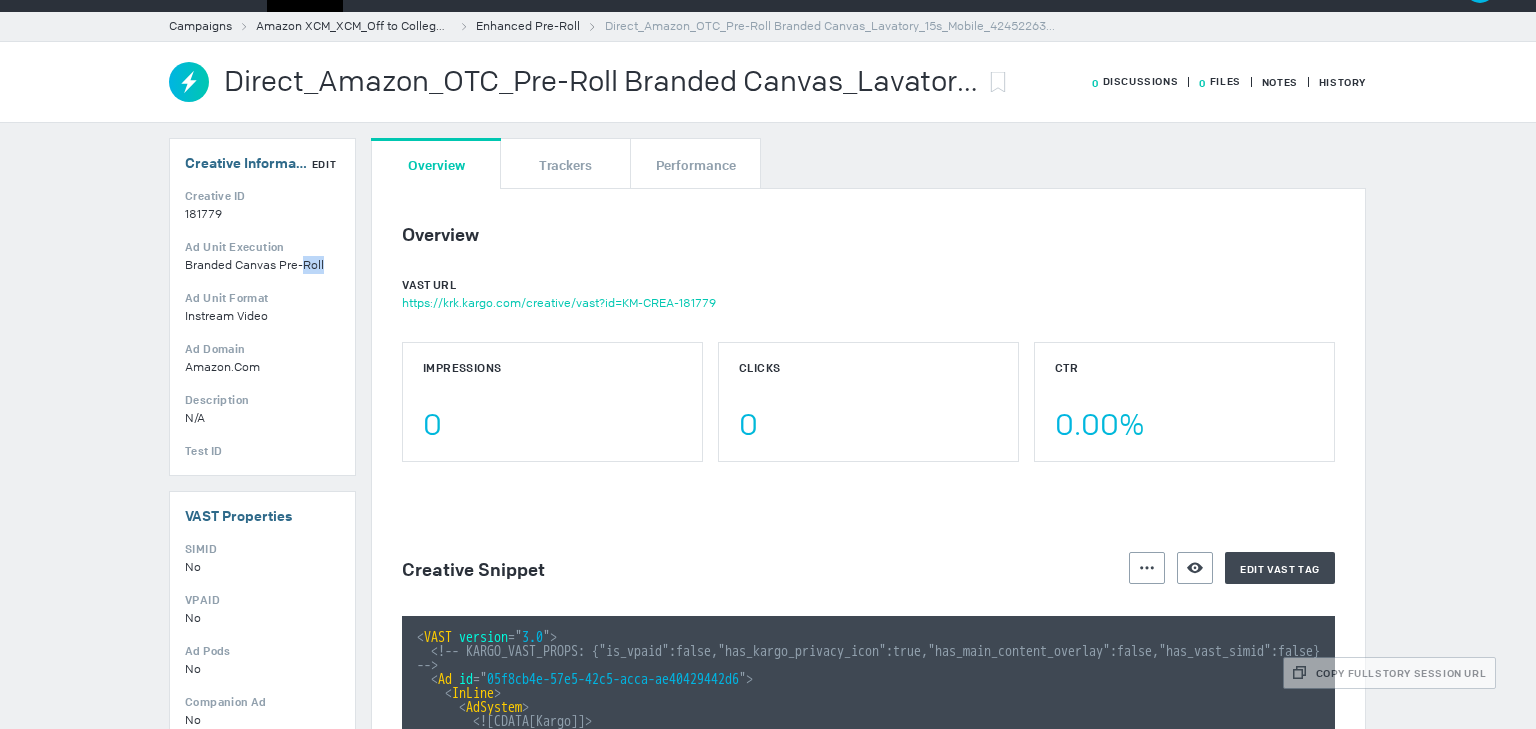 click on "Branded Canvas Pre-Roll" at bounding box center [262, 265] 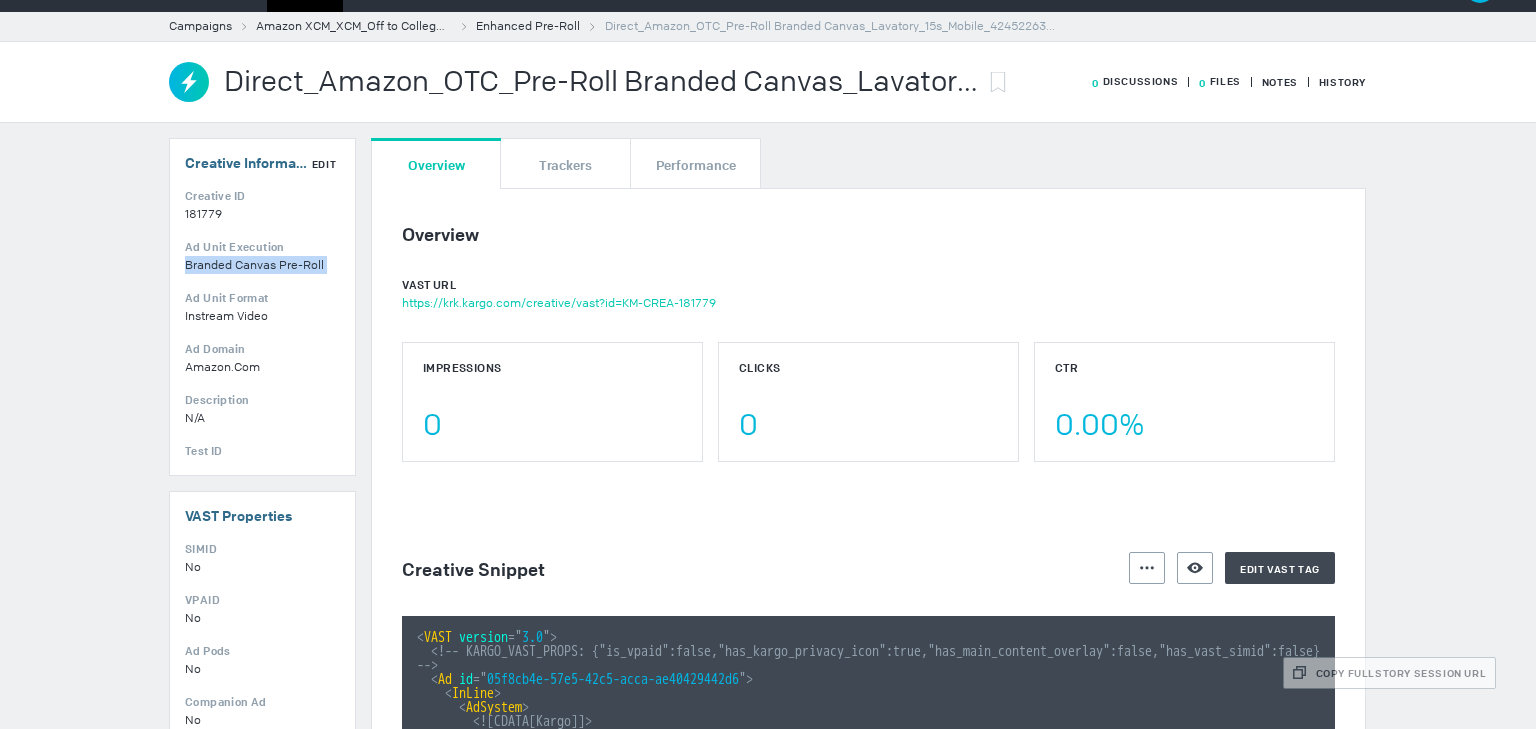 click on "Branded Canvas Pre-Roll" at bounding box center (262, 265) 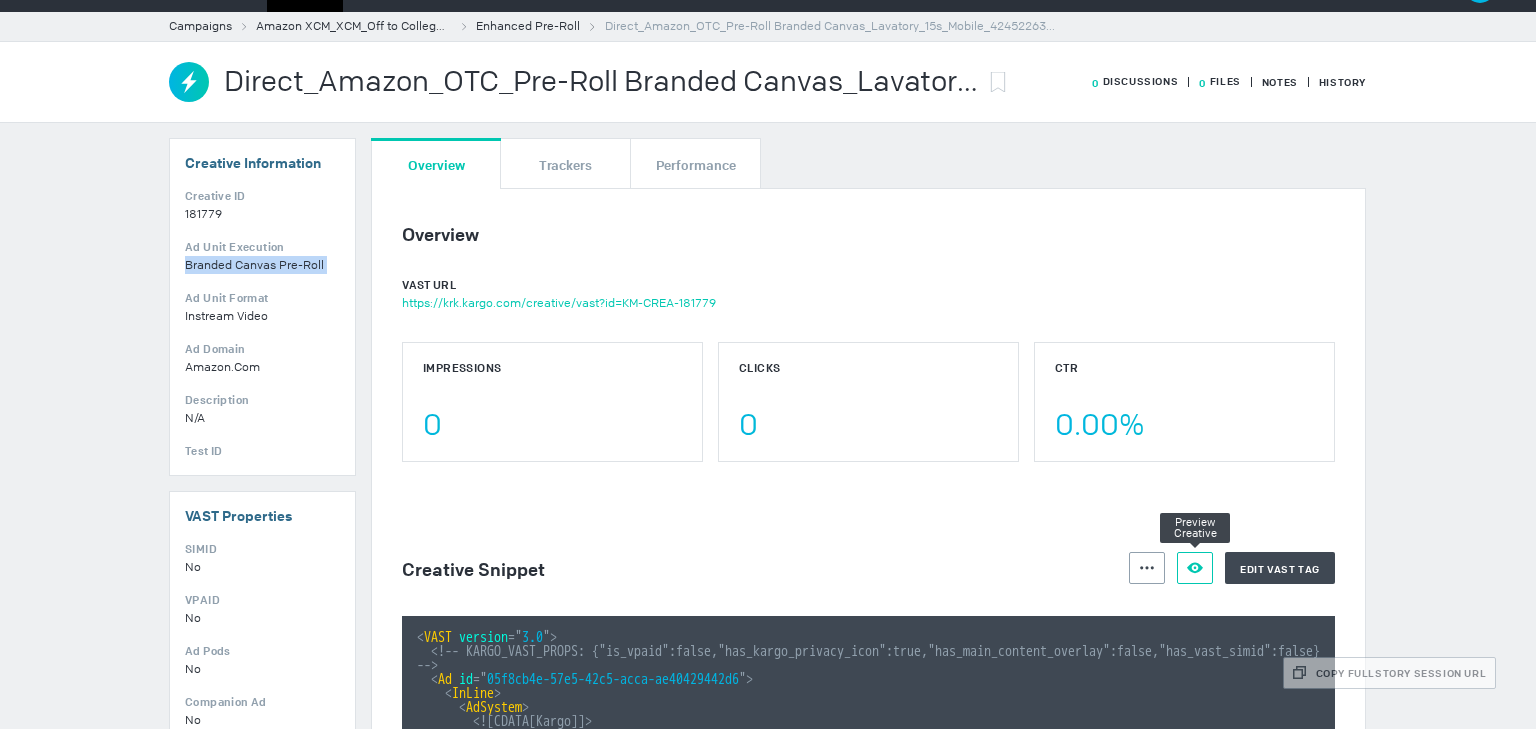 click on "Preview Creative" at bounding box center (1195, 568) 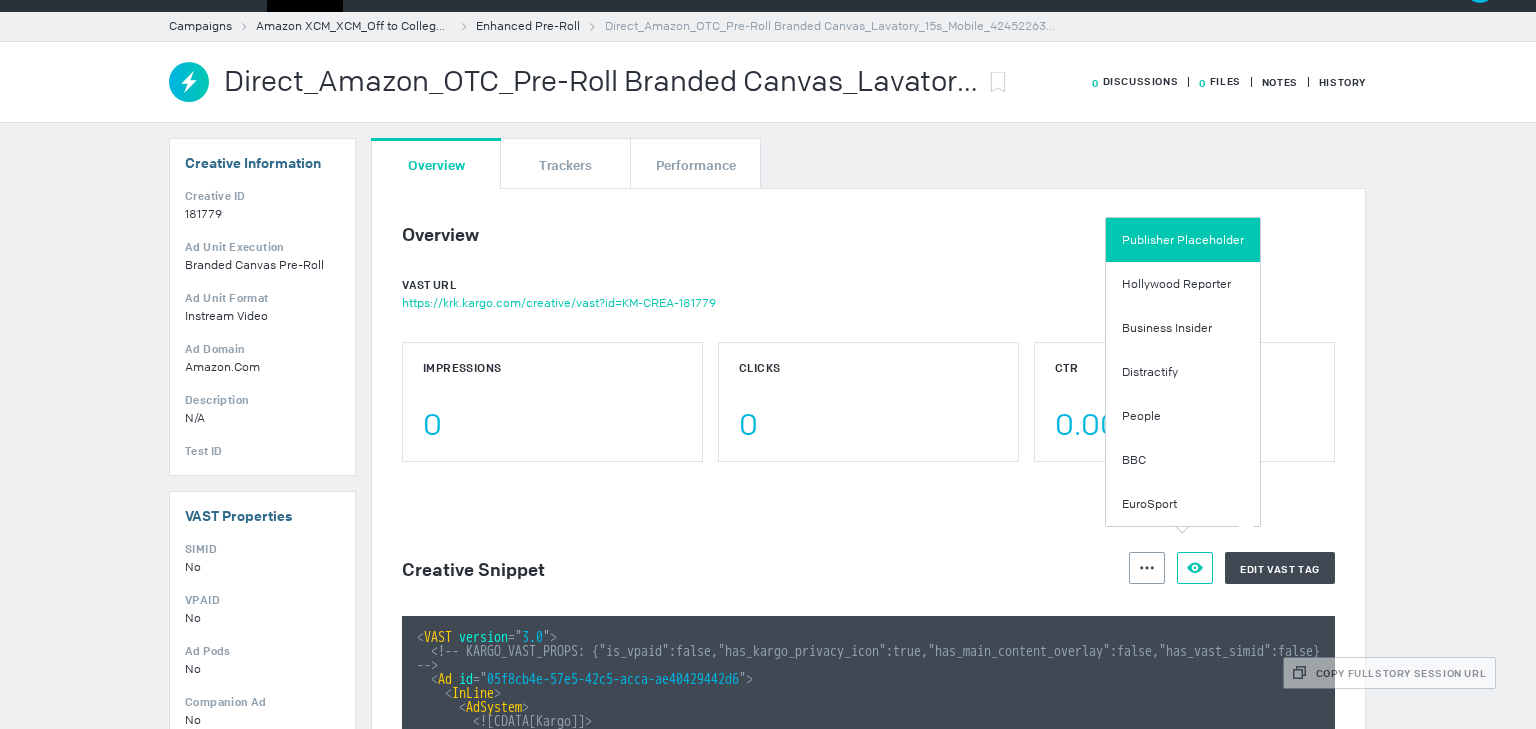 click on "Publisher Placeholder" at bounding box center (1183, 240) 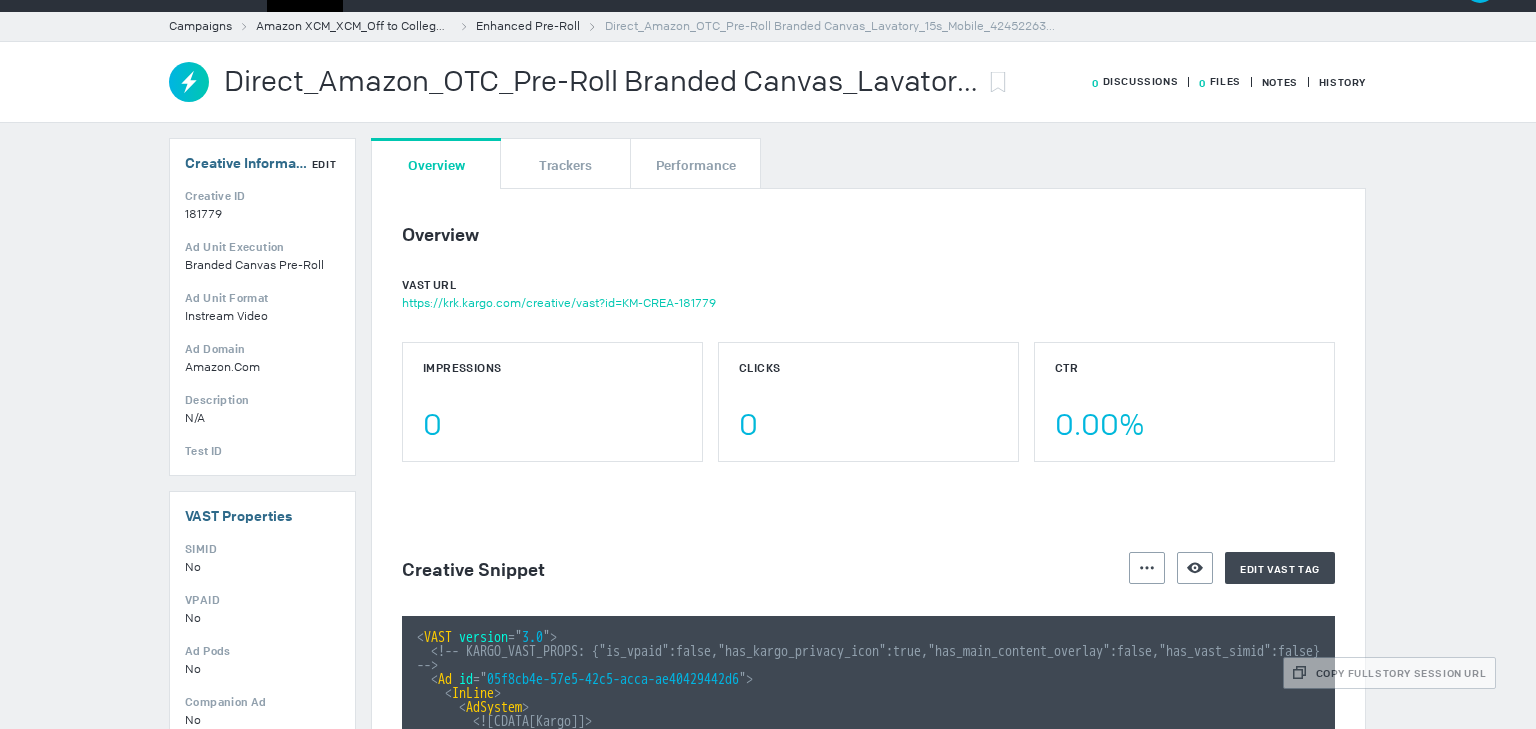 click on "Branded Canvas Pre-Roll" at bounding box center (203, 214) 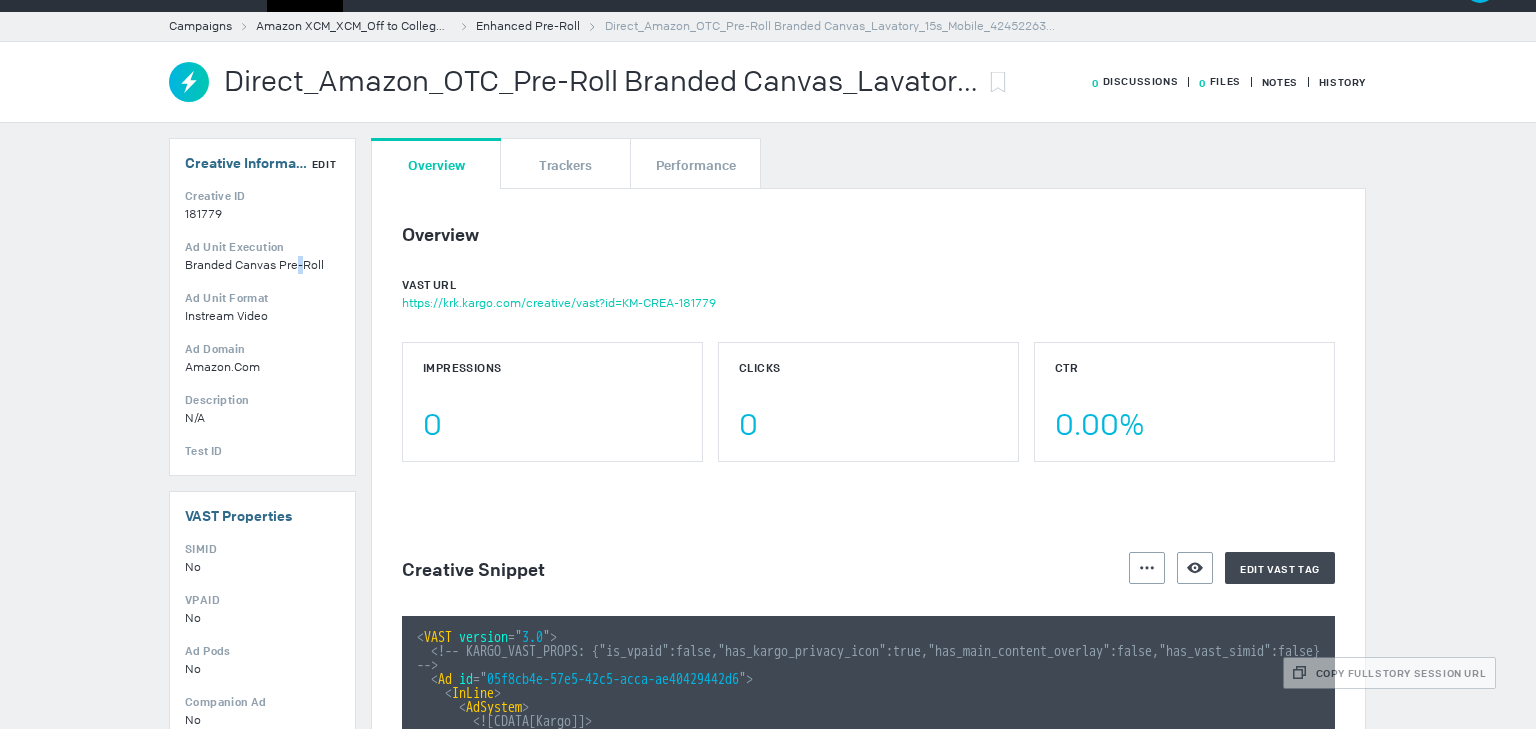 click on "Branded Canvas Pre-Roll" at bounding box center (203, 214) 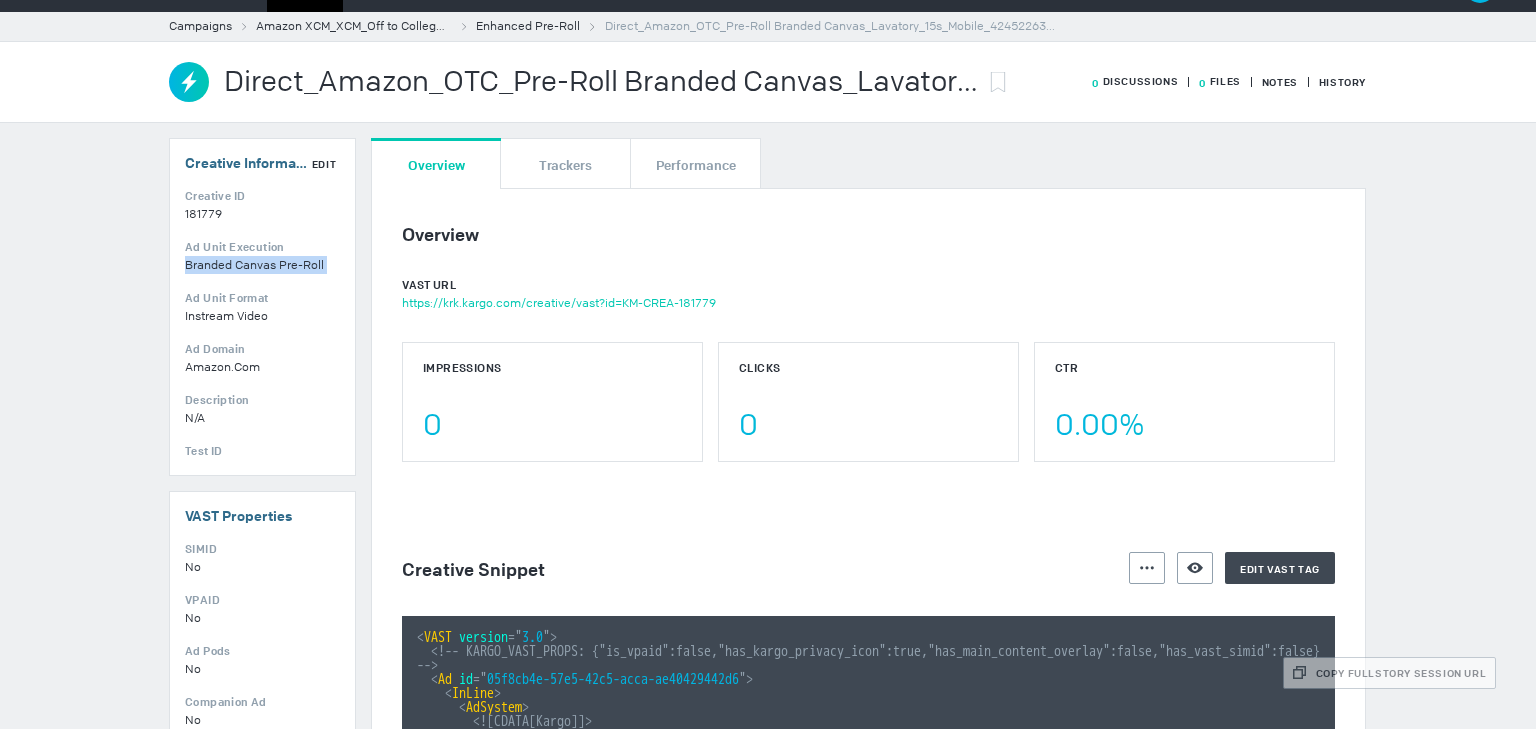 click on "Branded Canvas Pre-Roll" at bounding box center [203, 214] 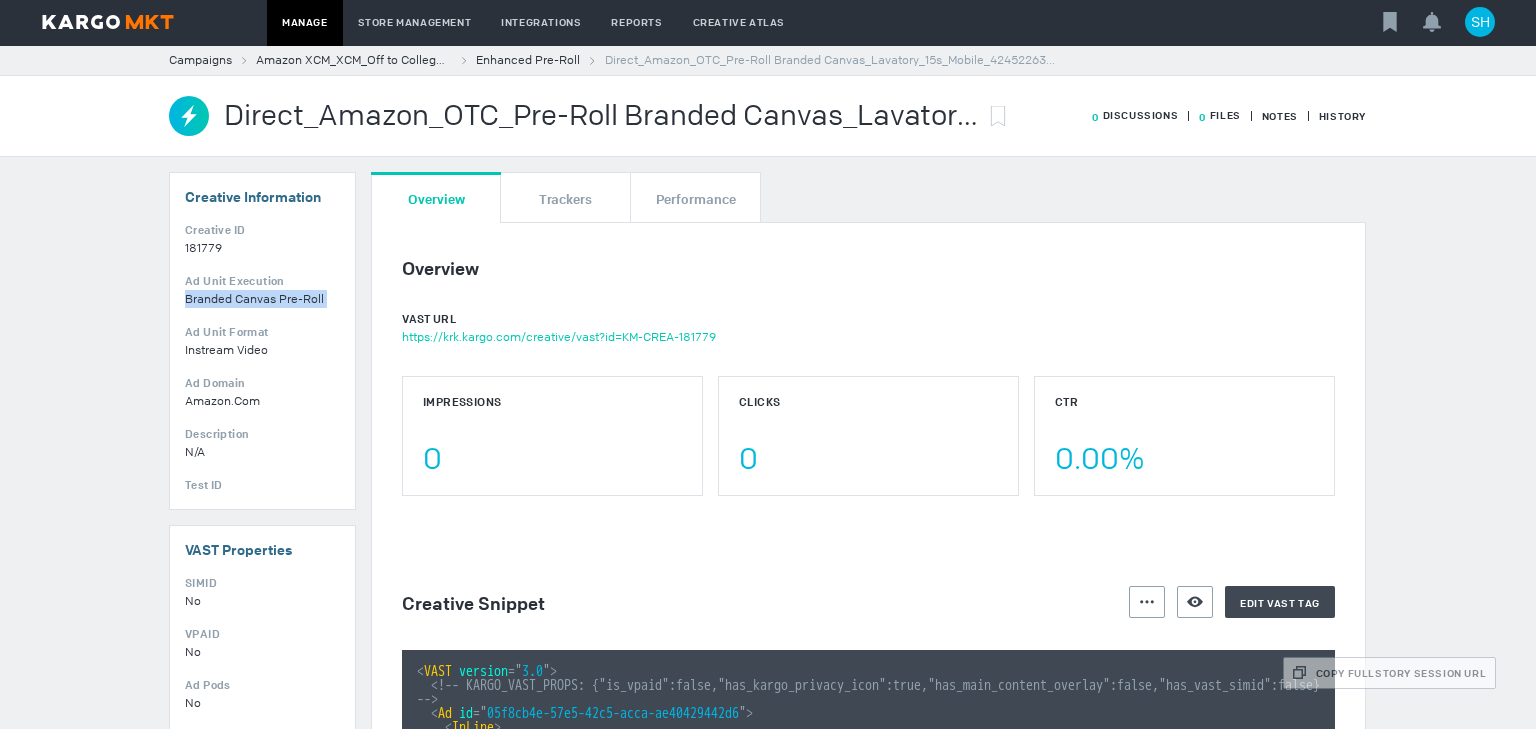 scroll, scrollTop: 0, scrollLeft: 0, axis: both 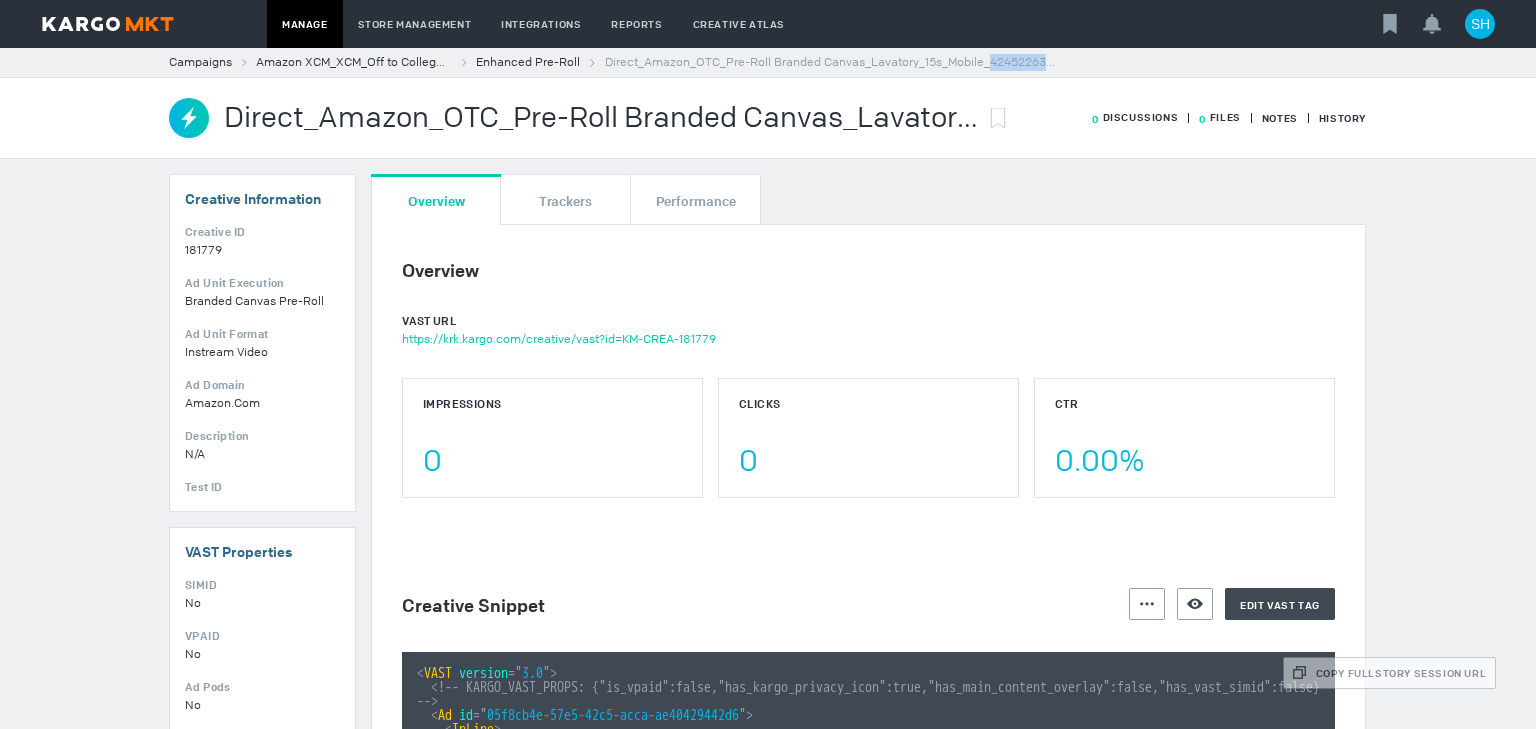 drag, startPoint x: 984, startPoint y: 60, endPoint x: 1037, endPoint y: 54, distance: 53.338543 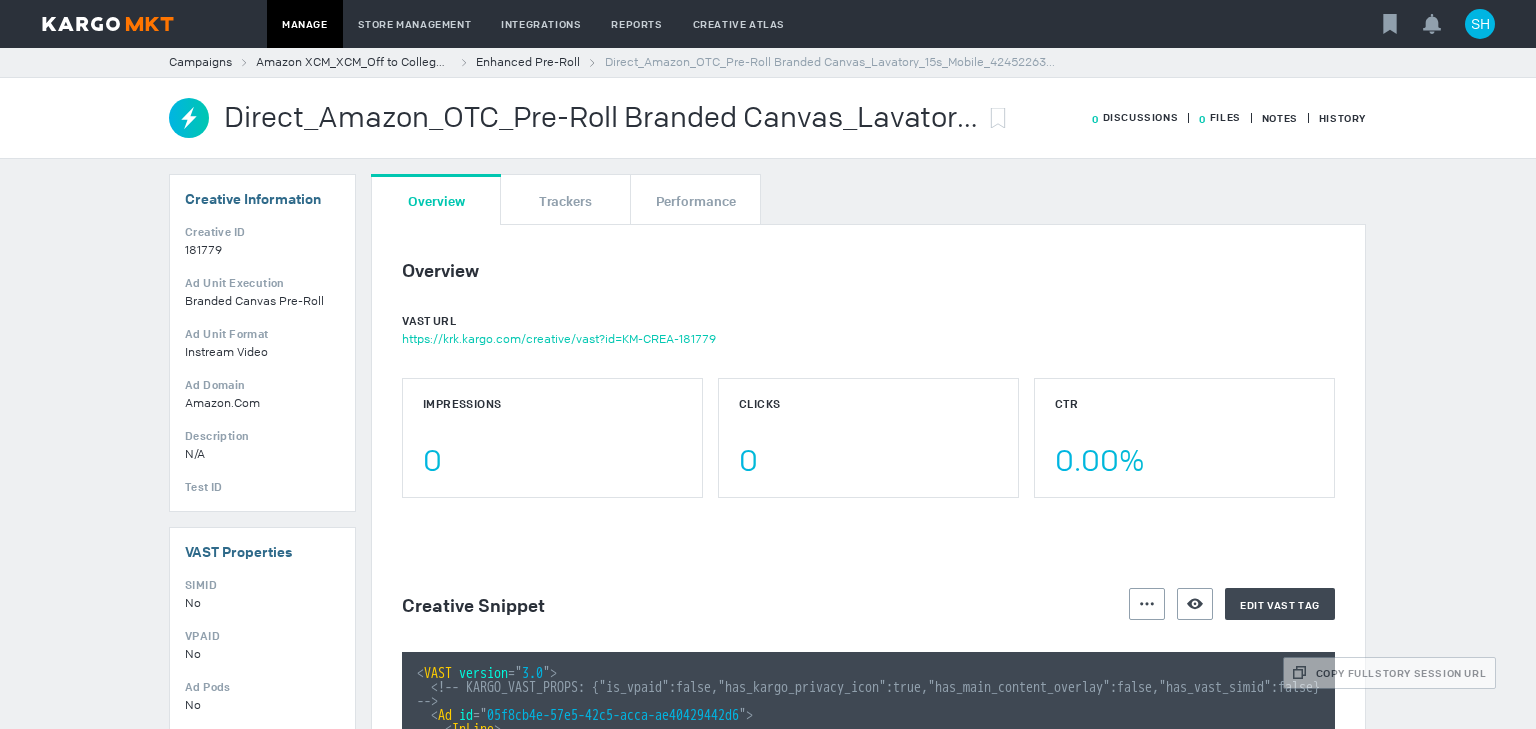 click on "Overview Trackers Performance Overview VAST URL https://krk.kargo.com/creative/vast?id=KM-CREA-181779 Impressions 0 Clicks 0 CTR 0.00% Creative Snippet   Actions     Preview Creative     Edit VAST tag < VAST   version = " 3.0 " >
<!-- KARGO_VAST_PROPS: {"is_vpaid":false,"has_kargo_privacy_icon":true,"has_main_content_overlay":false,"has_vast_simid":false} -->
< Ad   id = " 05f8cb4e-57e5-42c5-acca-ae40429442d6 " >
< InLine >
< AdSystem >
<![CDATA[Kargo]]>
</ AdSystem >
< Advertiser > </ Advertiser >
< AdTitle >
Direct_Amazon_OTC_Pre-Roll Branded Canvas_Lavatory_15s_Mobile_424522638
</ AdTitle >
< Impression >
<![CDATA[https://ad.doubleclick.net/ddm/trackimp/N2464377.346083KARGO/B33666538.424522638;dc_trk_aid=617008568;dc_trk_cid=238113054;ord=%%CACHEBUSTER%%;dc_lat=;dc_rdid=;tag_for_child_directed_treatment=;tfua=;ltd=;dc_tdv=1?]]>
</ Impression >
< Impression >
</ Impression >
<" at bounding box center (868, 1095) 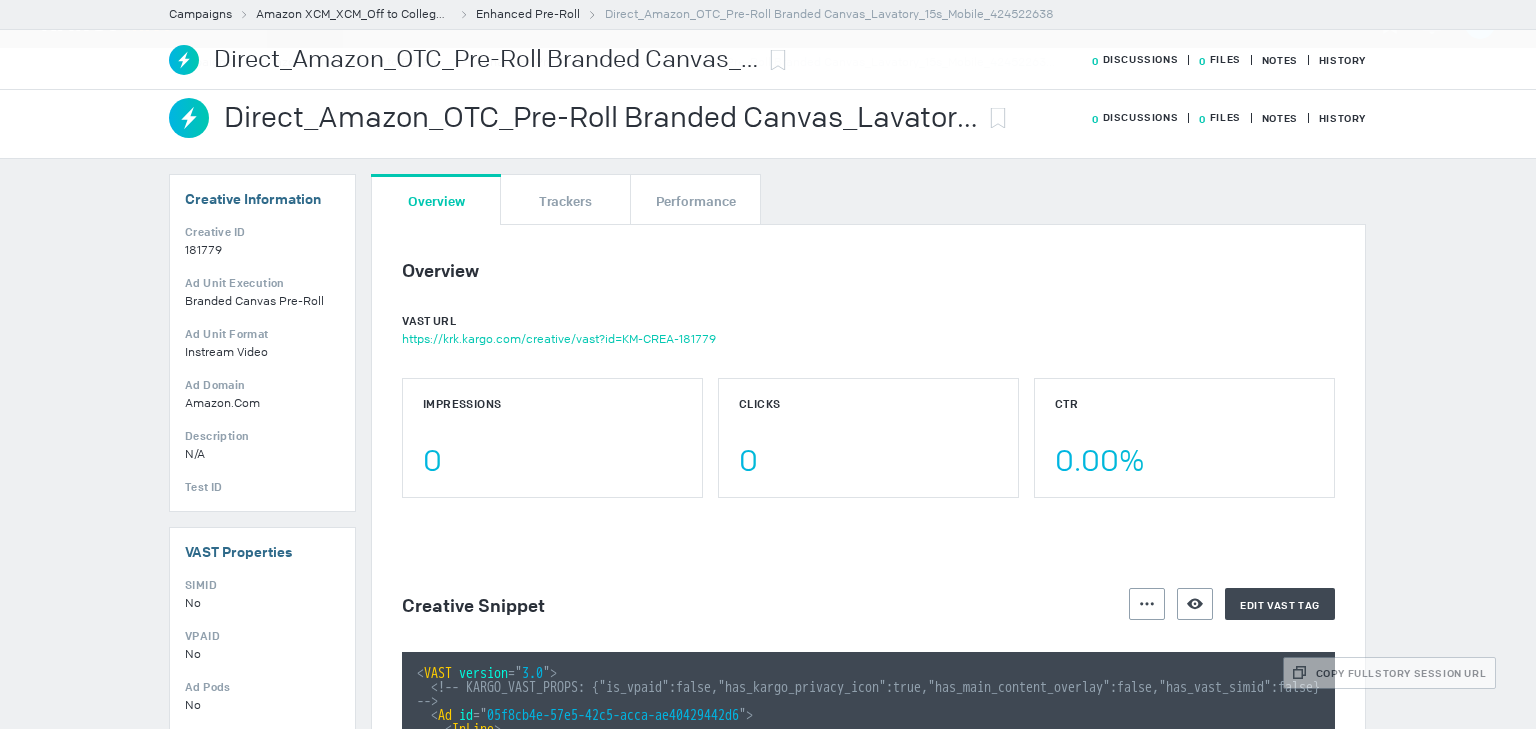 scroll, scrollTop: 462, scrollLeft: 0, axis: vertical 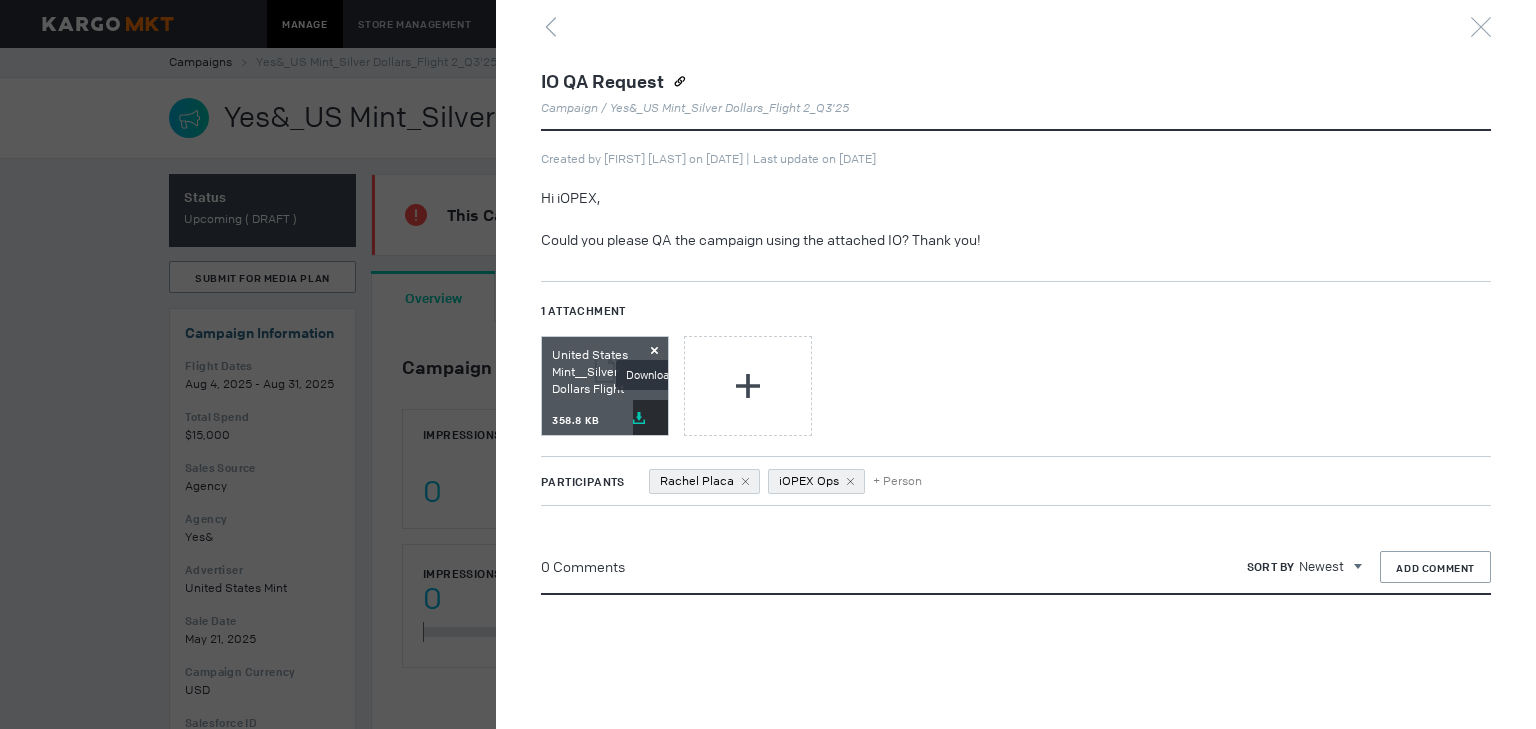 click on "Download" at bounding box center (650, 417) 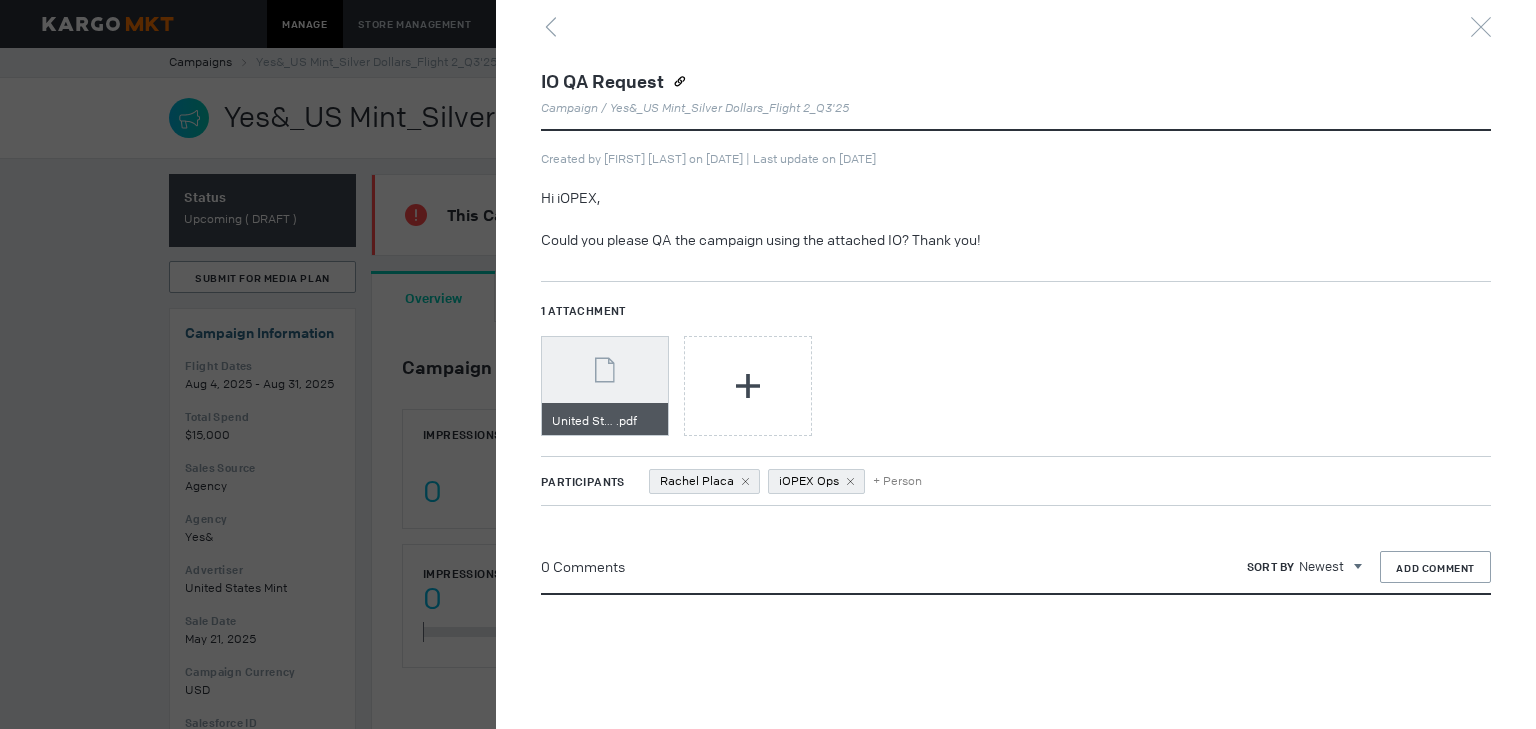 type 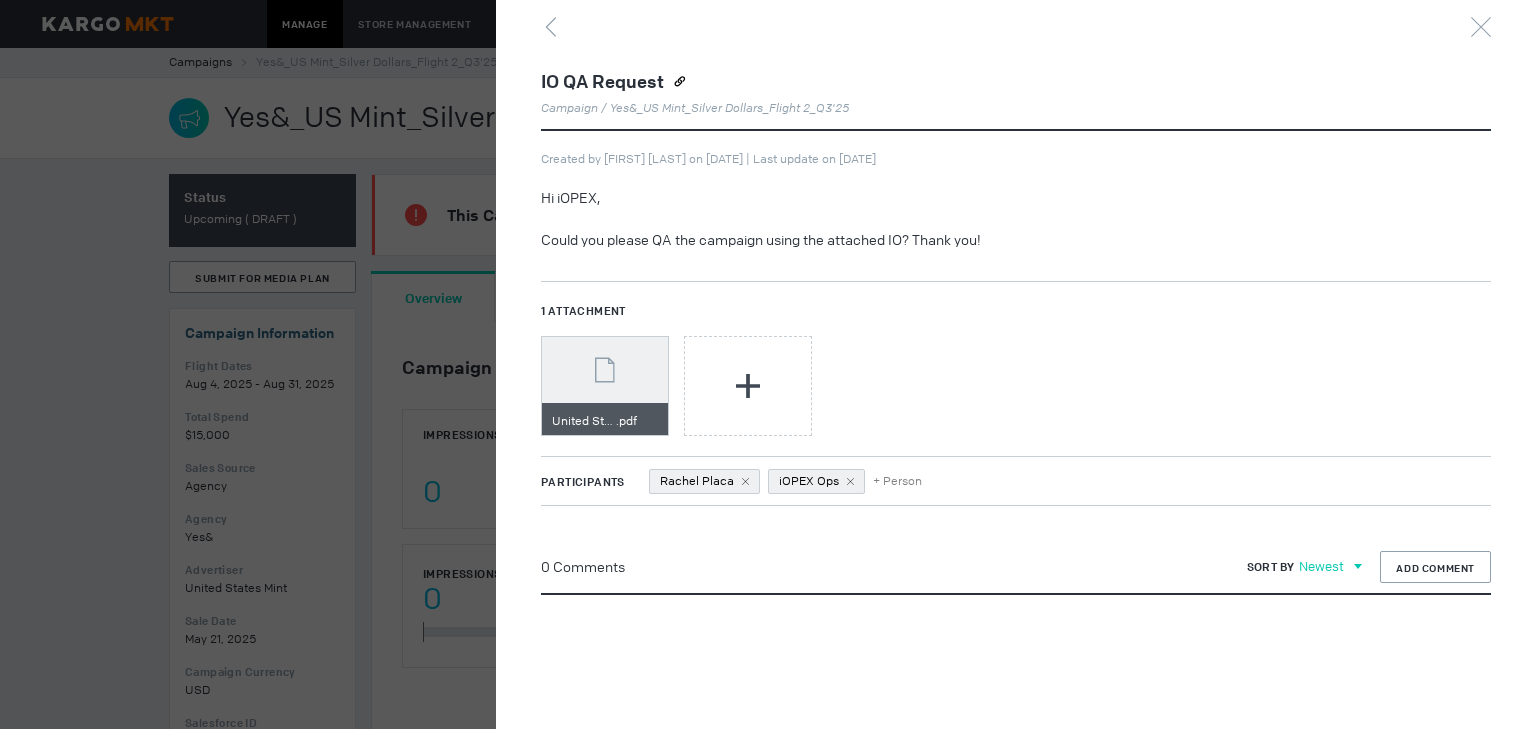 click on "Add Comment" at bounding box center [1435, 567] 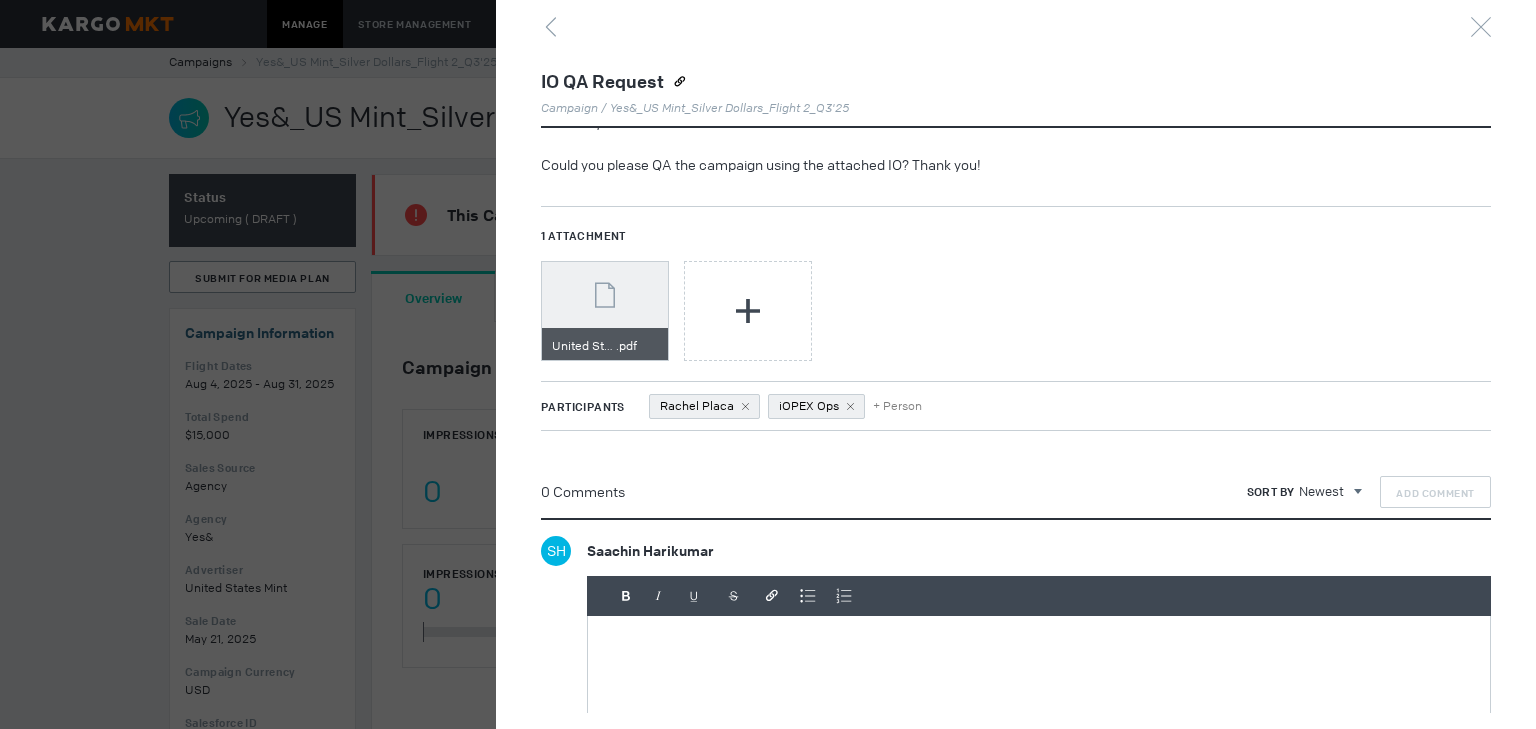 scroll, scrollTop: 320, scrollLeft: 0, axis: vertical 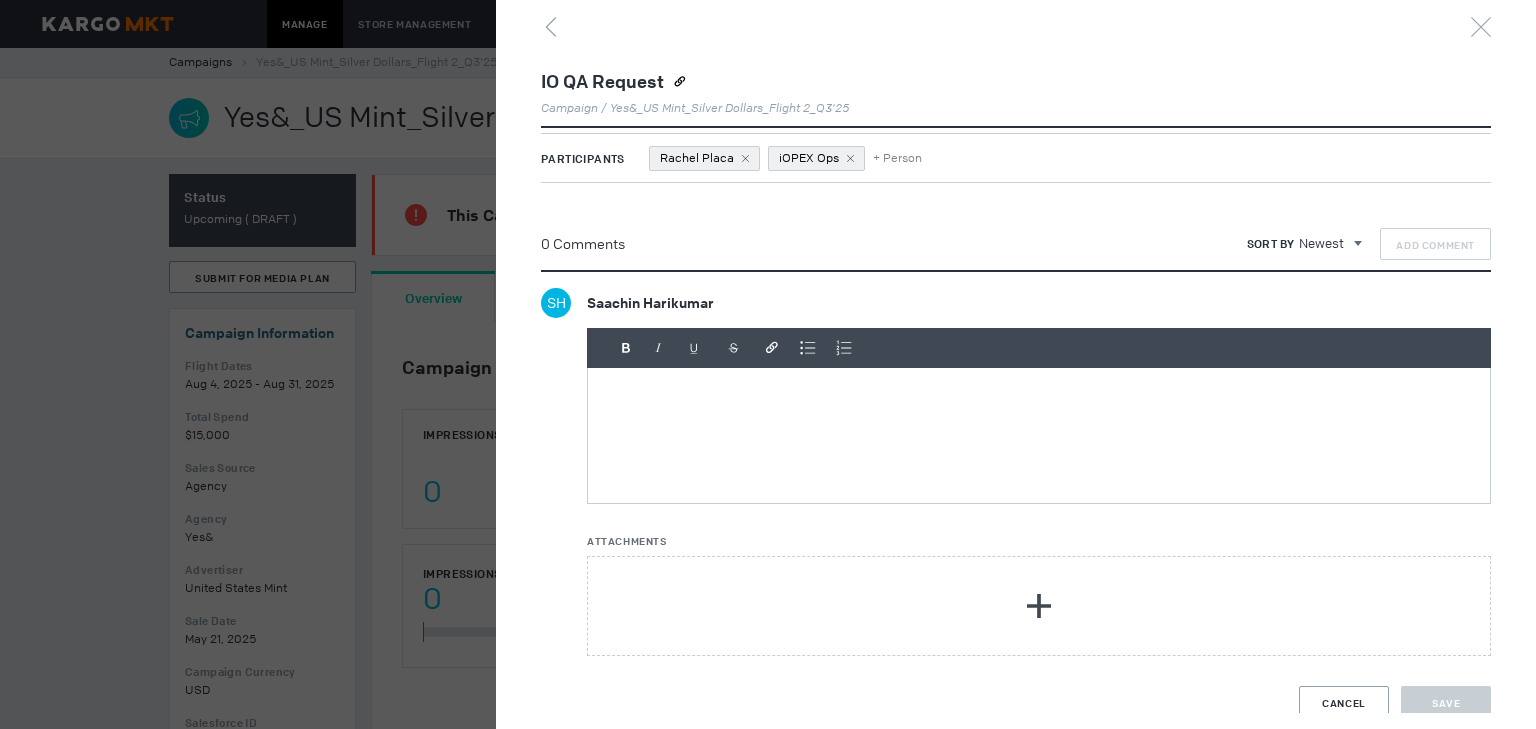 click at bounding box center (1039, 435) 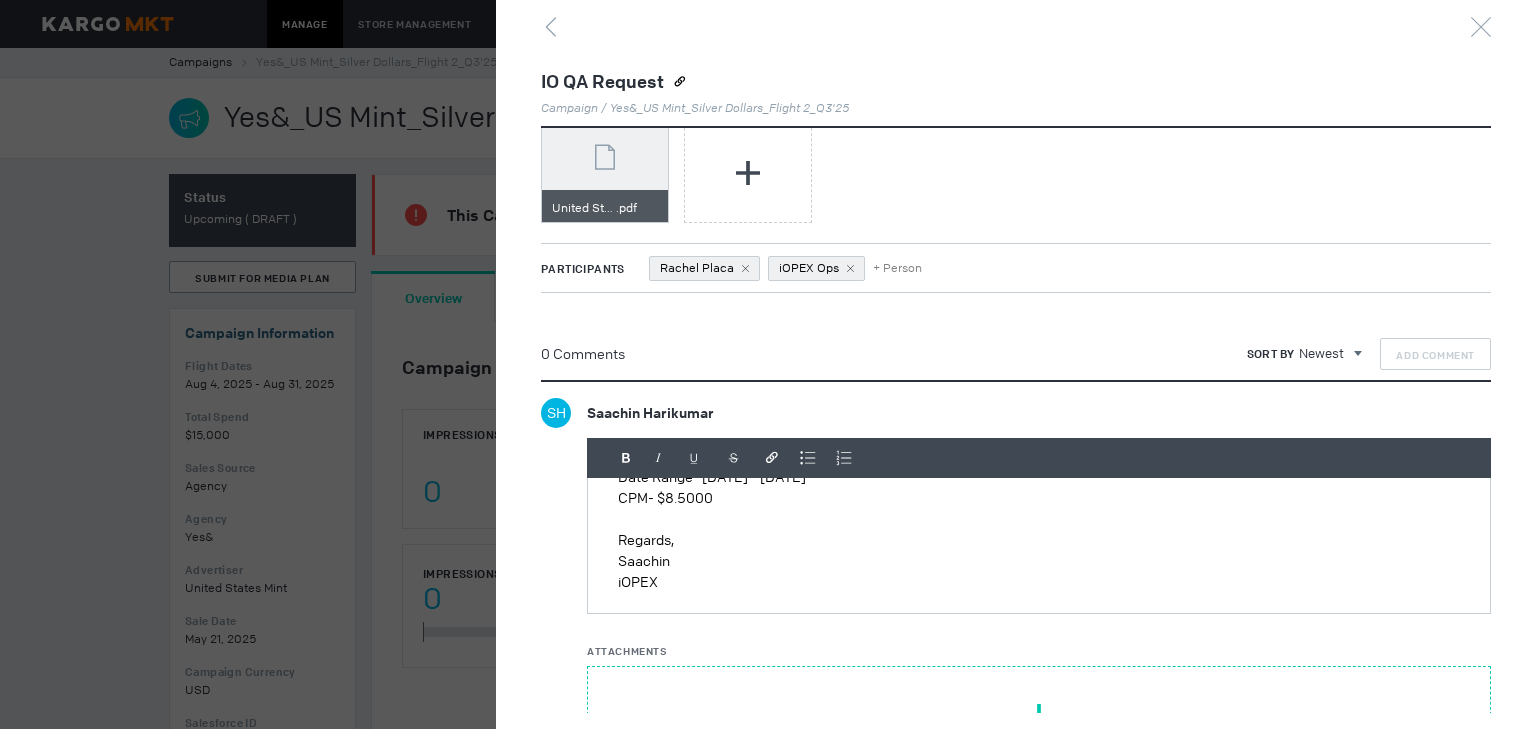scroll, scrollTop: 345, scrollLeft: 0, axis: vertical 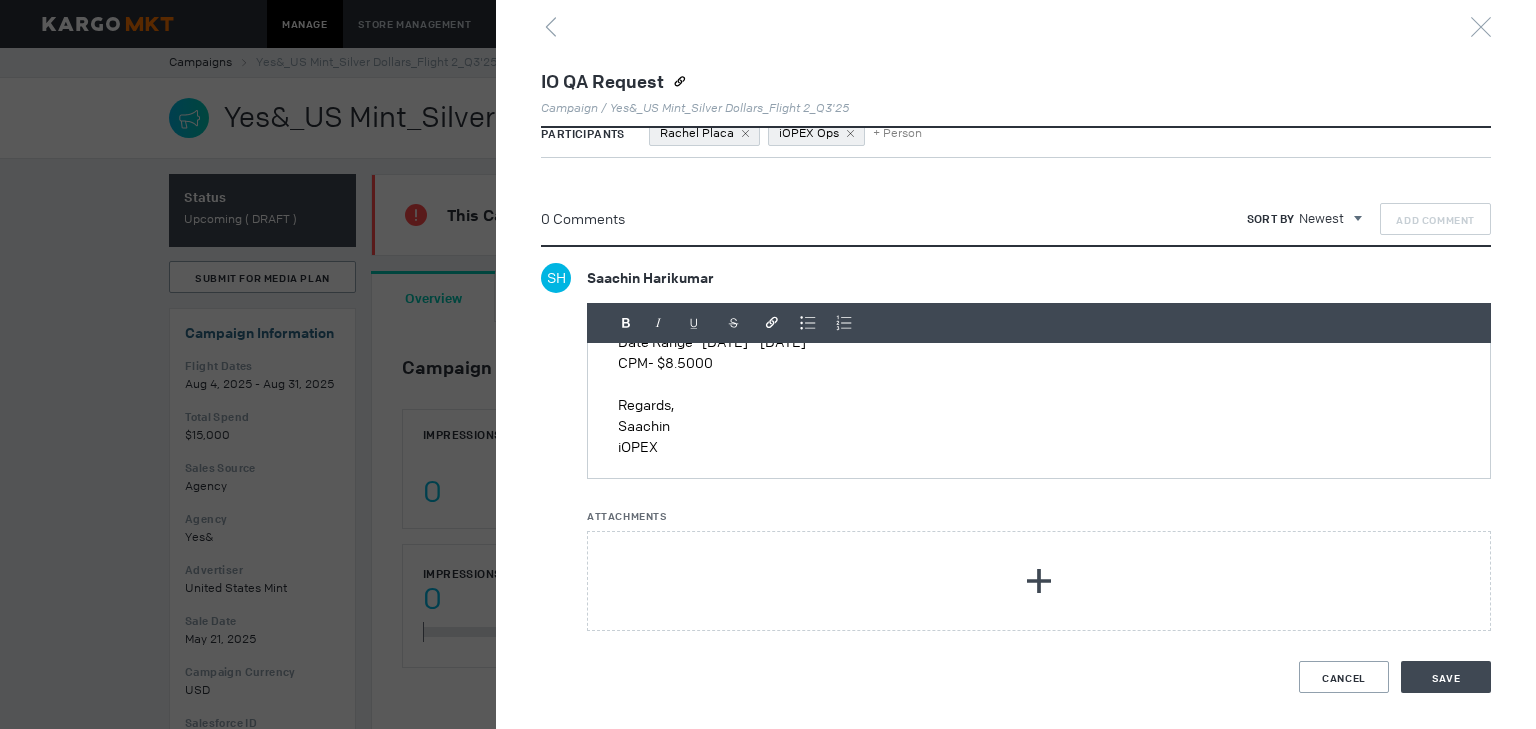click on "Saachin" at bounding box center (1039, 426) 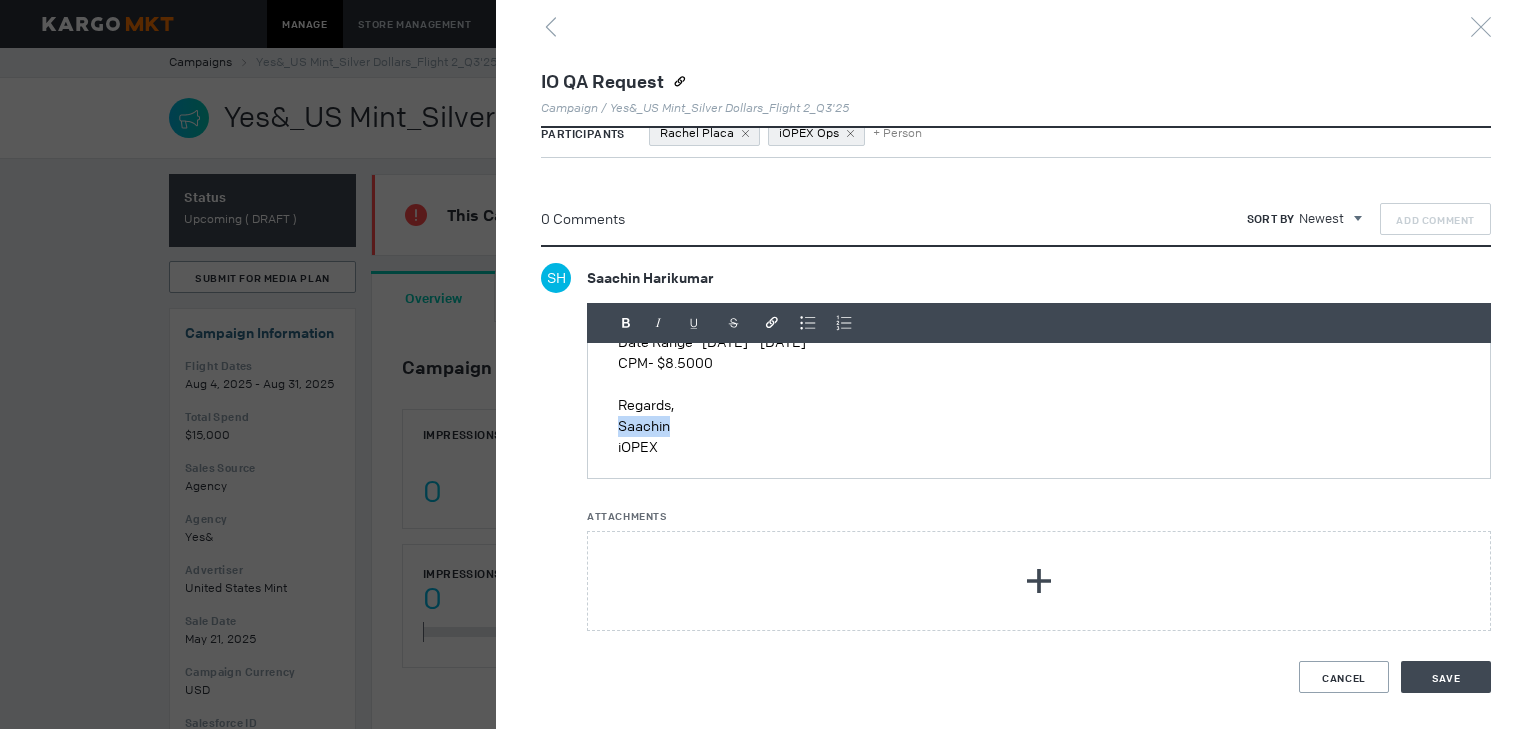 click on "Saachin" at bounding box center [1039, 426] 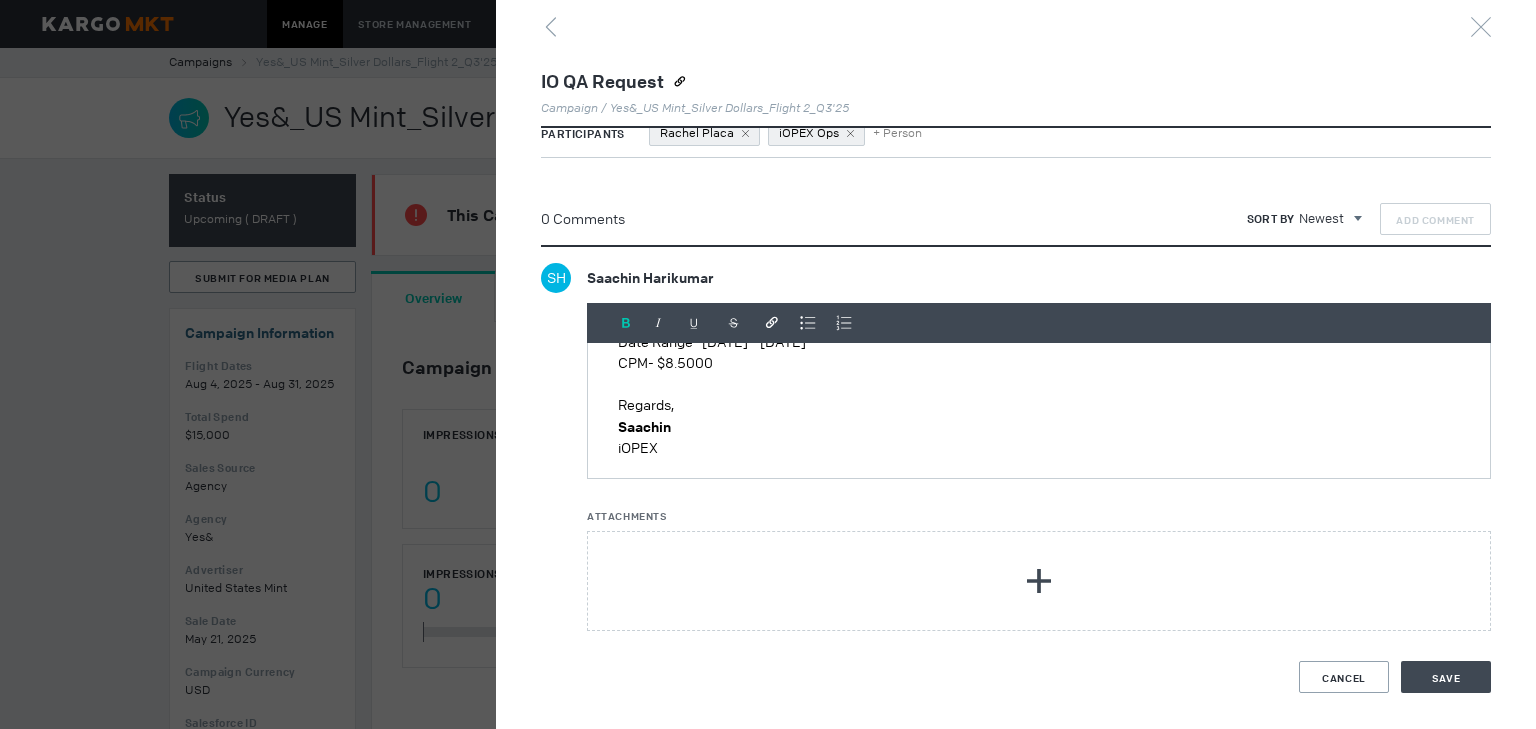 click on "iOPEX" at bounding box center [1039, 448] 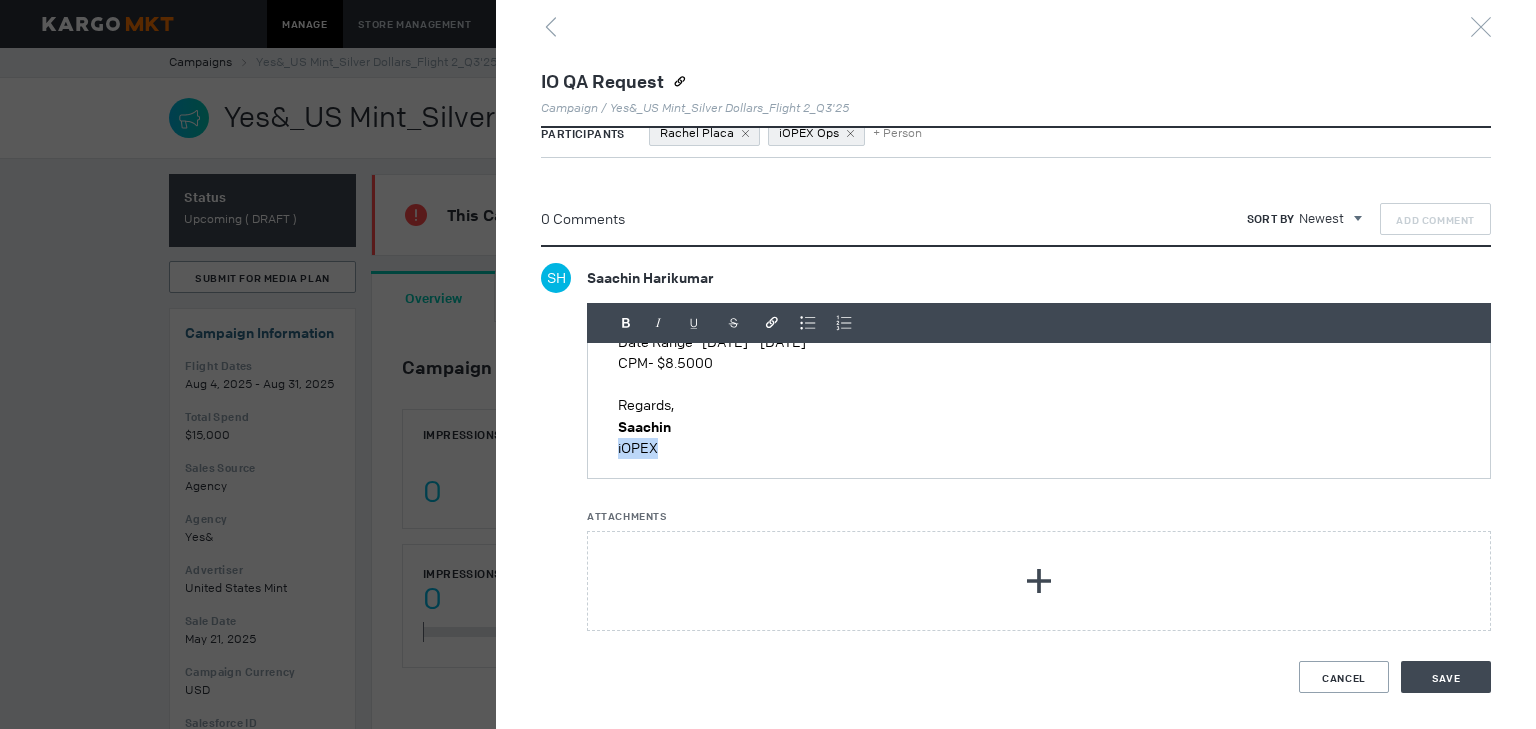 click on "iOPEX" at bounding box center (1039, 448) 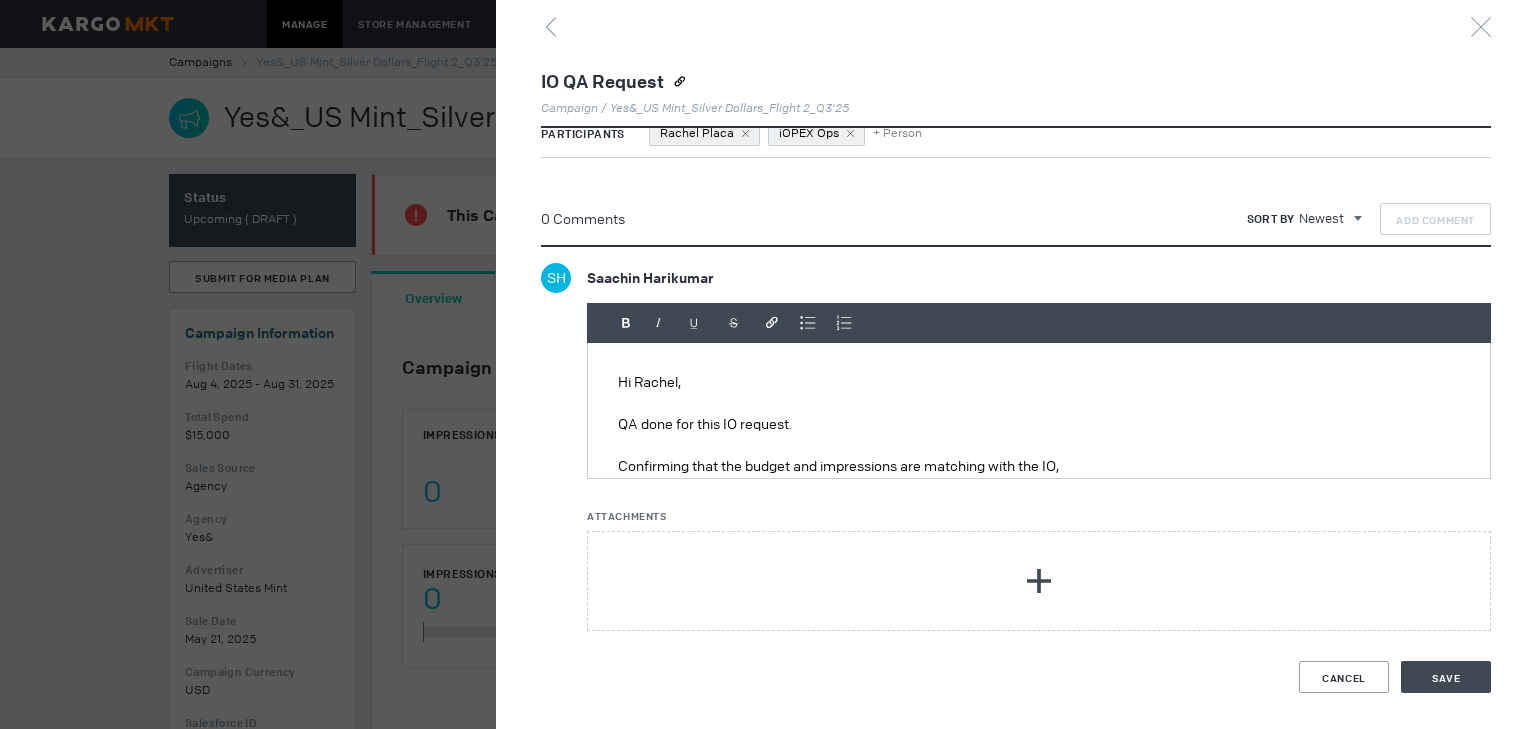 scroll, scrollTop: 0, scrollLeft: 0, axis: both 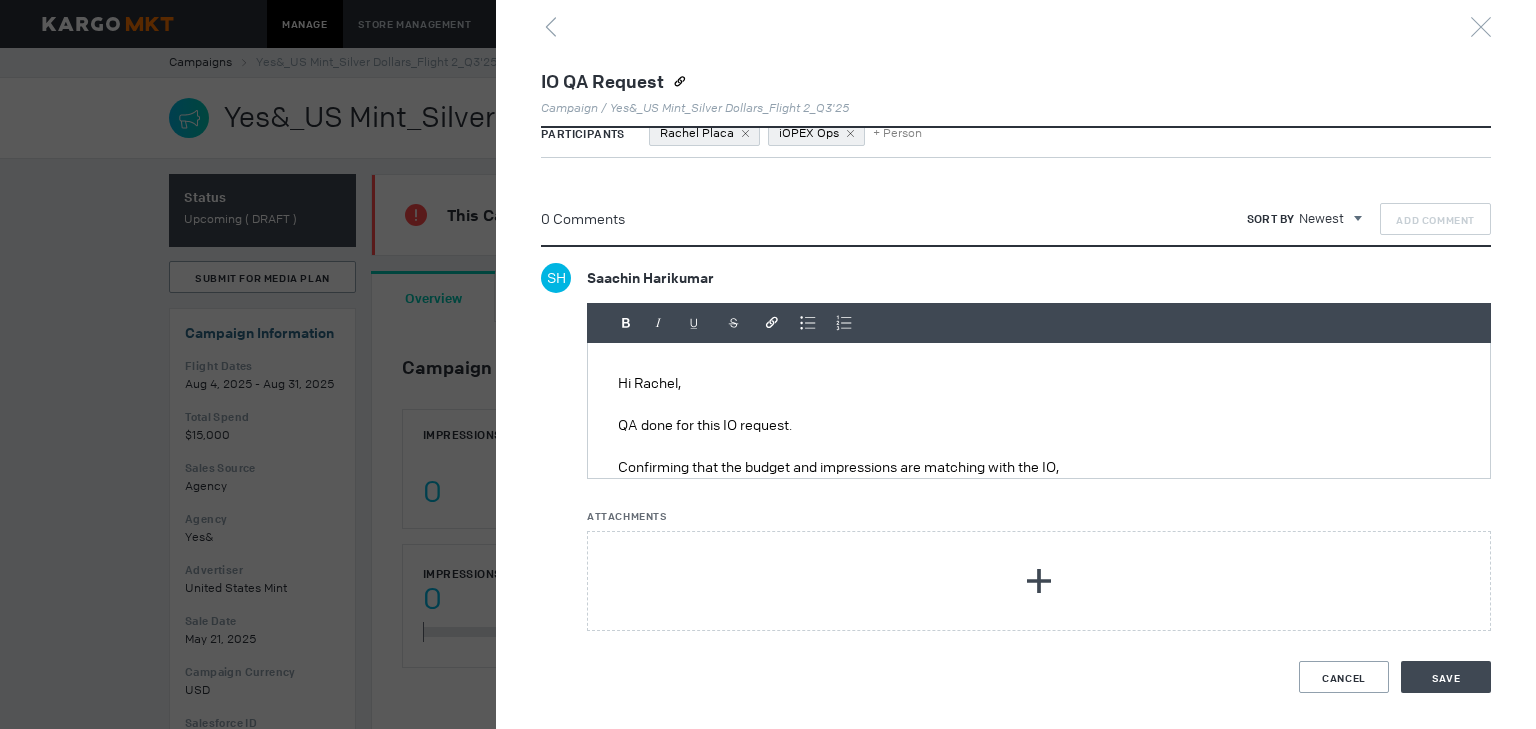 click on "Hi Rachel," at bounding box center (1039, 383) 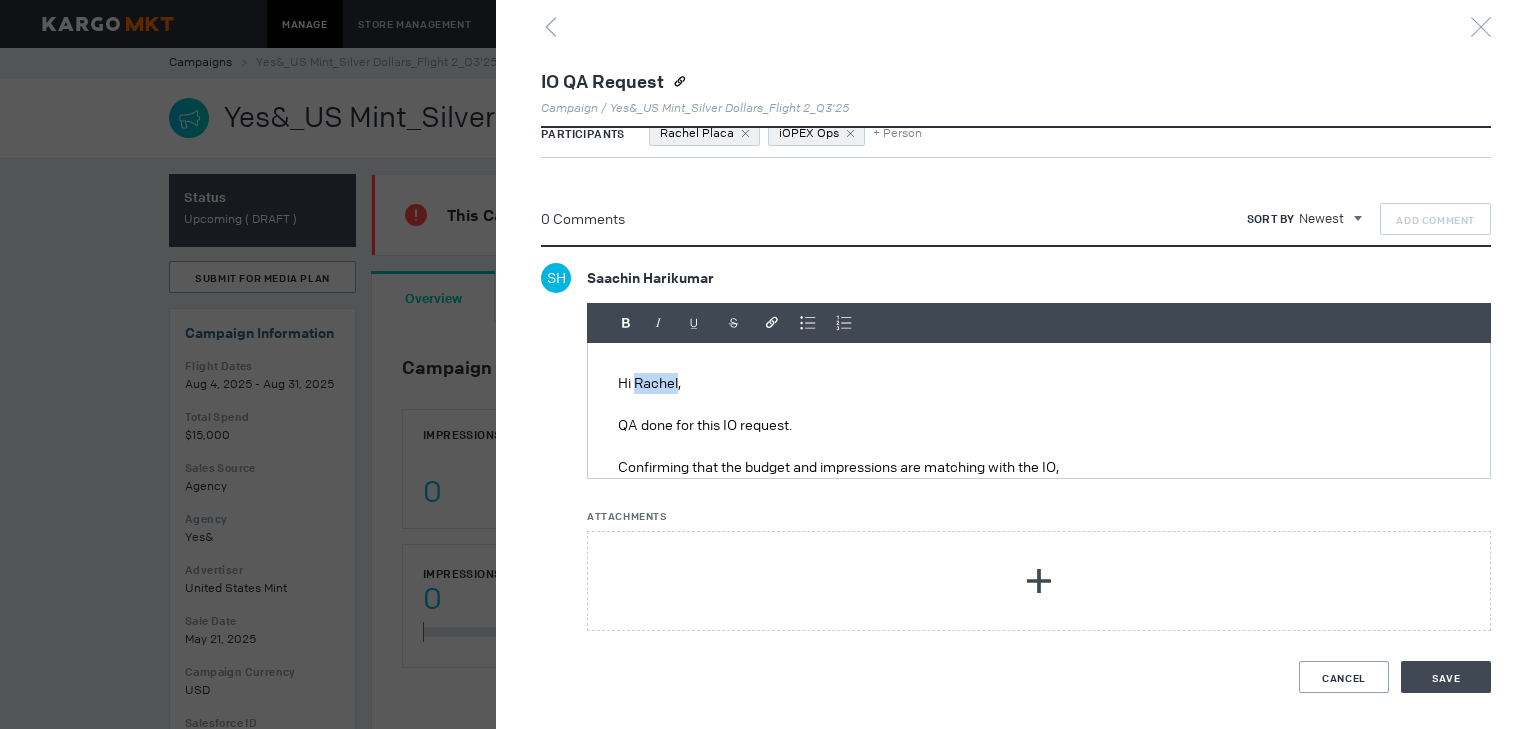 click on "Hi Rachel," at bounding box center (1039, 383) 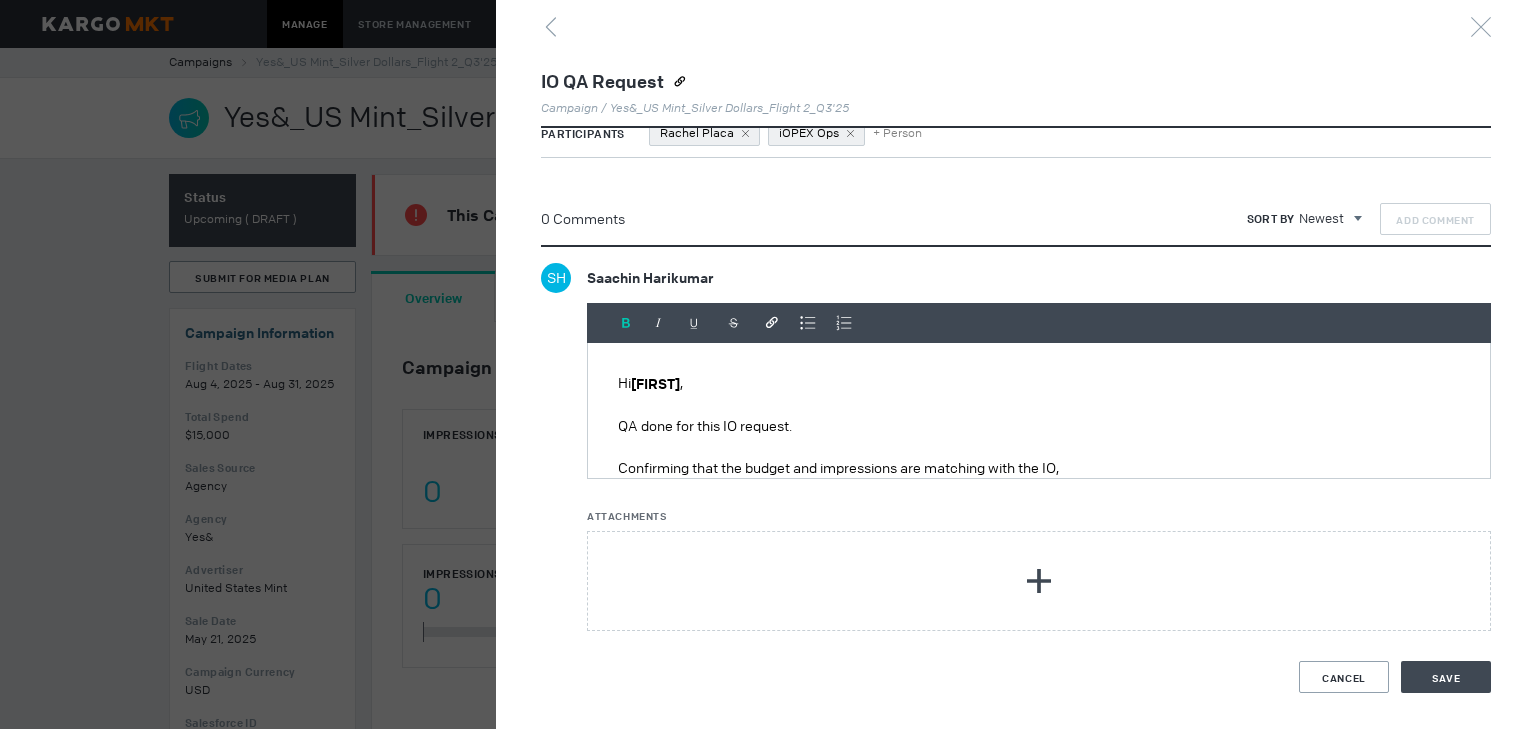 click on "Hi [FIRST] ," at bounding box center (1039, 384) 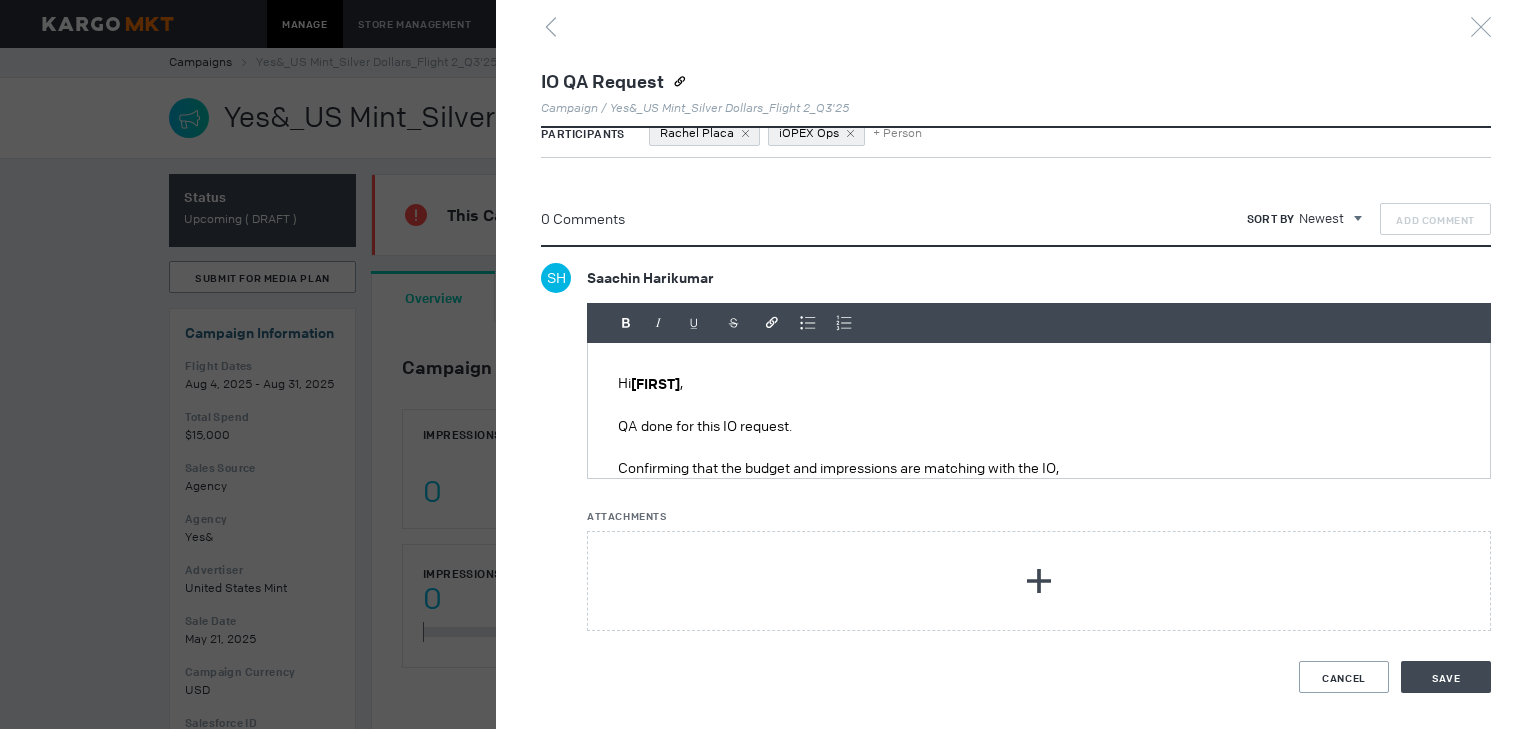 click at bounding box center [1039, 447] 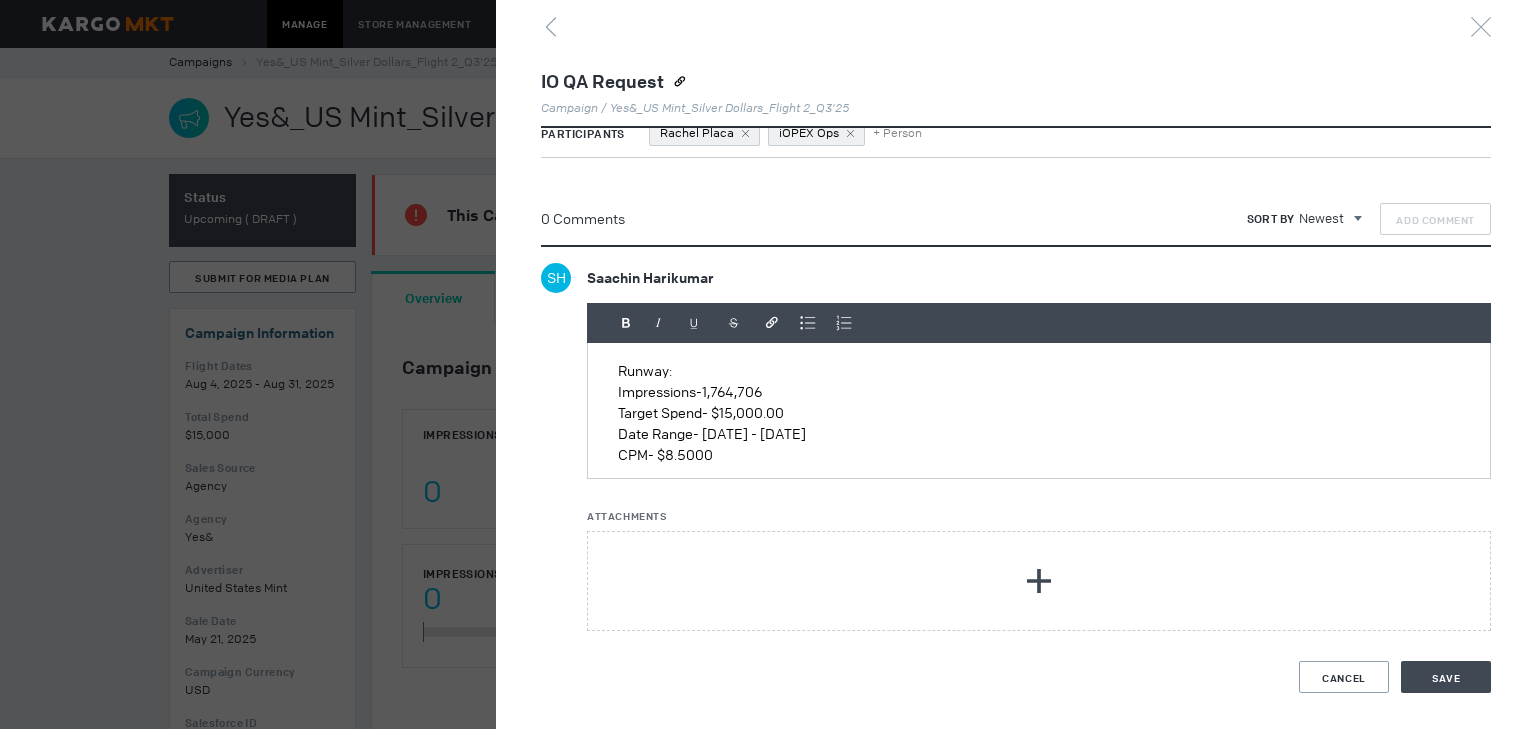 scroll, scrollTop: 80, scrollLeft: 0, axis: vertical 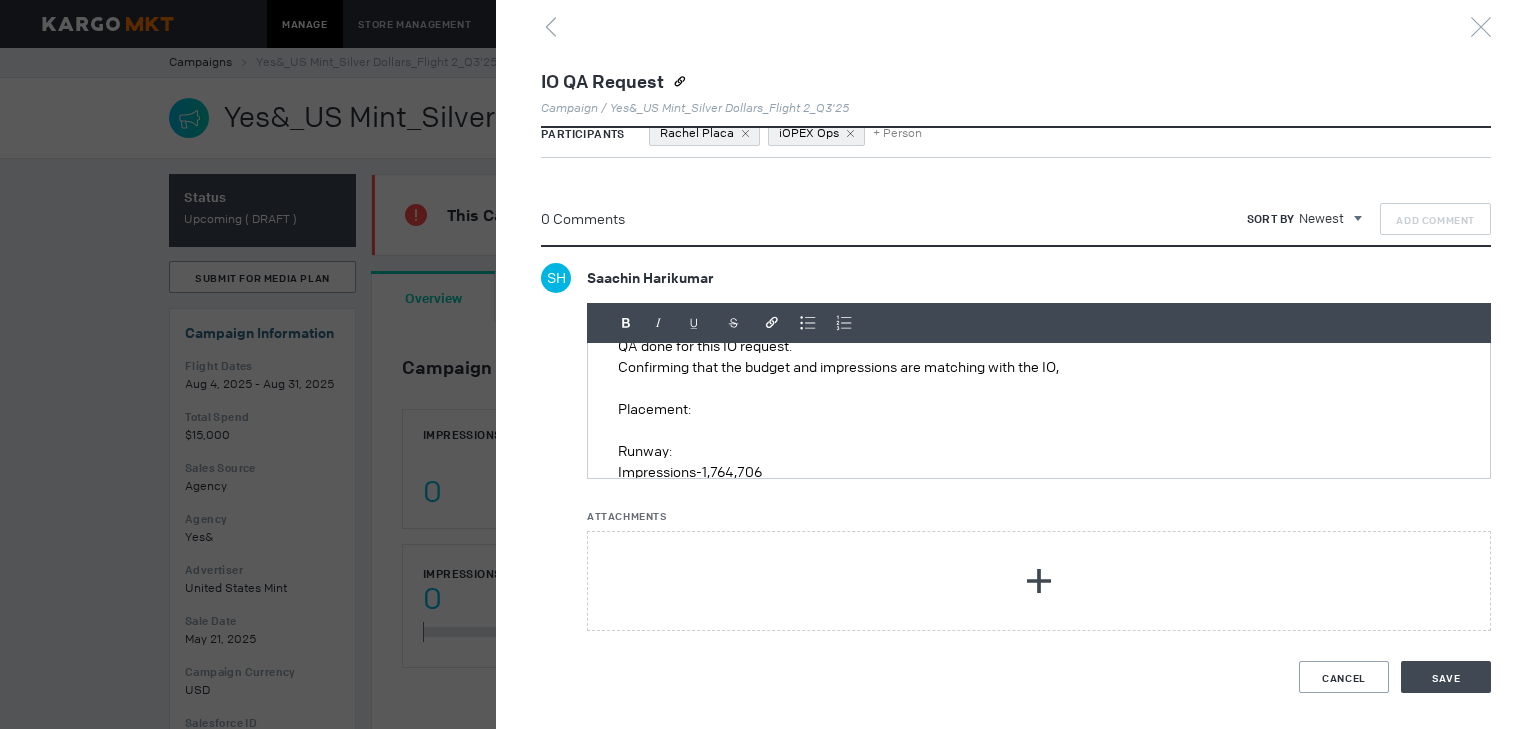 click at bounding box center [1039, 430] 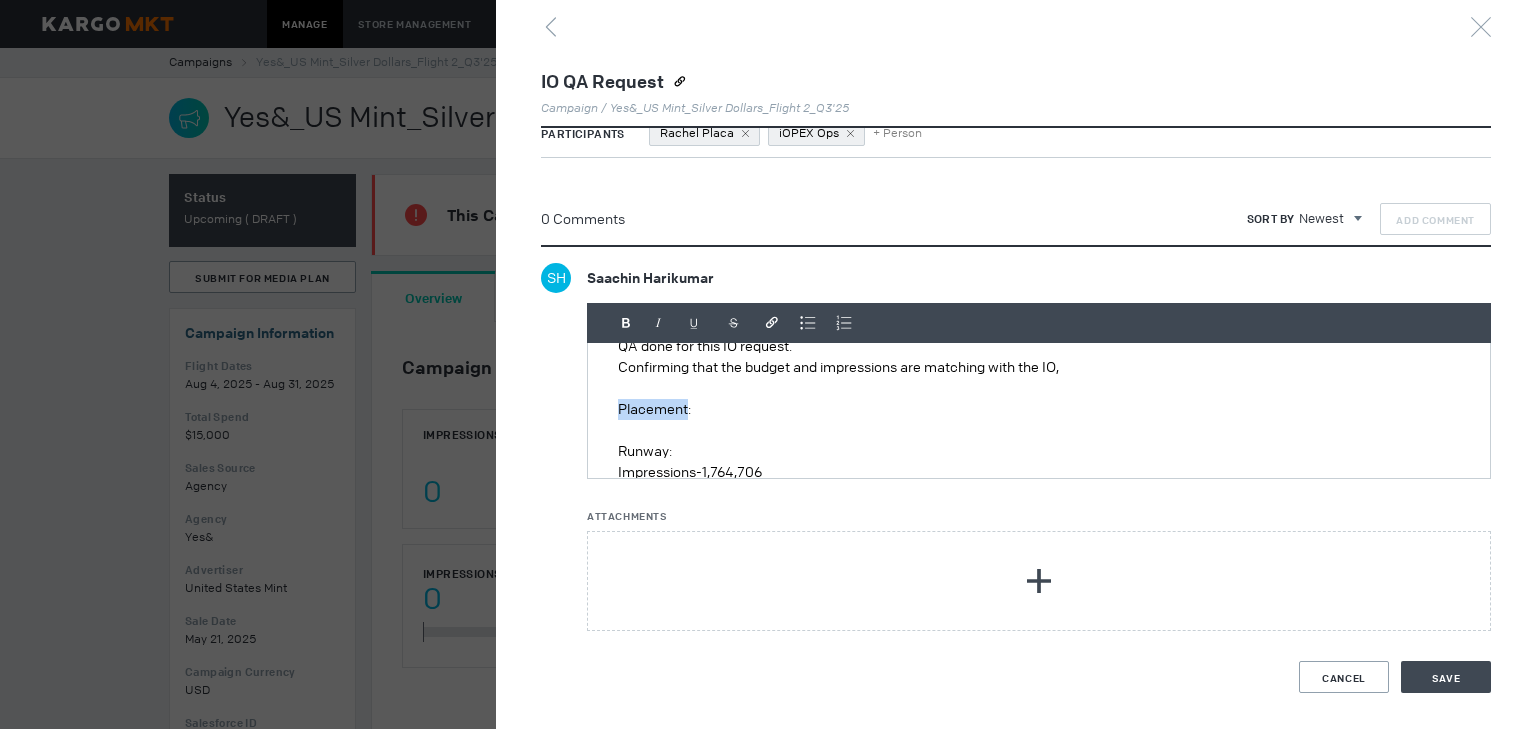 click on "Placement:" at bounding box center (1039, 409) 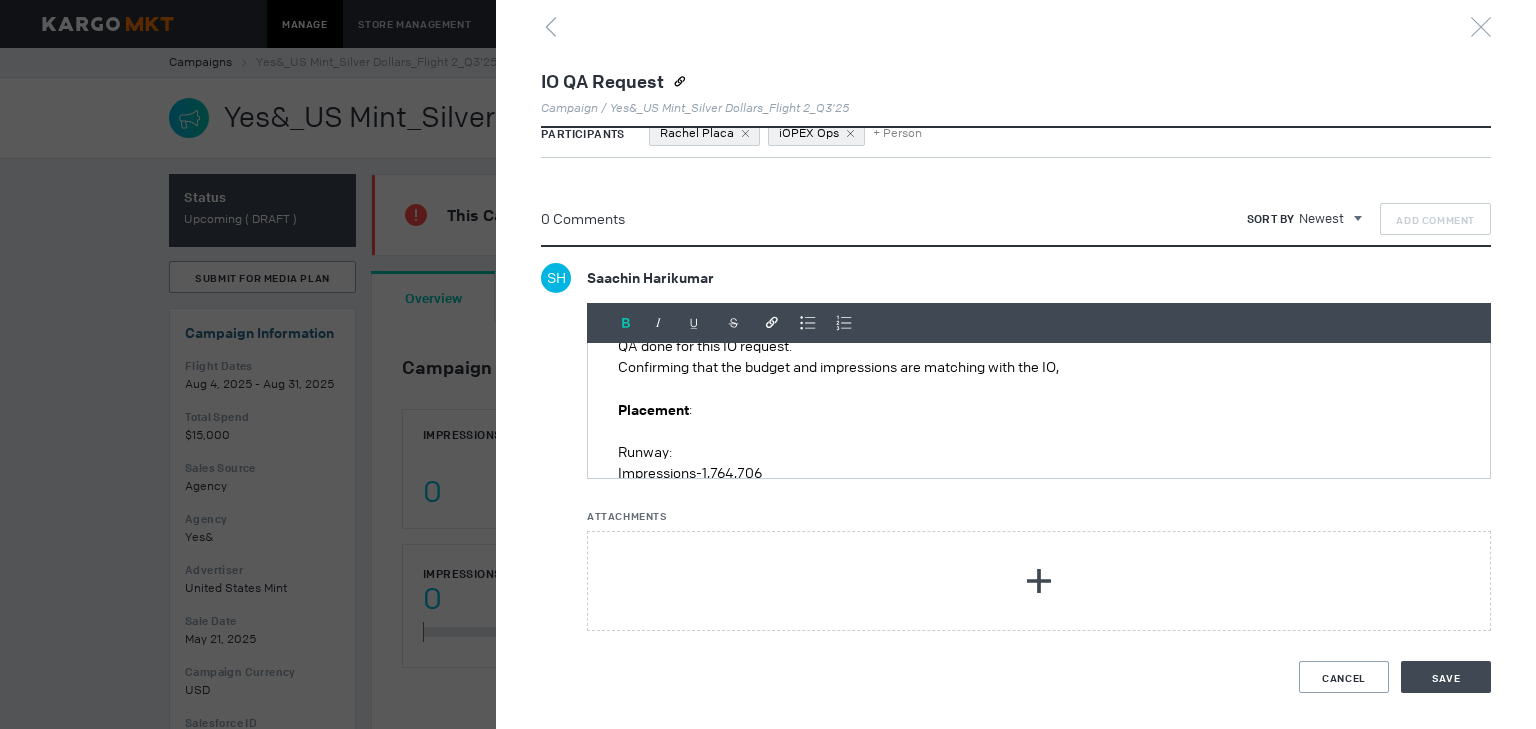 click at bounding box center [1039, 431] 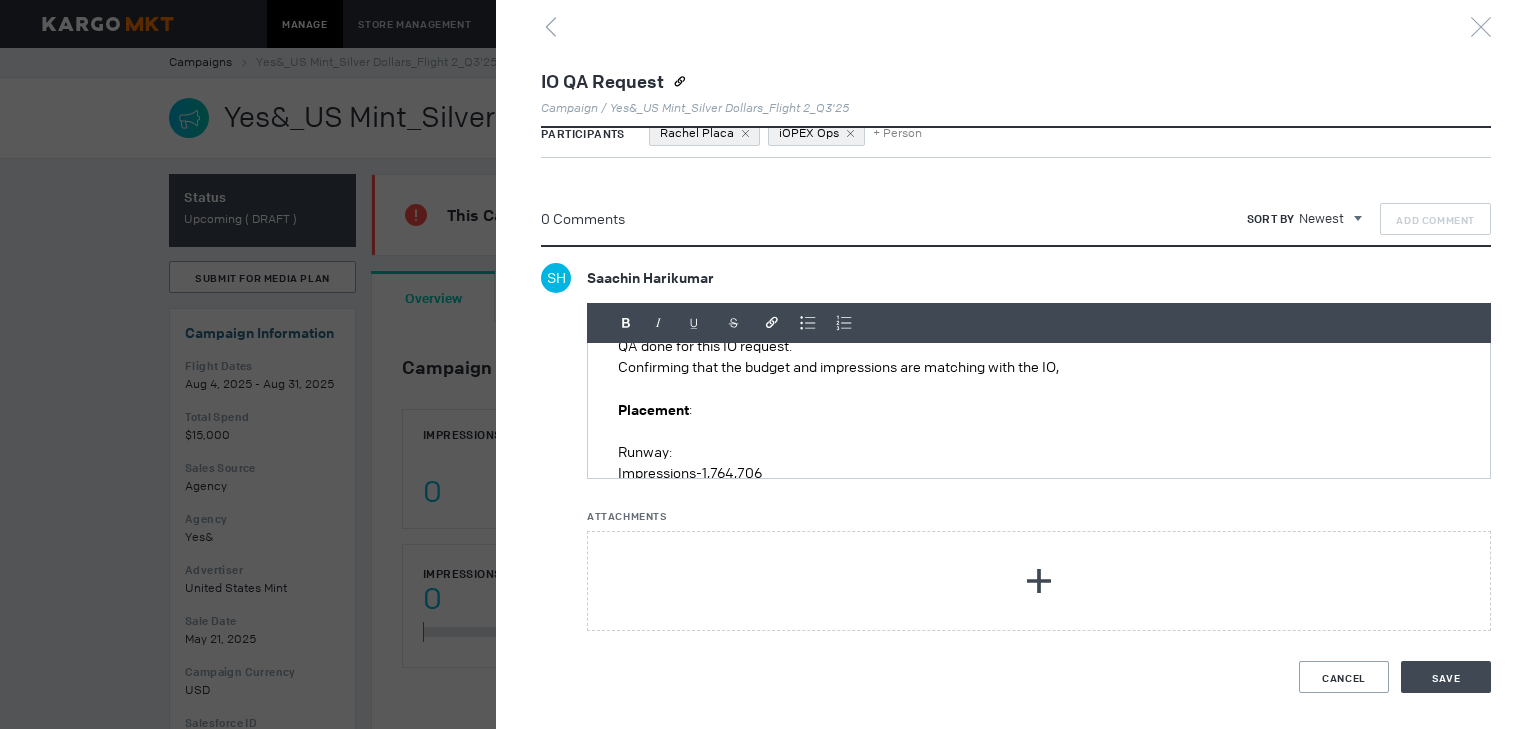 click on "Runway:" at bounding box center (1039, 452) 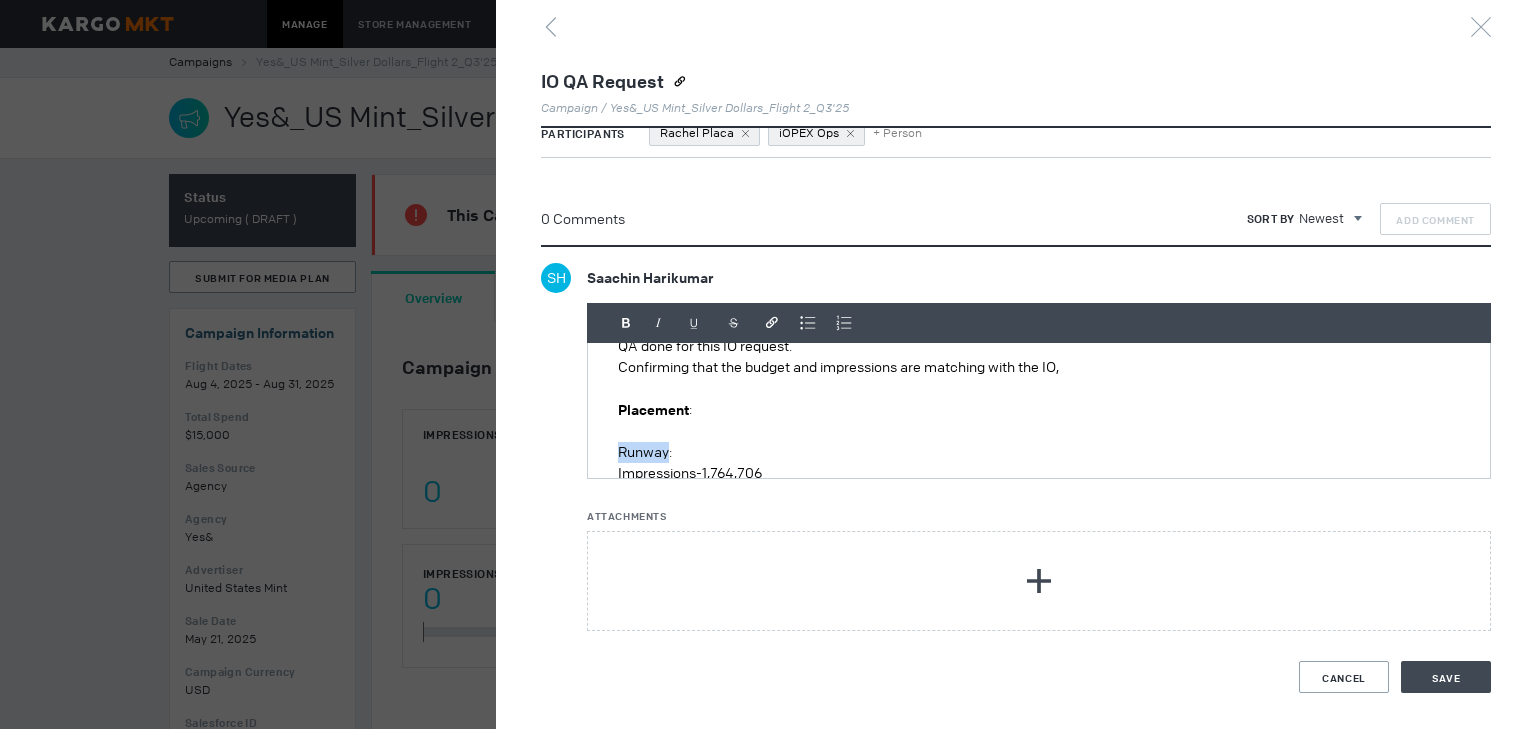click on "Runway:" at bounding box center (1039, 452) 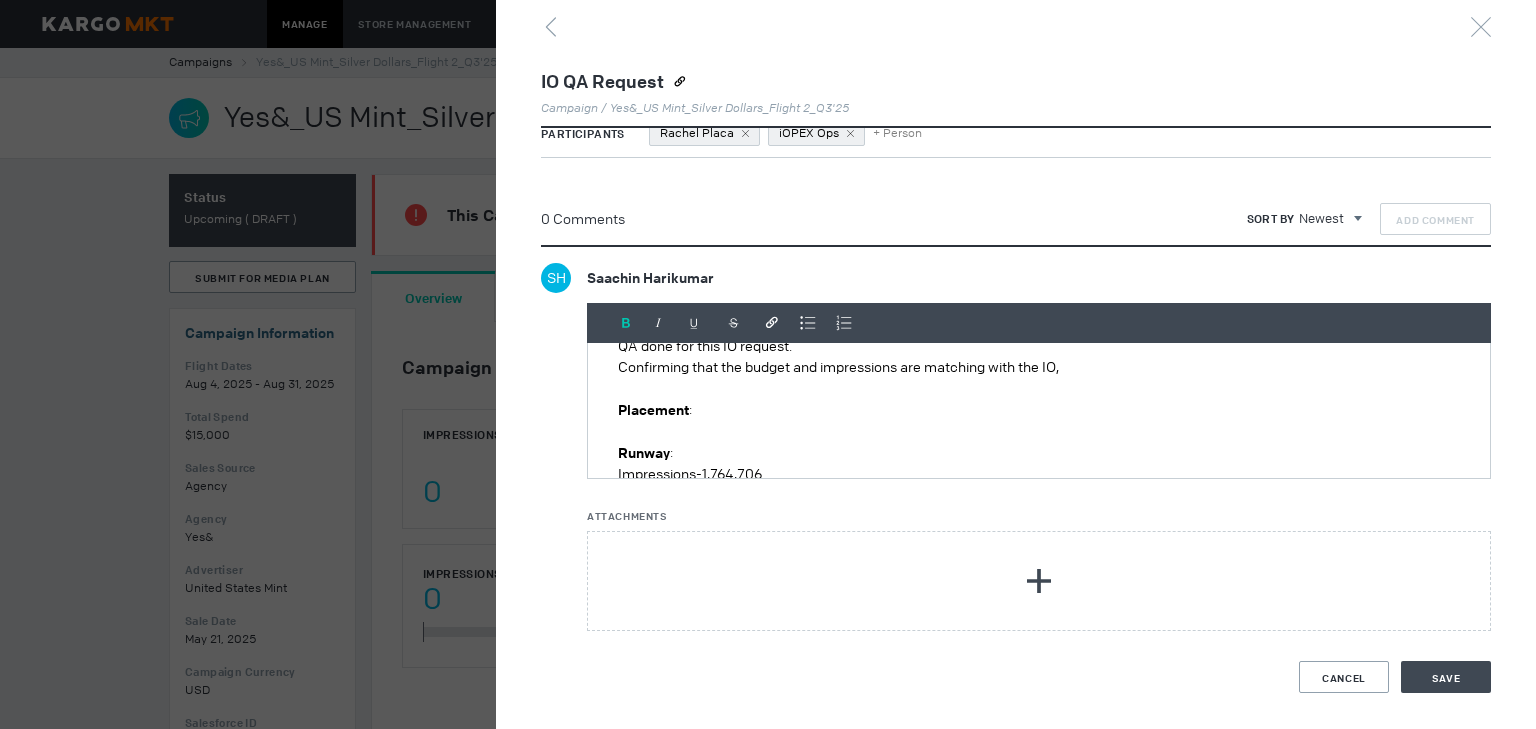 click at bounding box center (1039, 431) 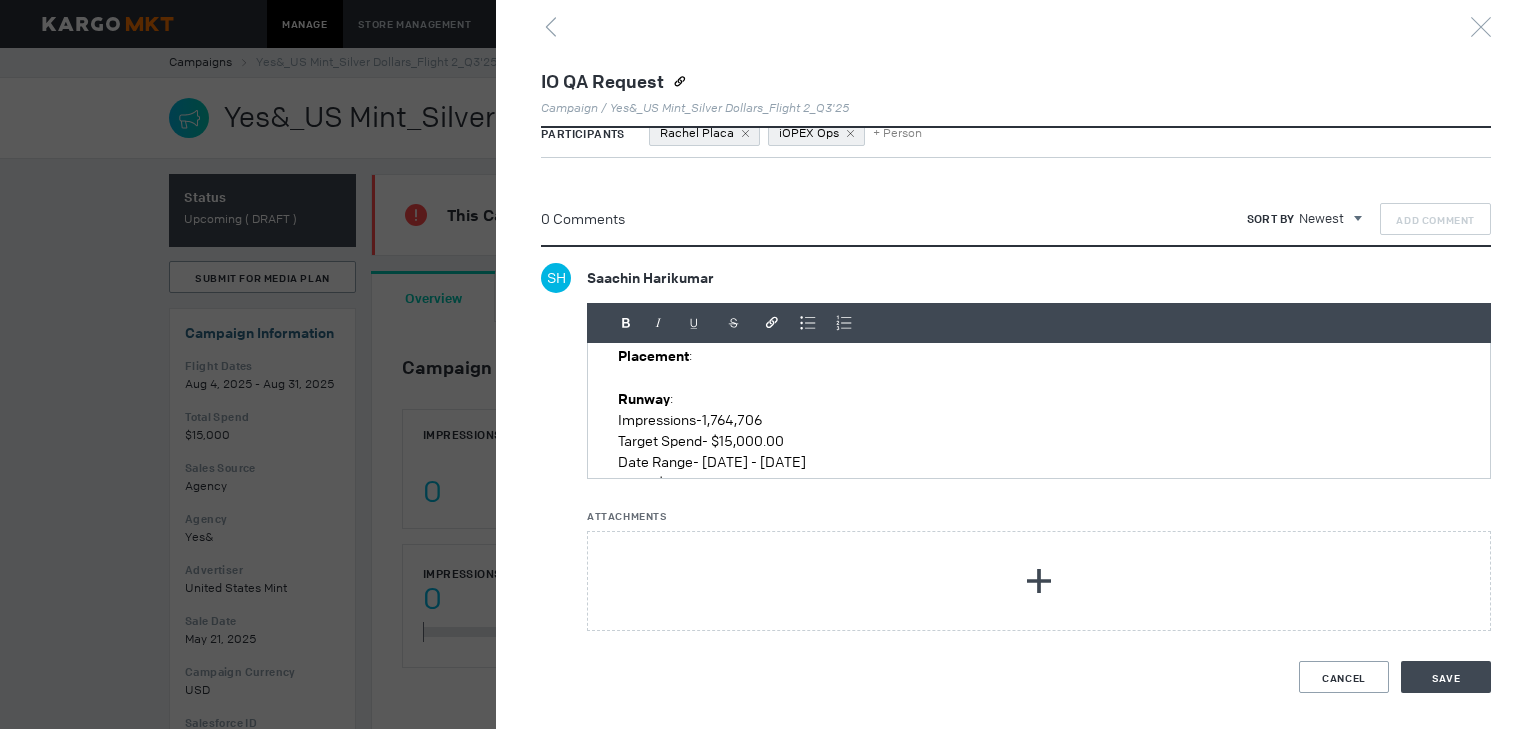 scroll, scrollTop: 160, scrollLeft: 0, axis: vertical 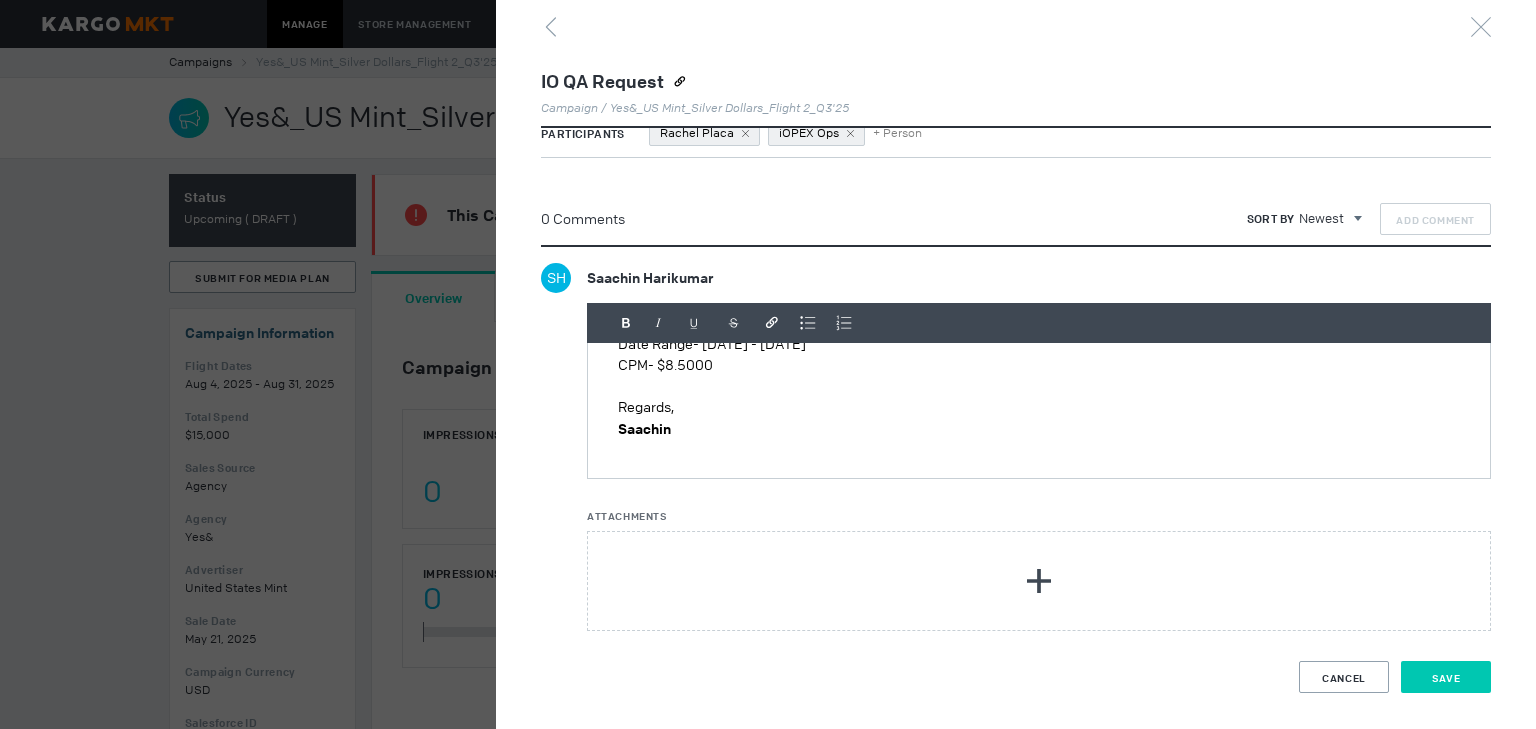 click on "Save" at bounding box center (1446, 677) 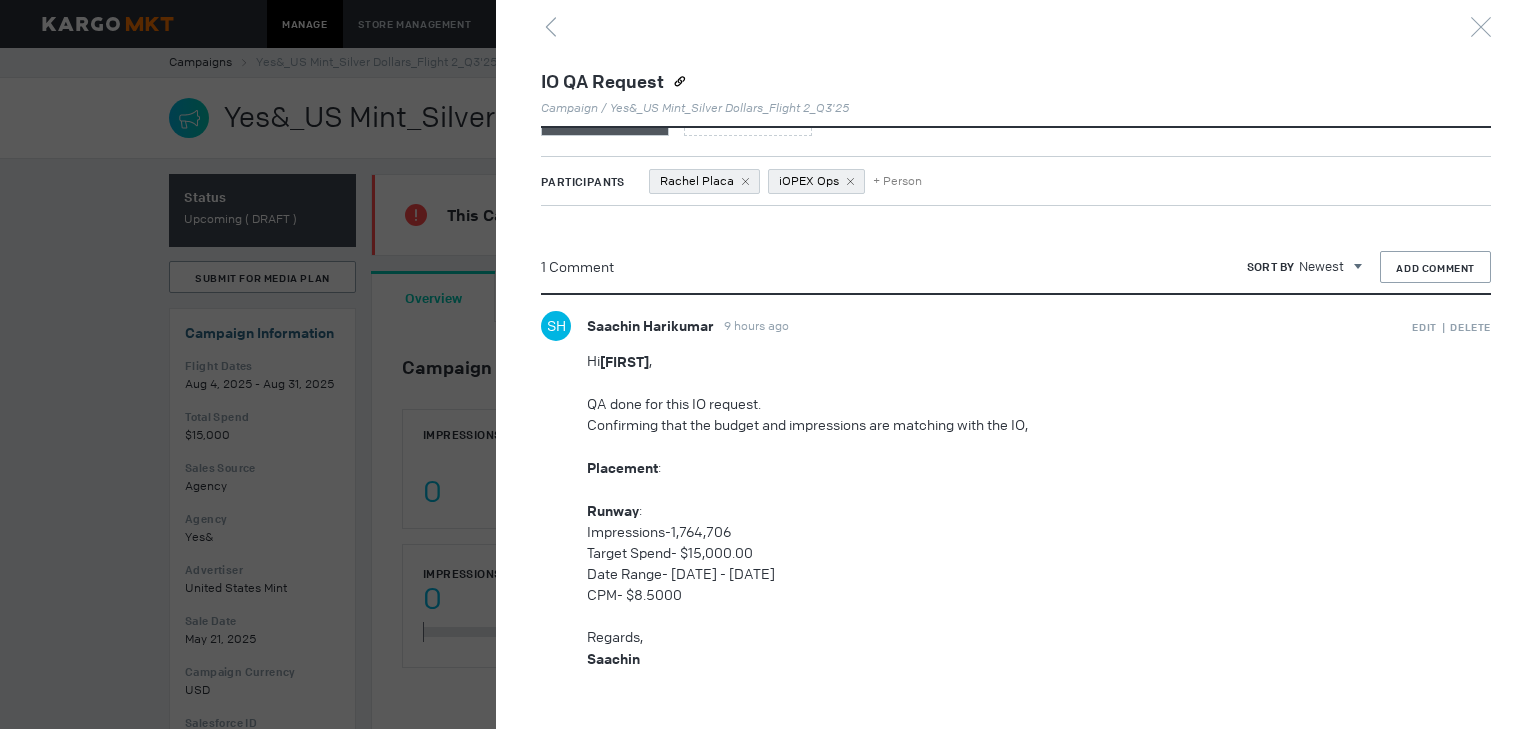 scroll, scrollTop: 313, scrollLeft: 0, axis: vertical 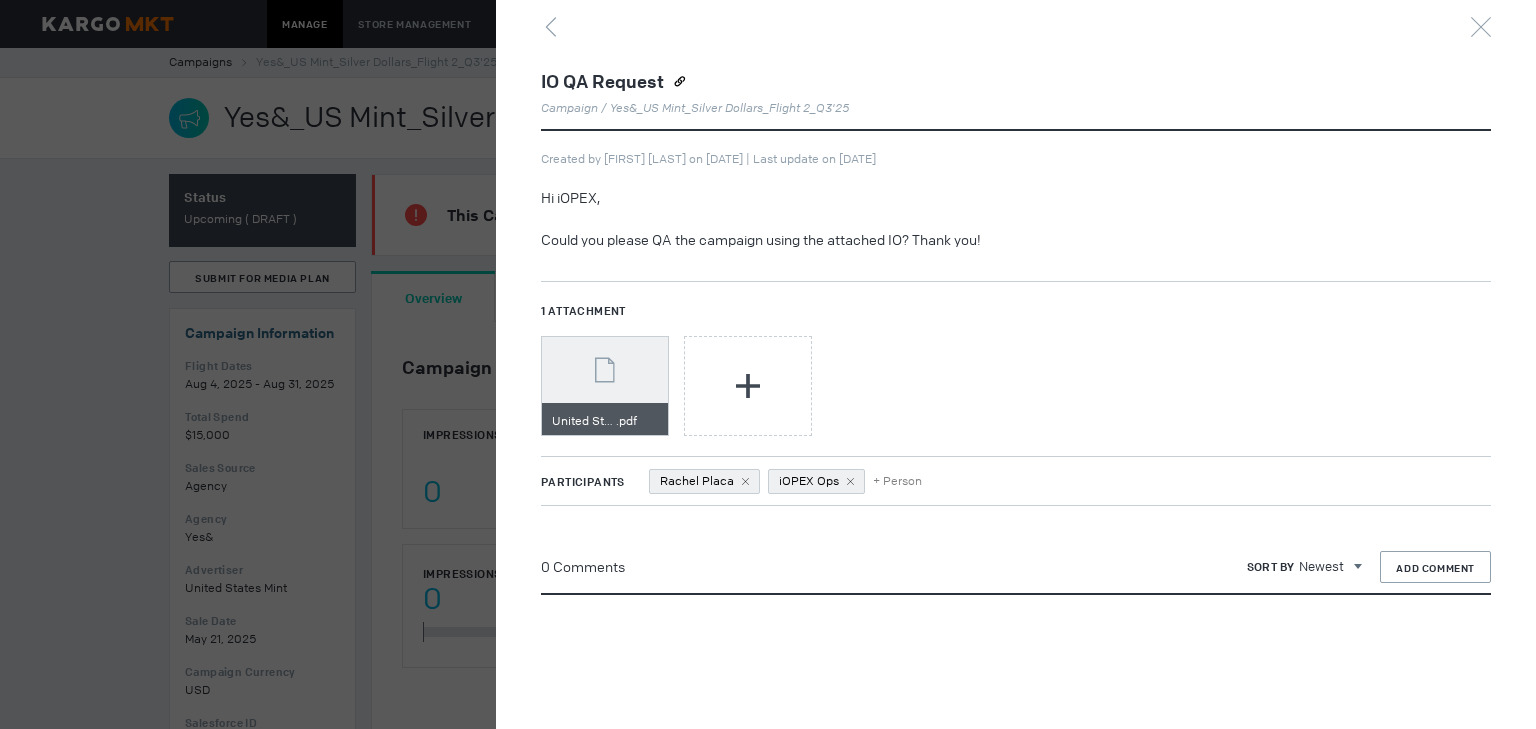 click at bounding box center [768, 364] 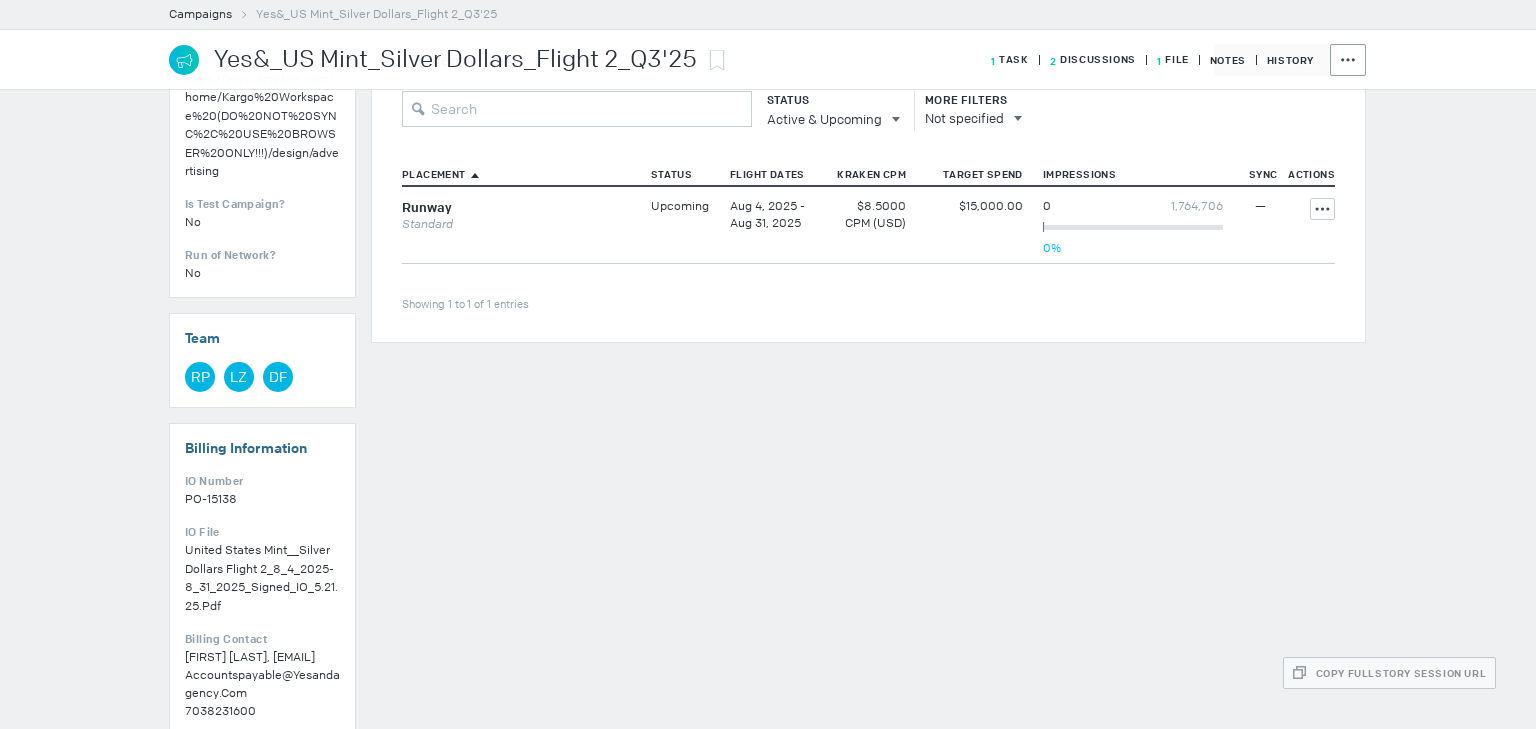 scroll, scrollTop: 720, scrollLeft: 0, axis: vertical 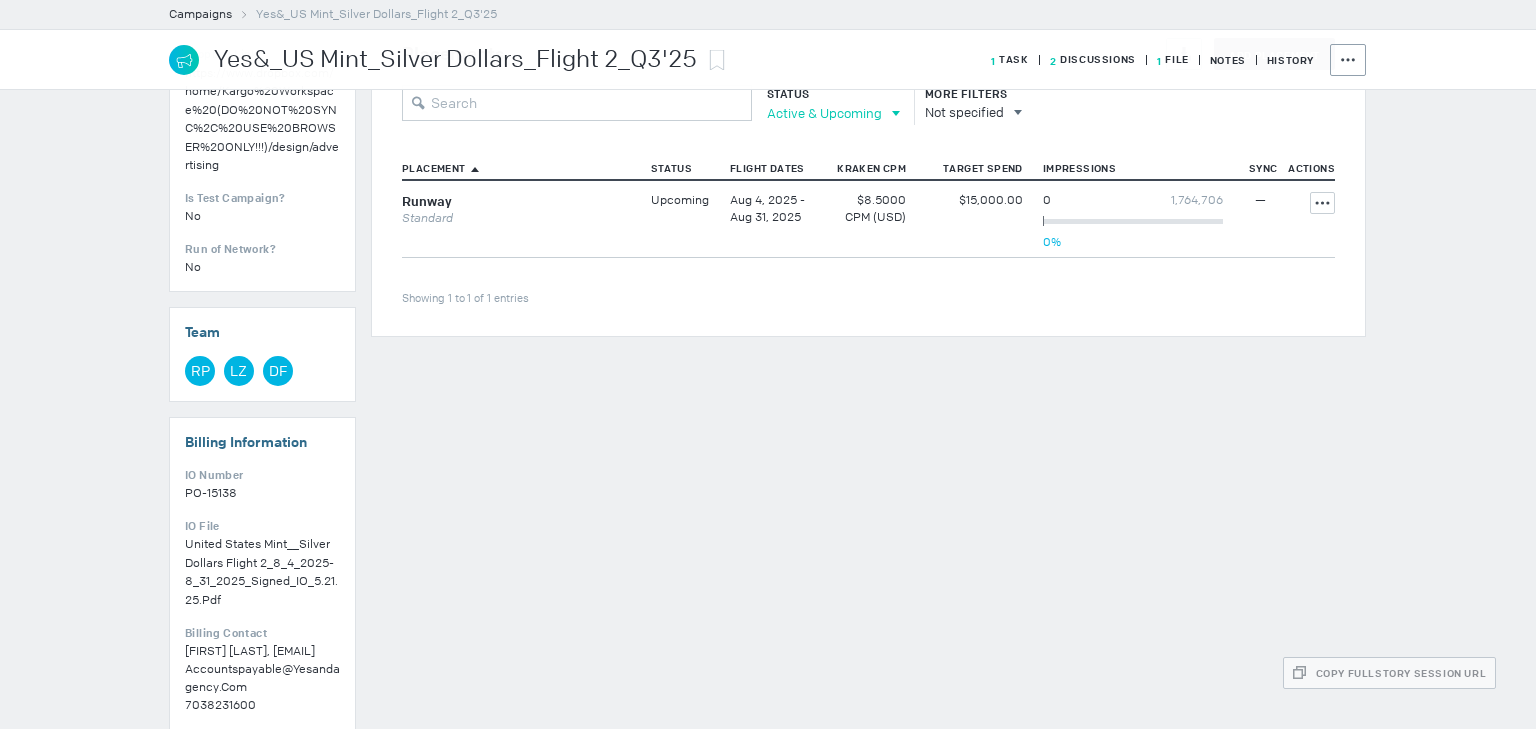 click on "Active & Upcoming" at bounding box center (824, 113) 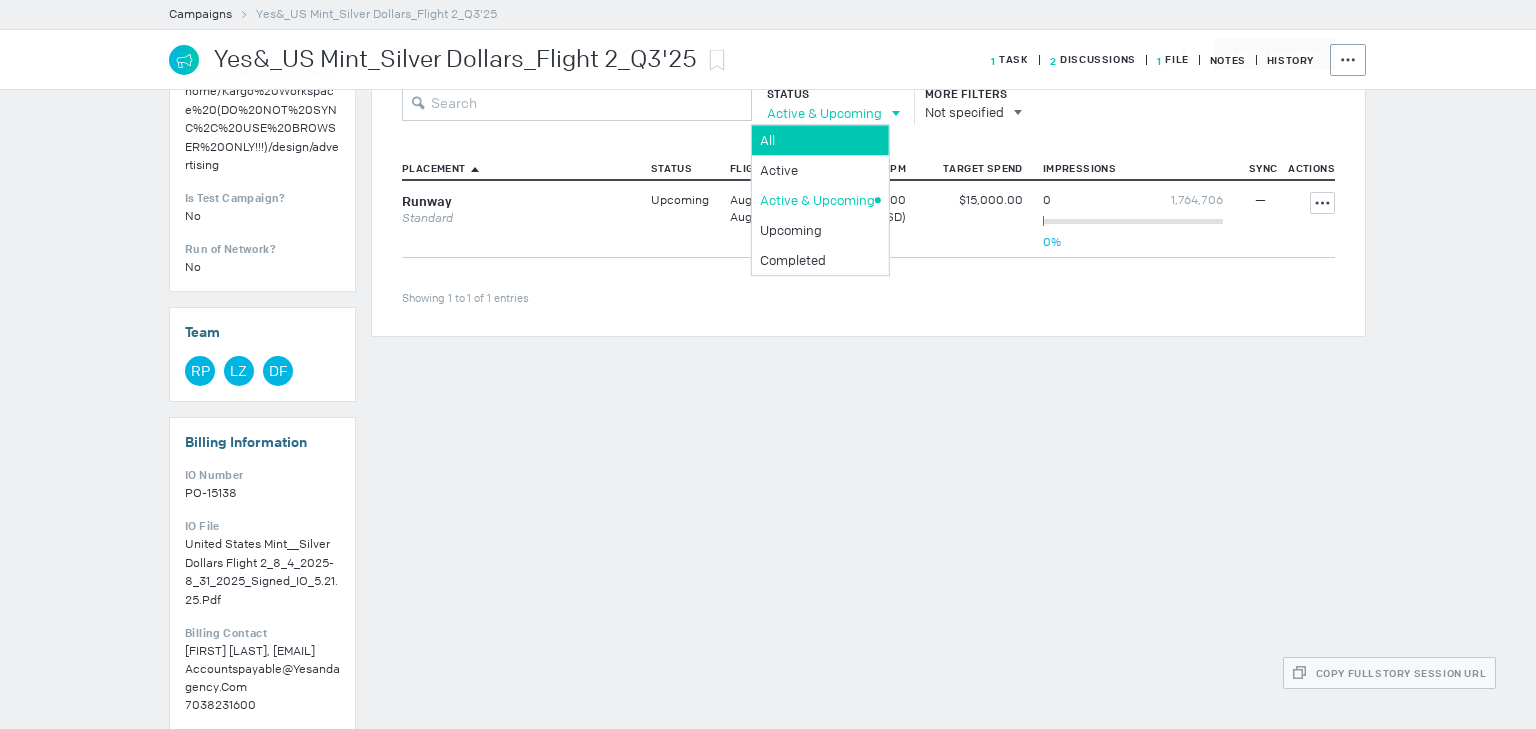 click on "All" at bounding box center (817, 140) 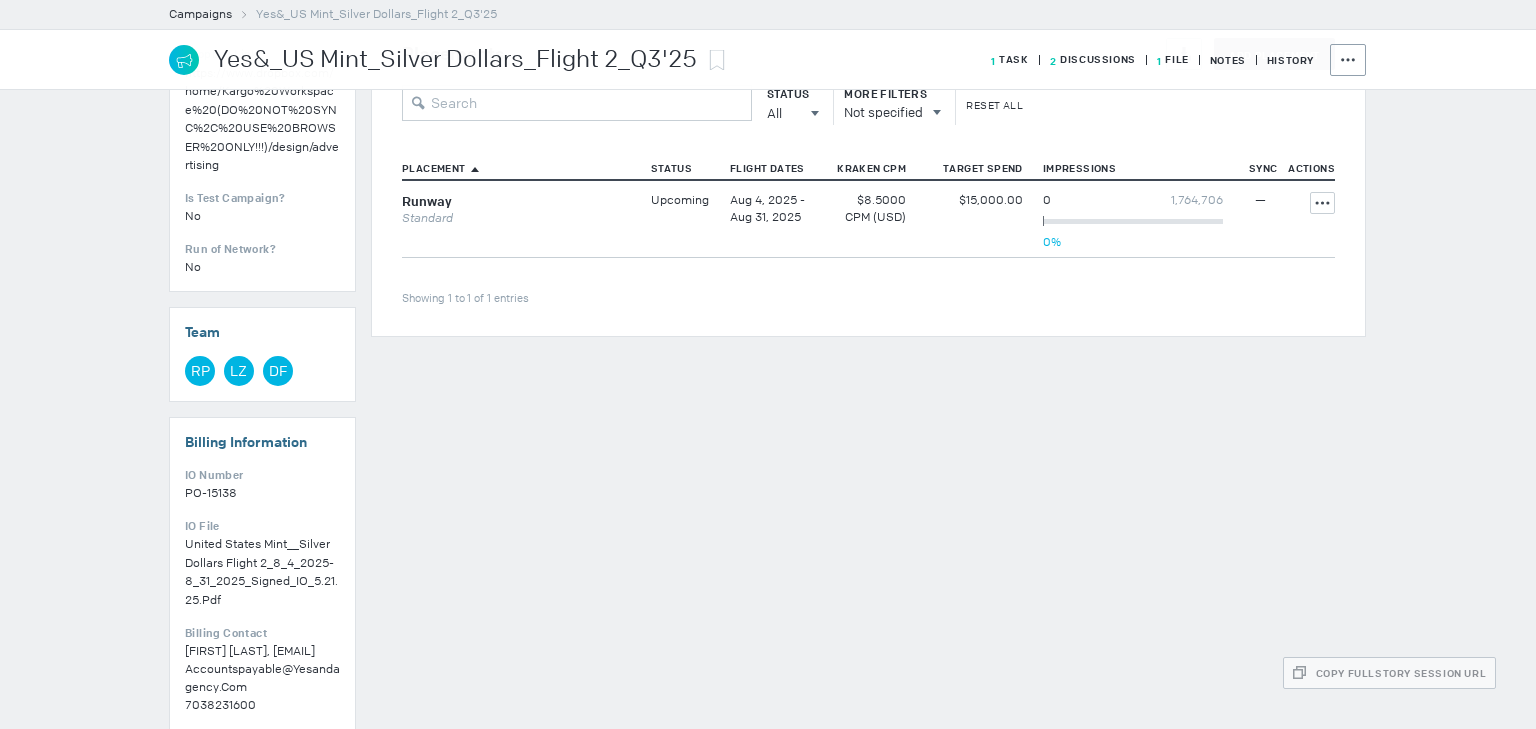 click on "1,764,706" at bounding box center (1197, 200) 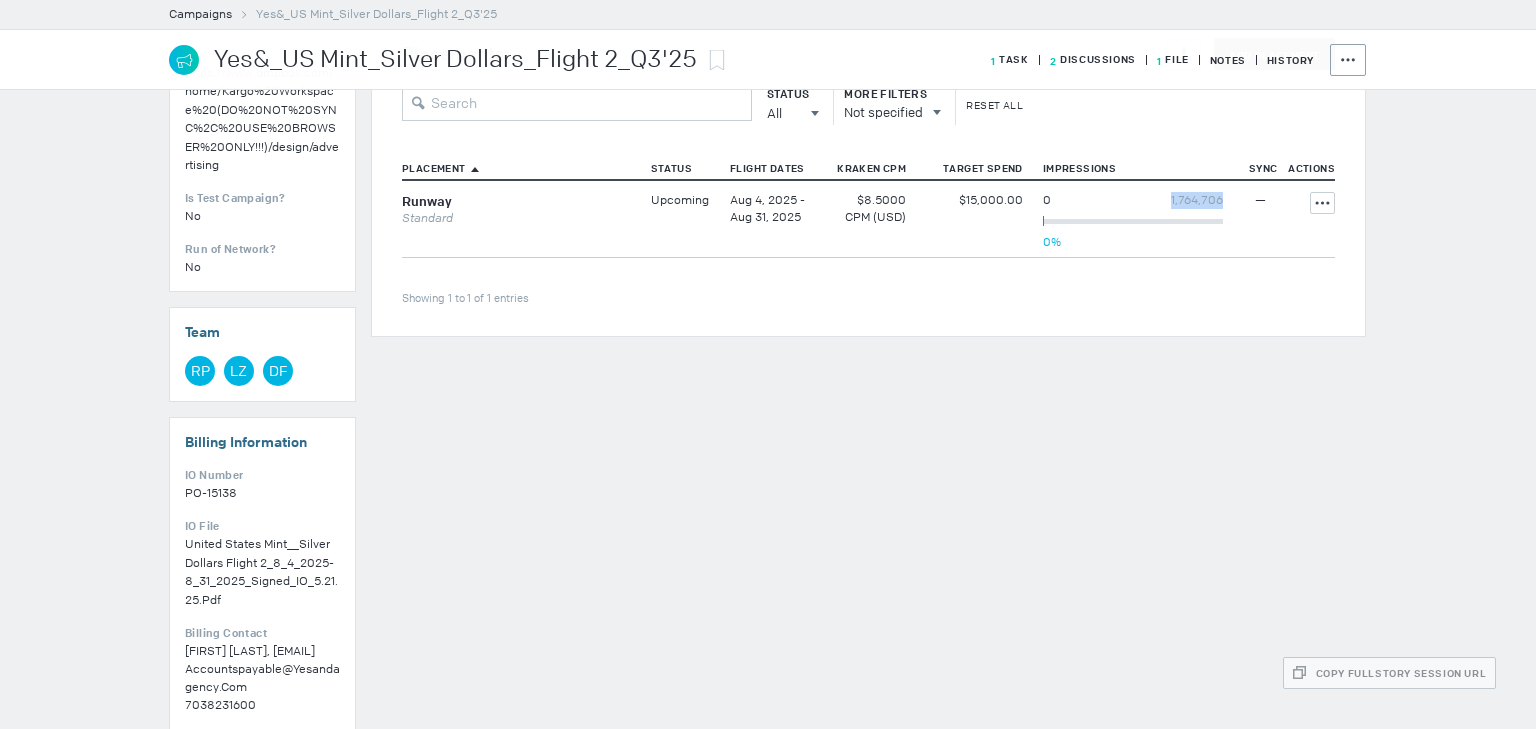 click on "1,764,706" at bounding box center (1197, 200) 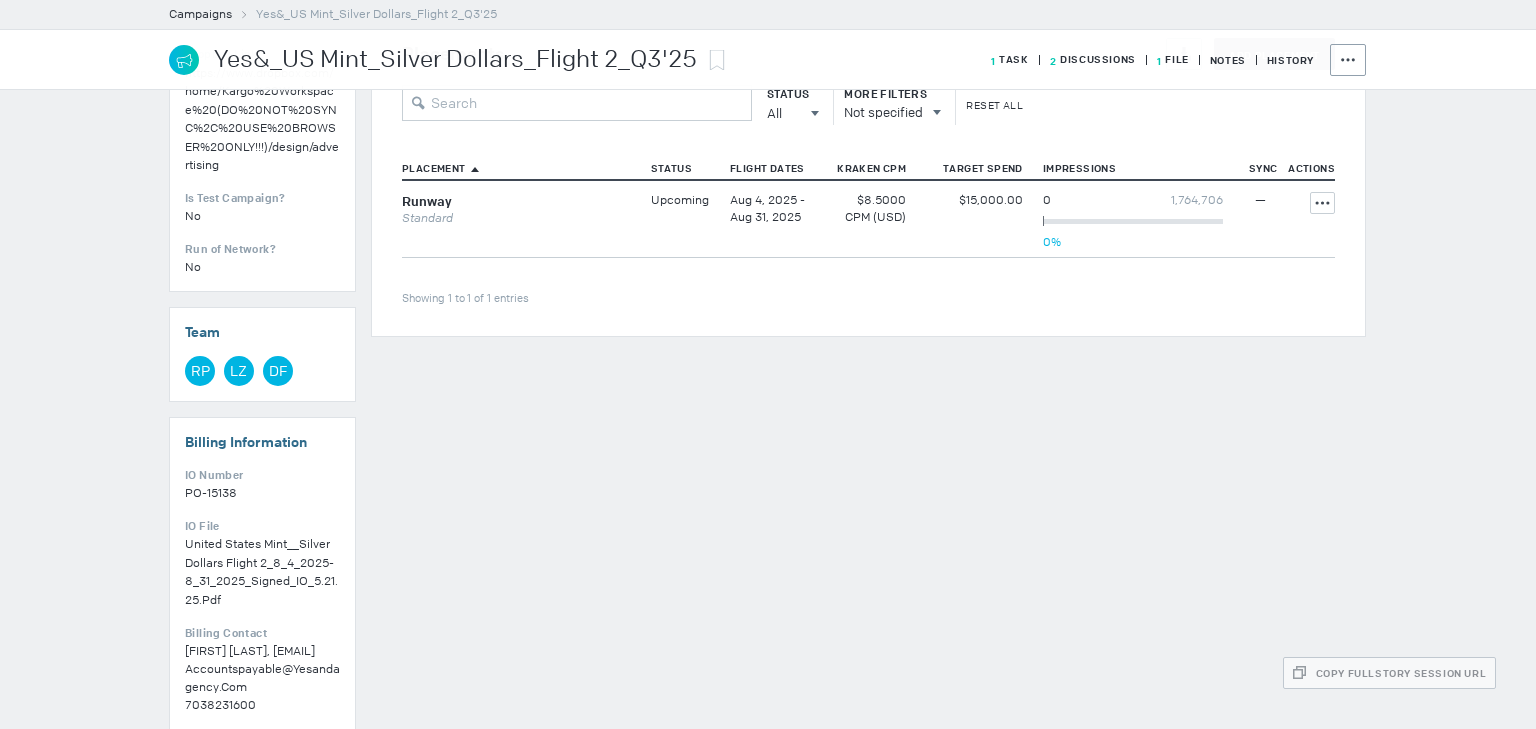 click on "$15,000.00" at bounding box center (868, 200) 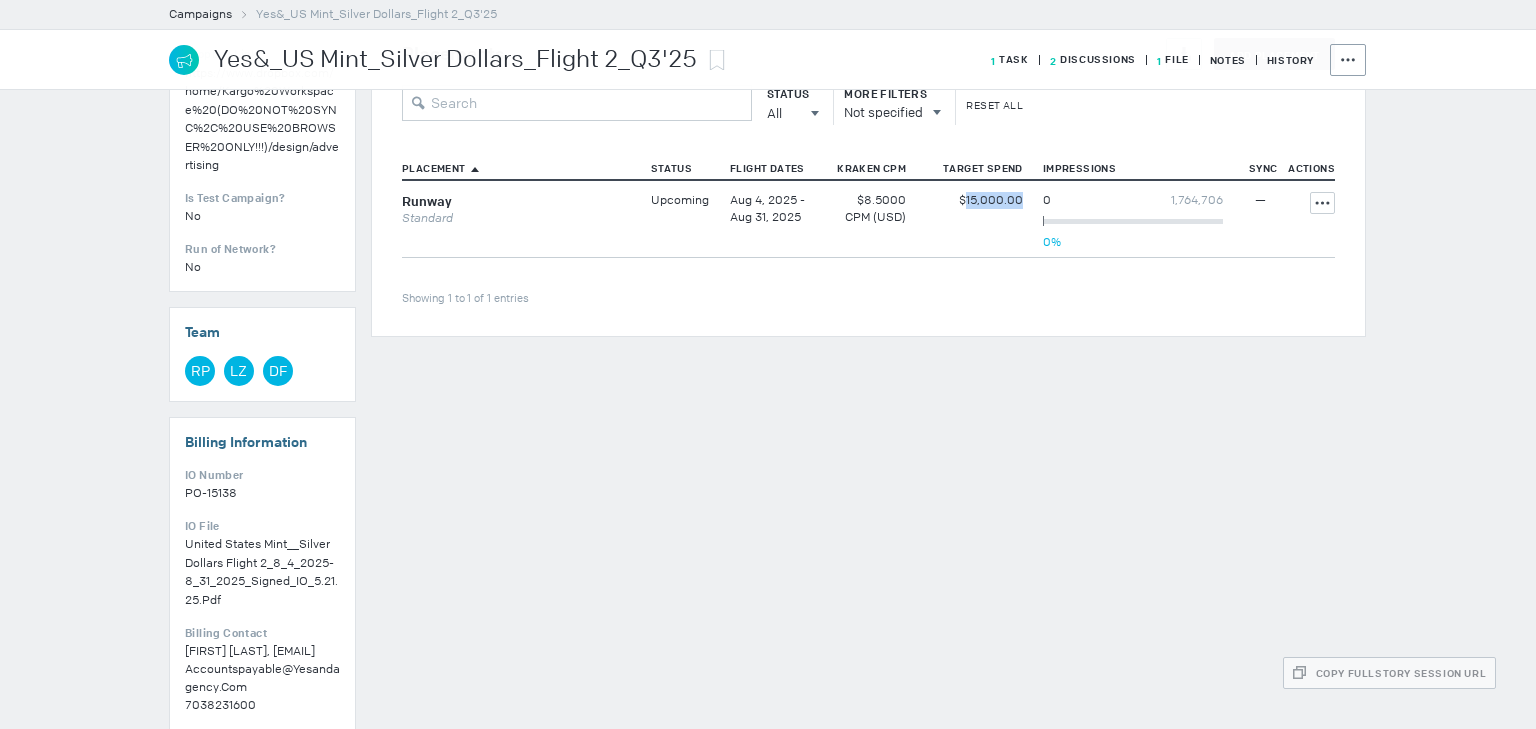 click on "$15,000.00" at bounding box center [868, 200] 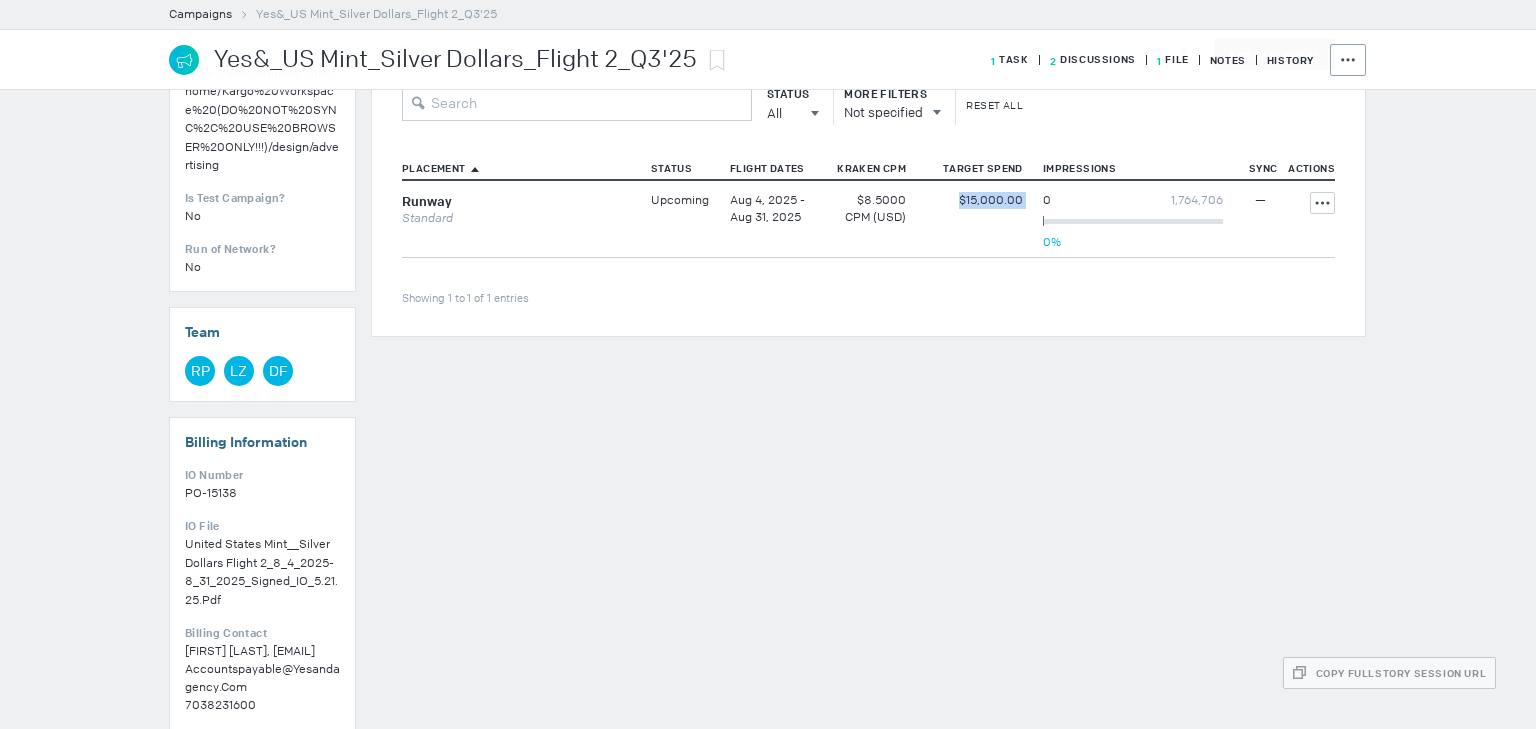 click on "$15,000.00" at bounding box center (868, 200) 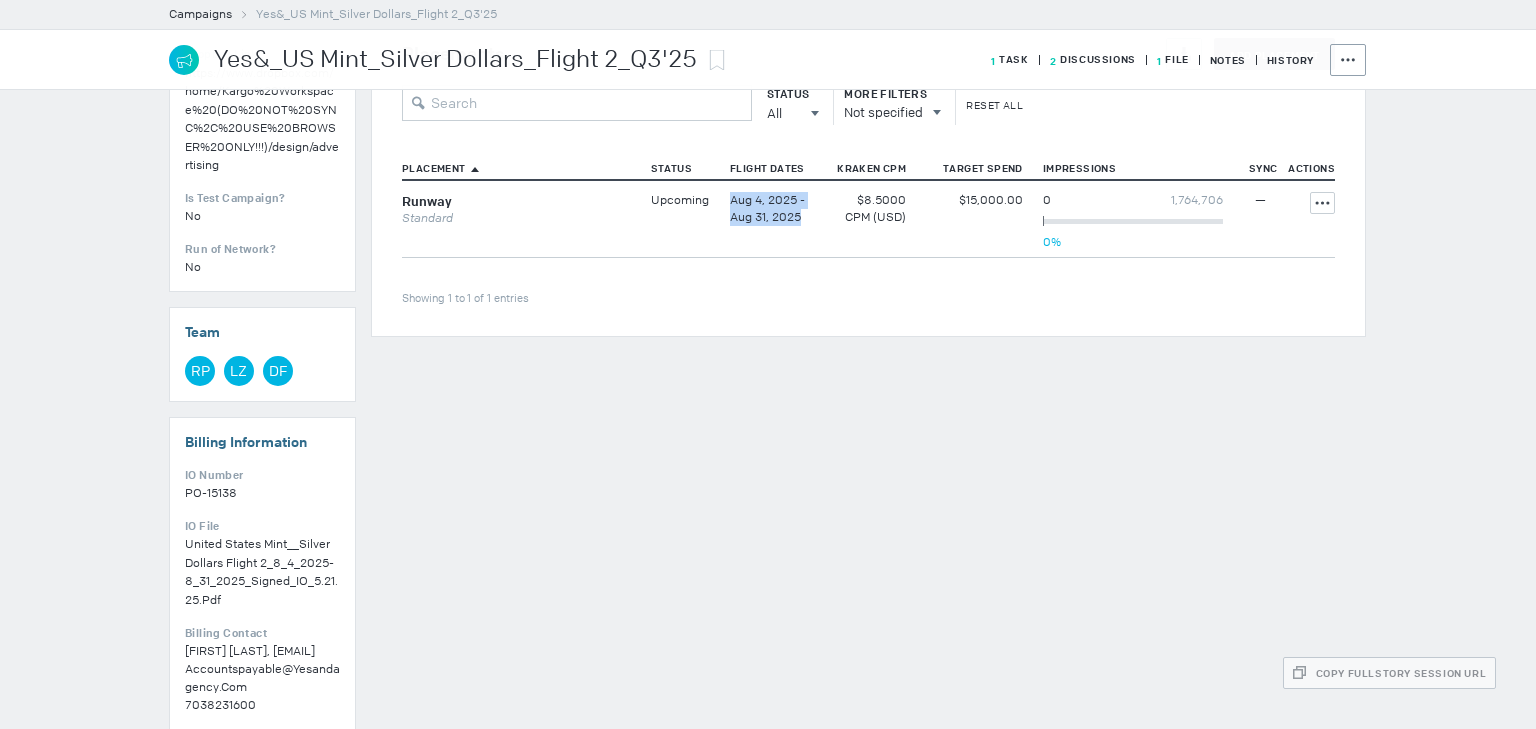 drag, startPoint x: 756, startPoint y: 192, endPoint x: 795, endPoint y: 213, distance: 44.294468 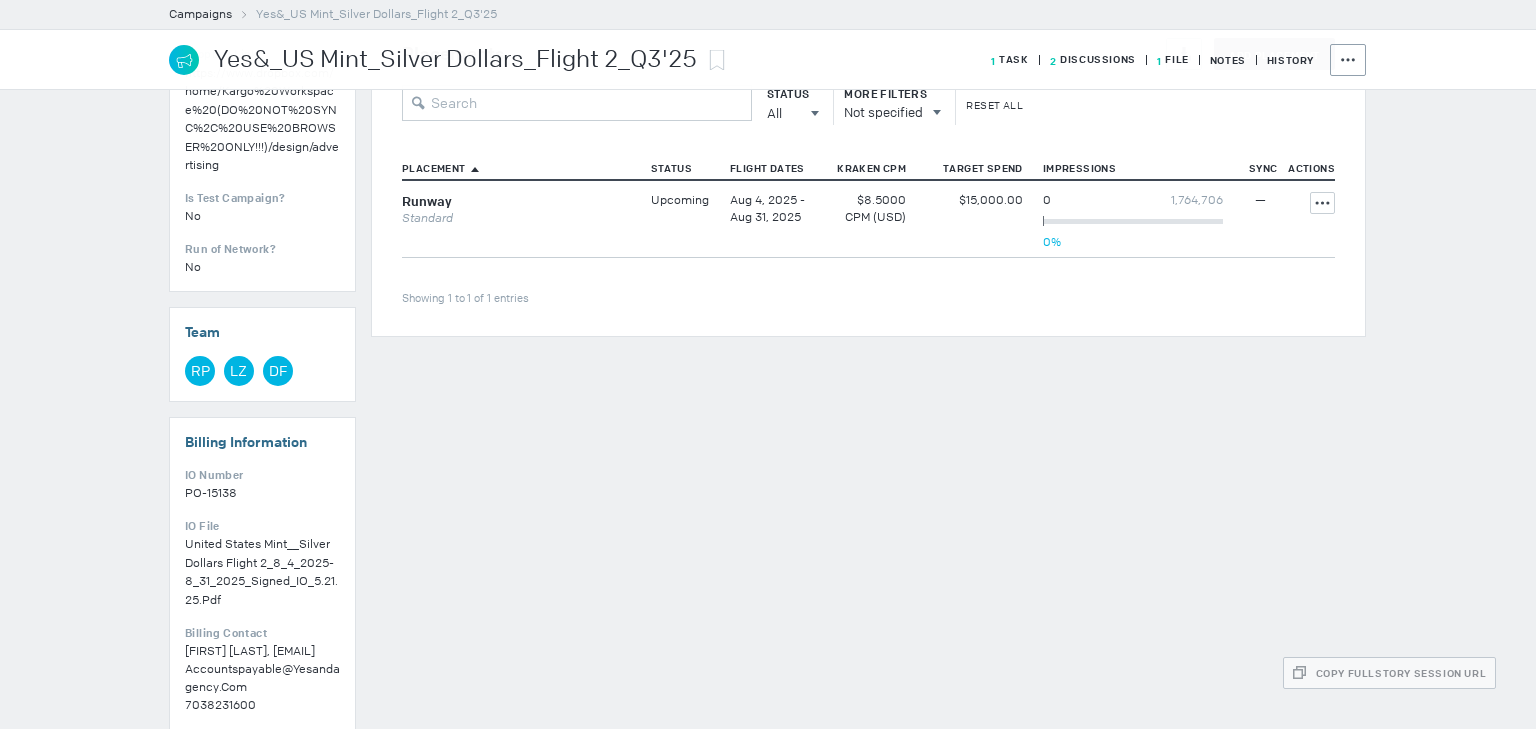 click on "$8.5000" at bounding box center (868, 200) 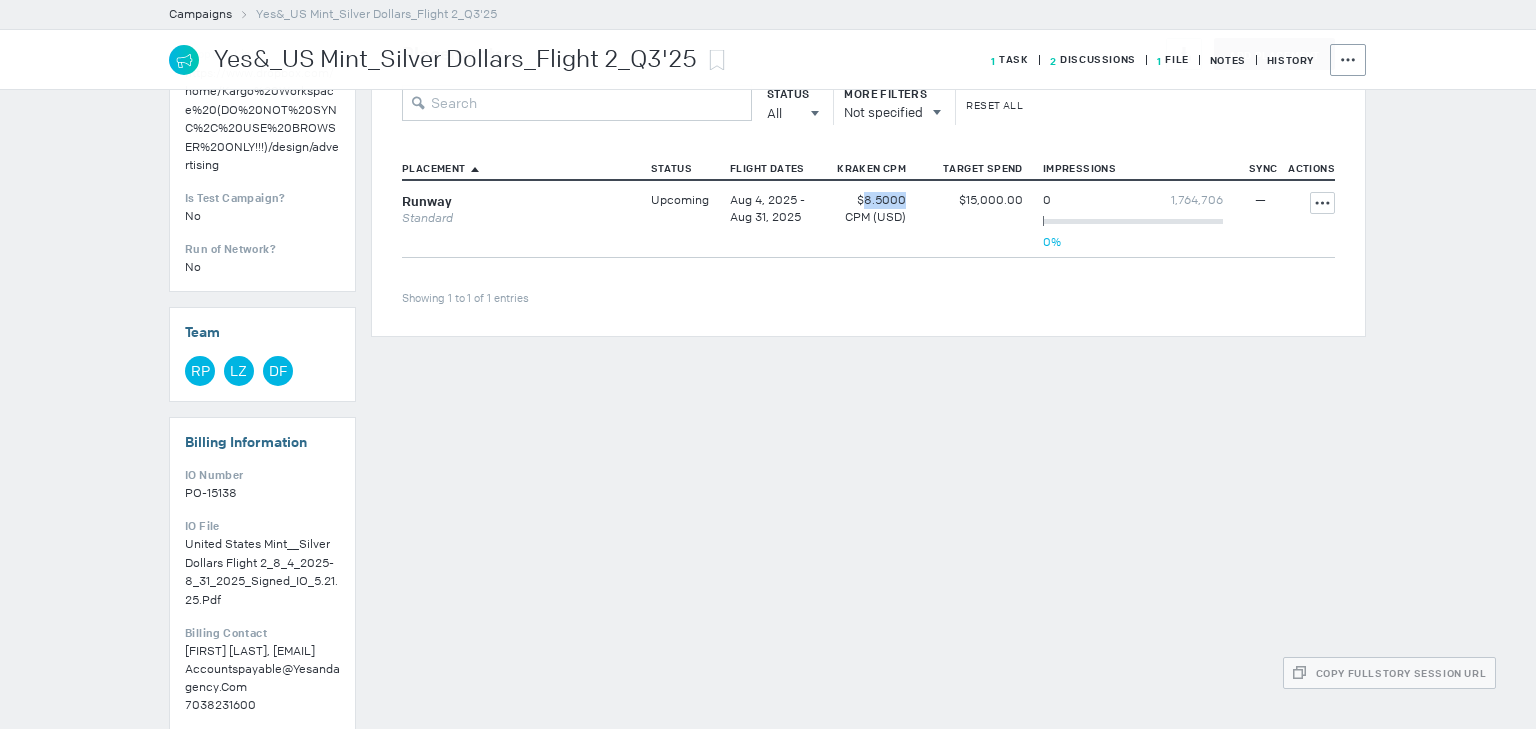 click on "$8.5000" at bounding box center (868, 200) 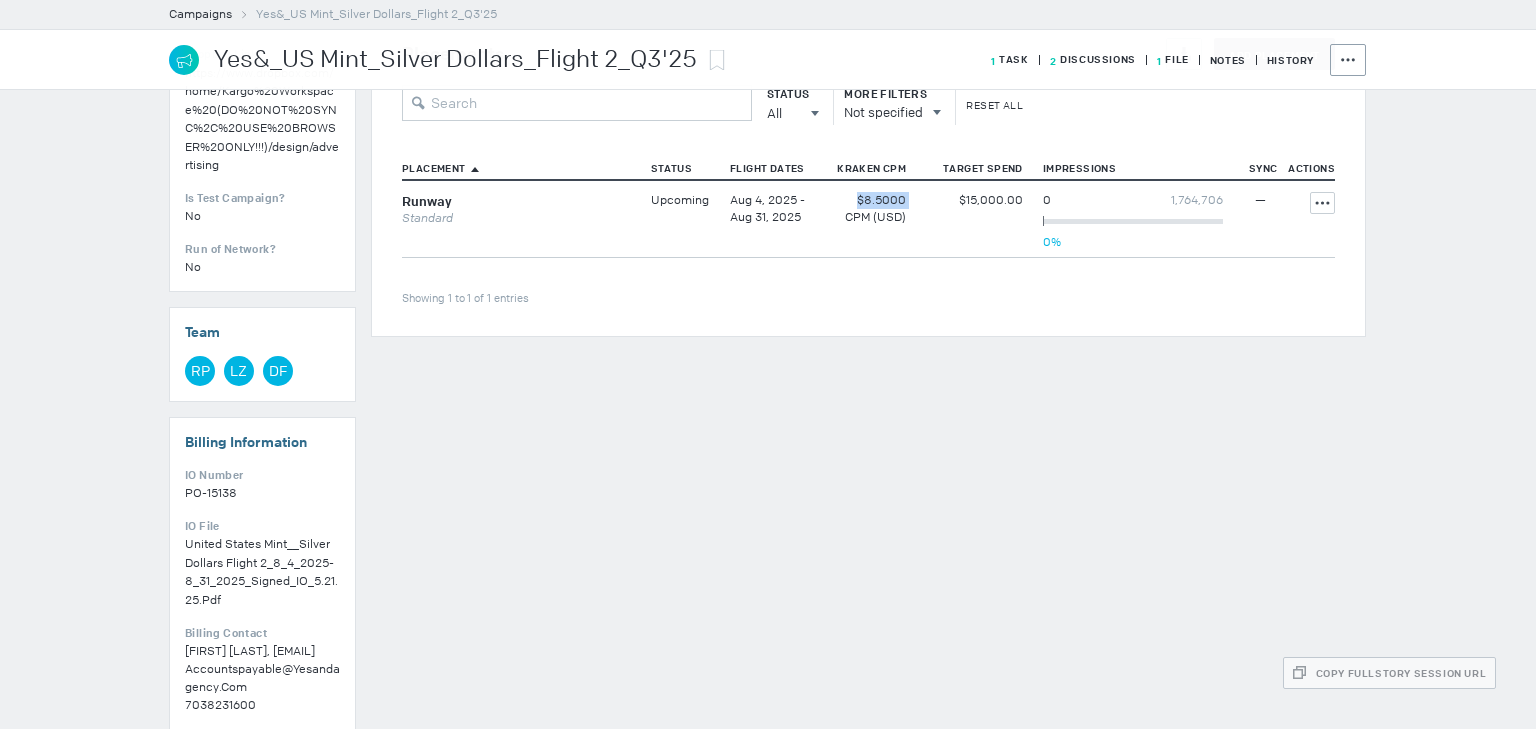 click on "$8.5000" at bounding box center [868, 200] 